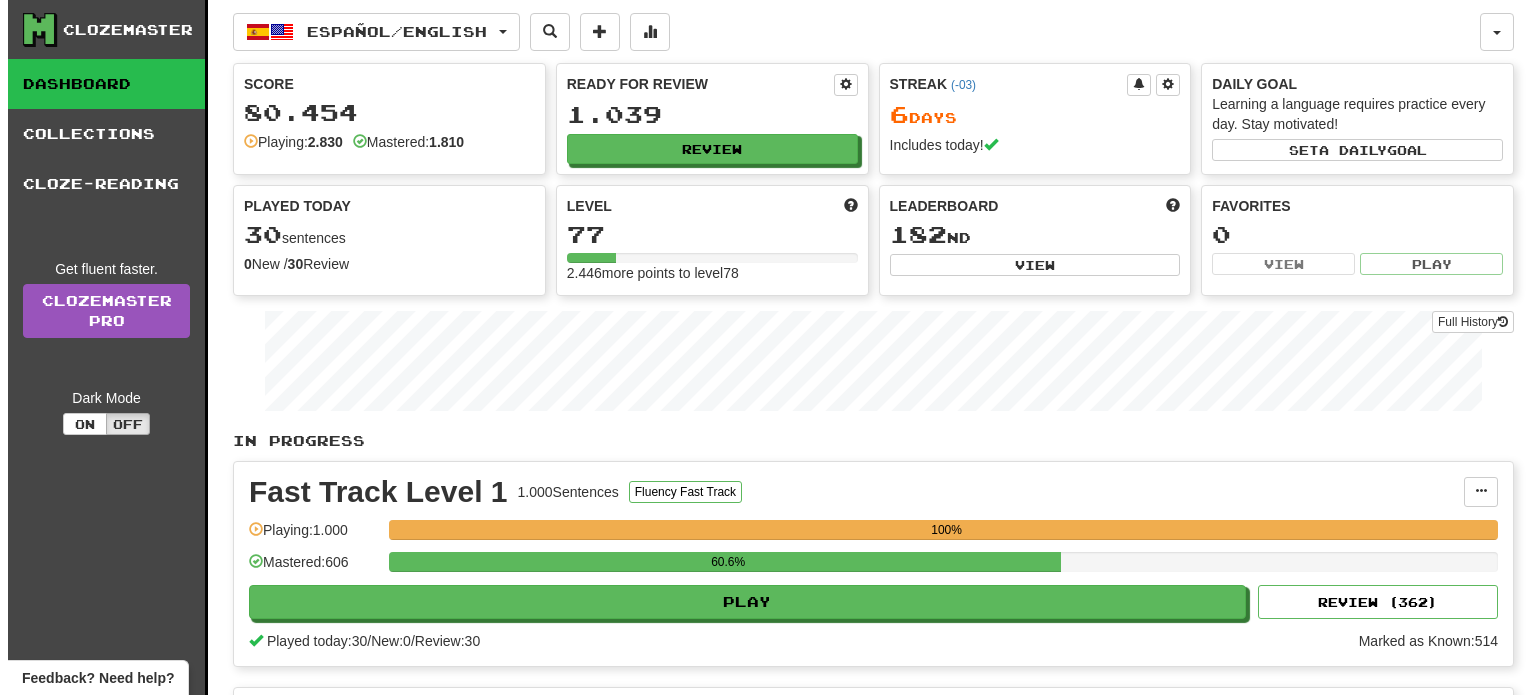 scroll, scrollTop: 0, scrollLeft: 0, axis: both 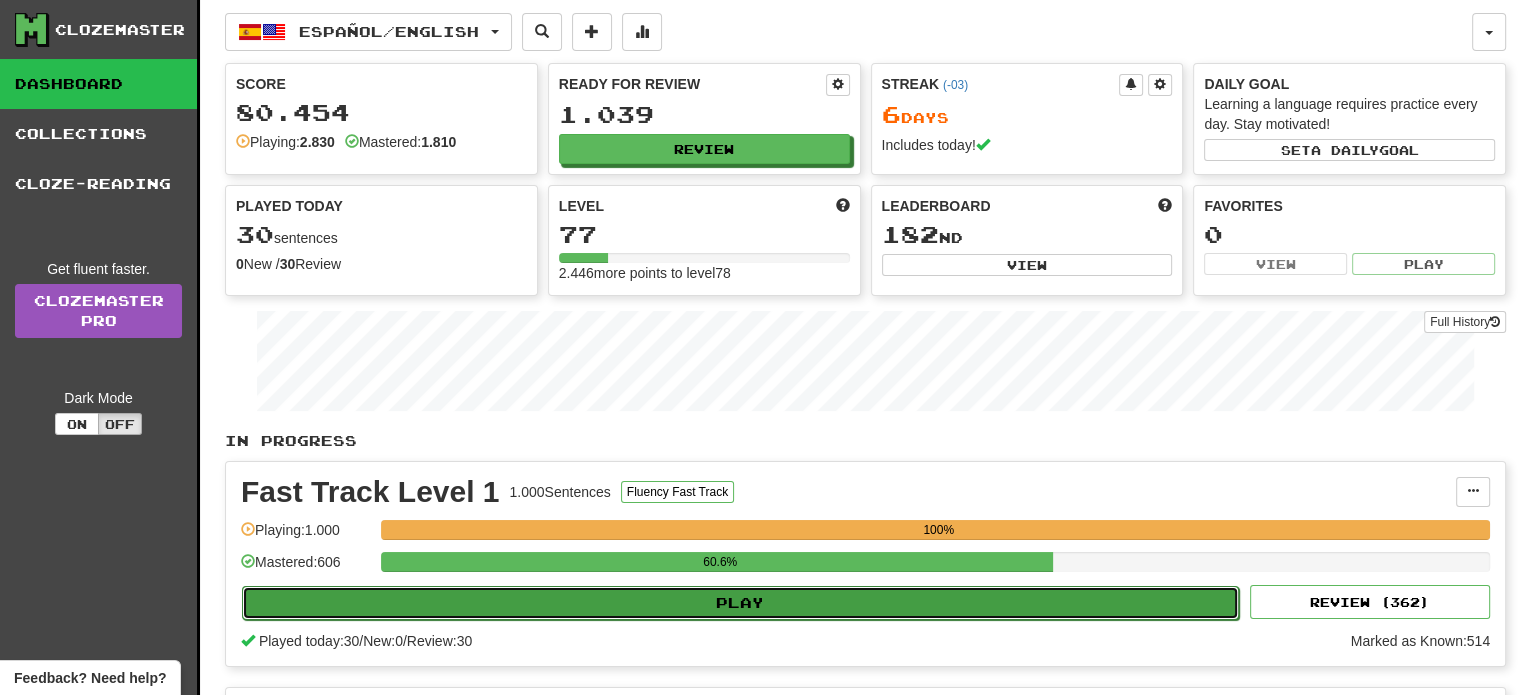 click on "Play" at bounding box center (740, 603) 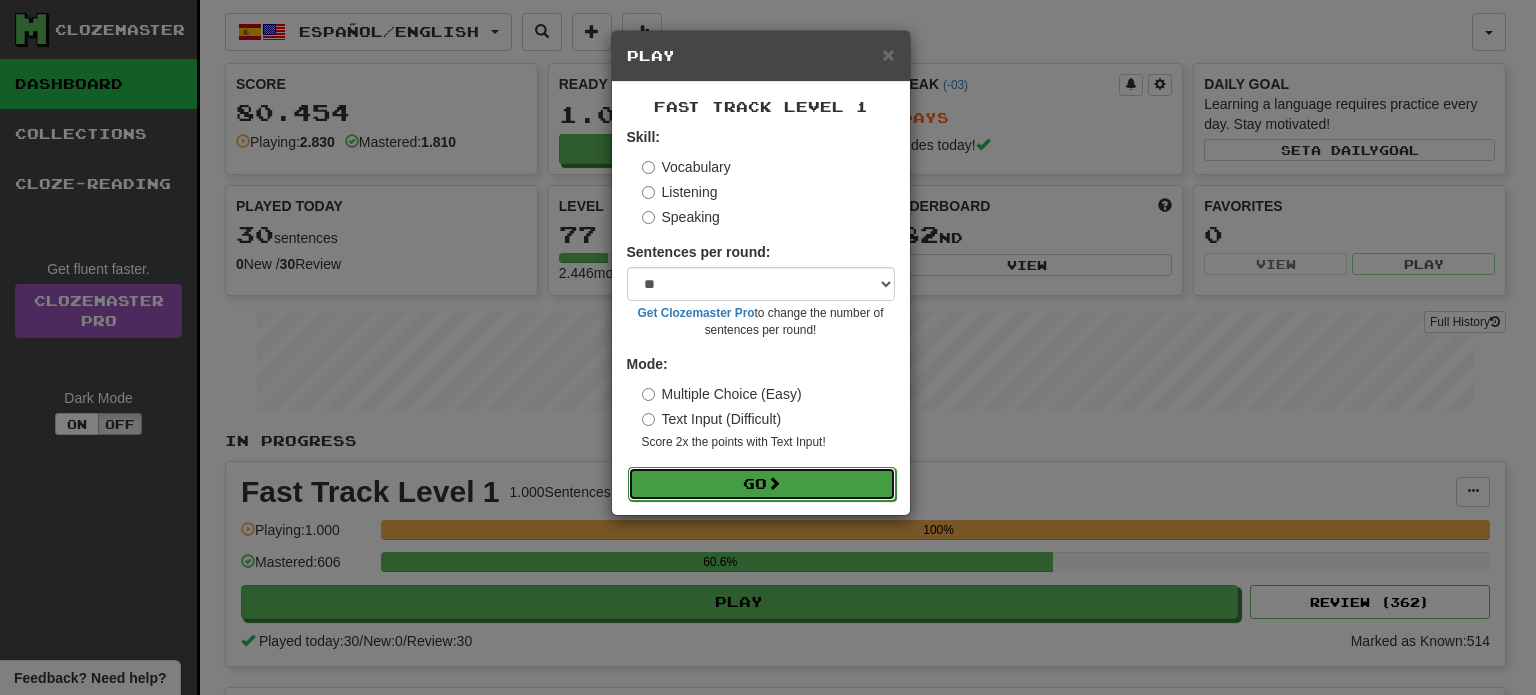 click on "Go" at bounding box center (762, 484) 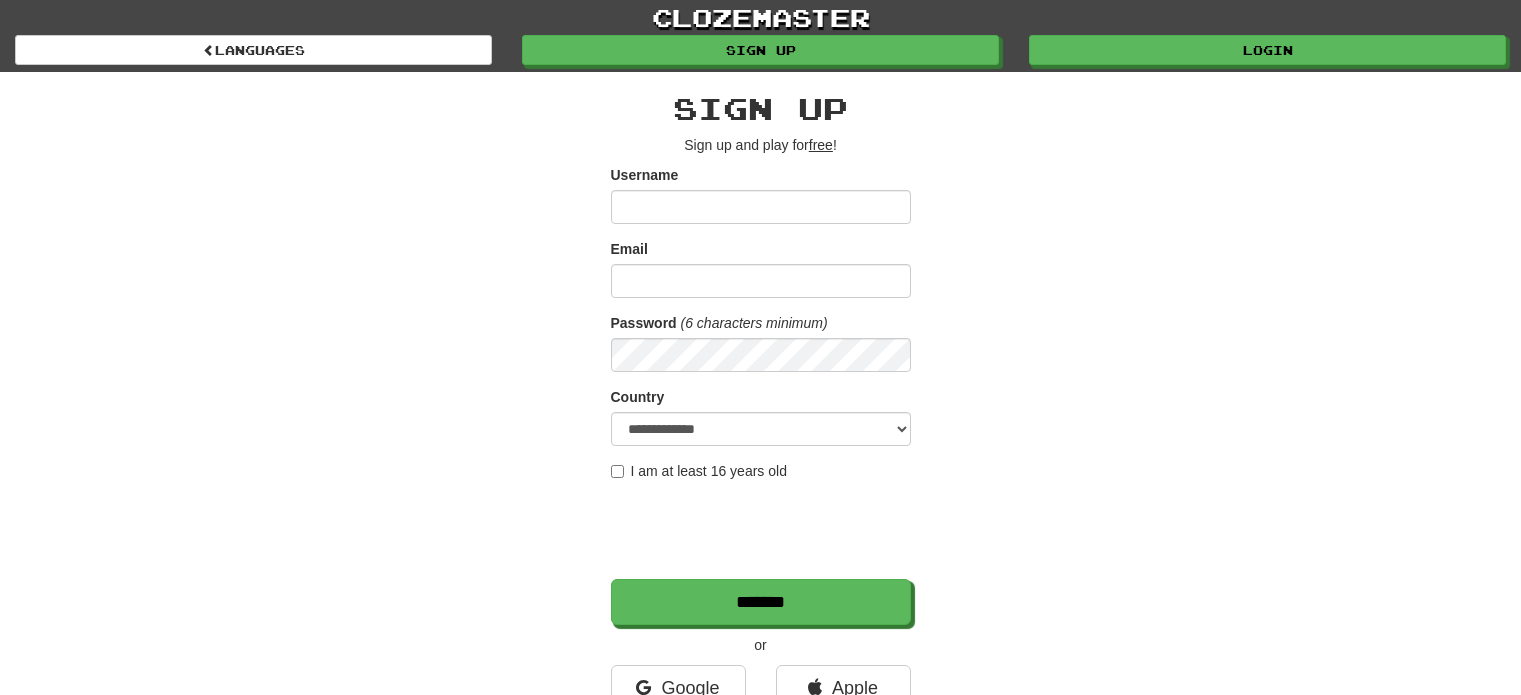 scroll, scrollTop: 0, scrollLeft: 0, axis: both 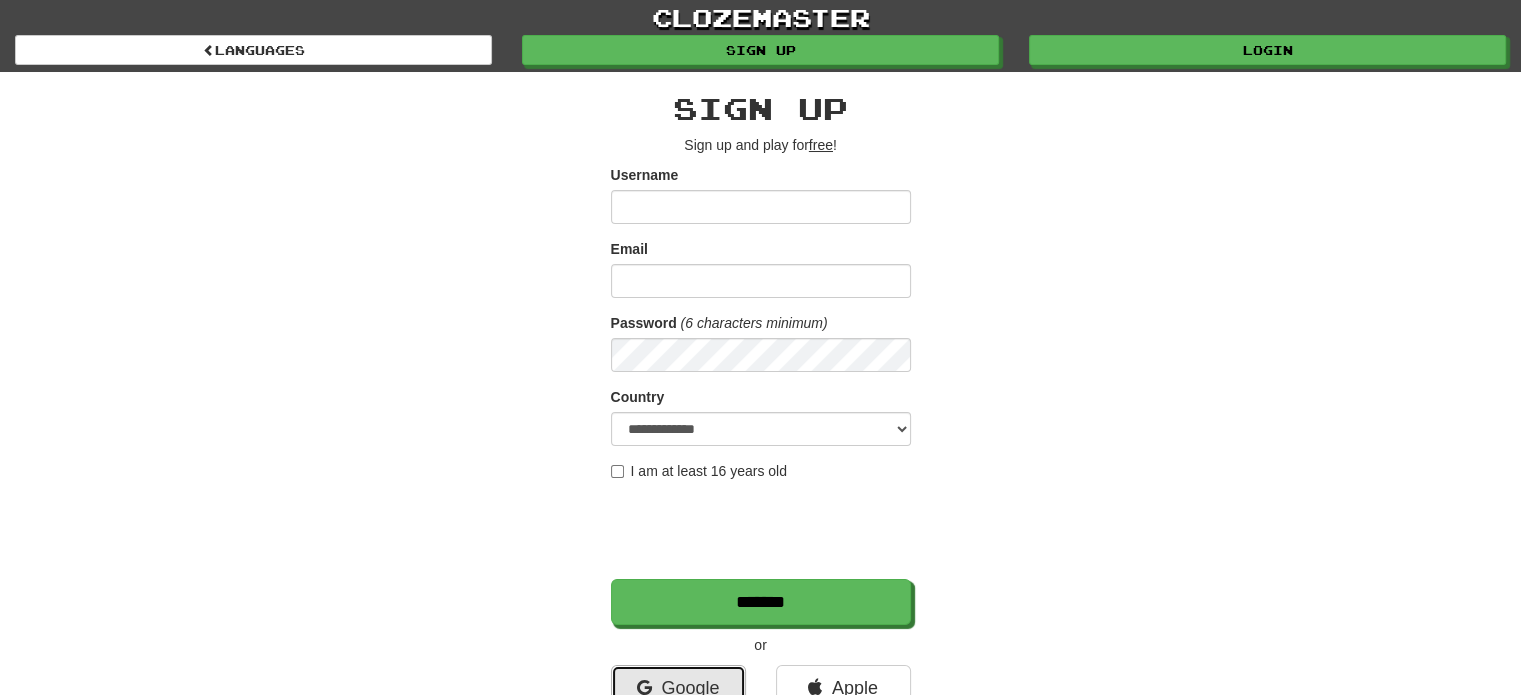 click on "Google" at bounding box center (678, 688) 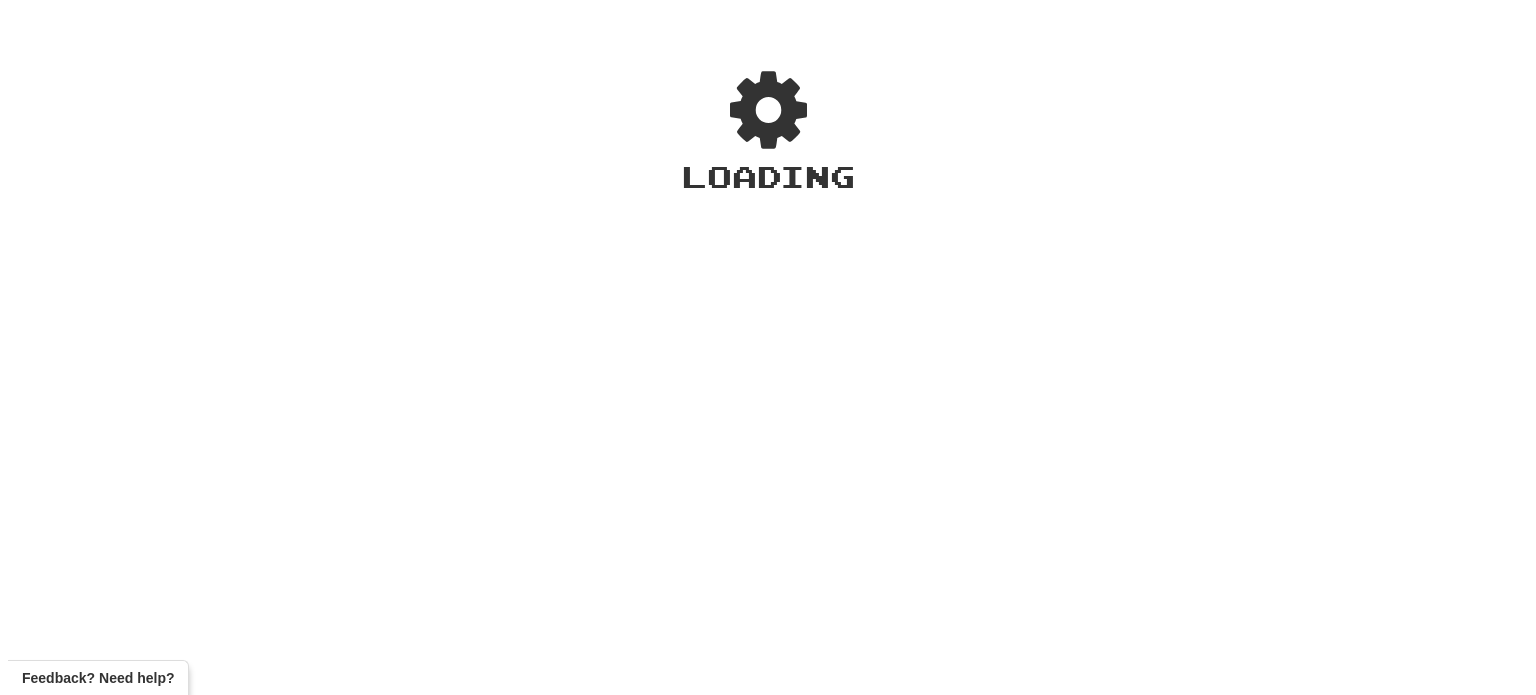 scroll, scrollTop: 0, scrollLeft: 0, axis: both 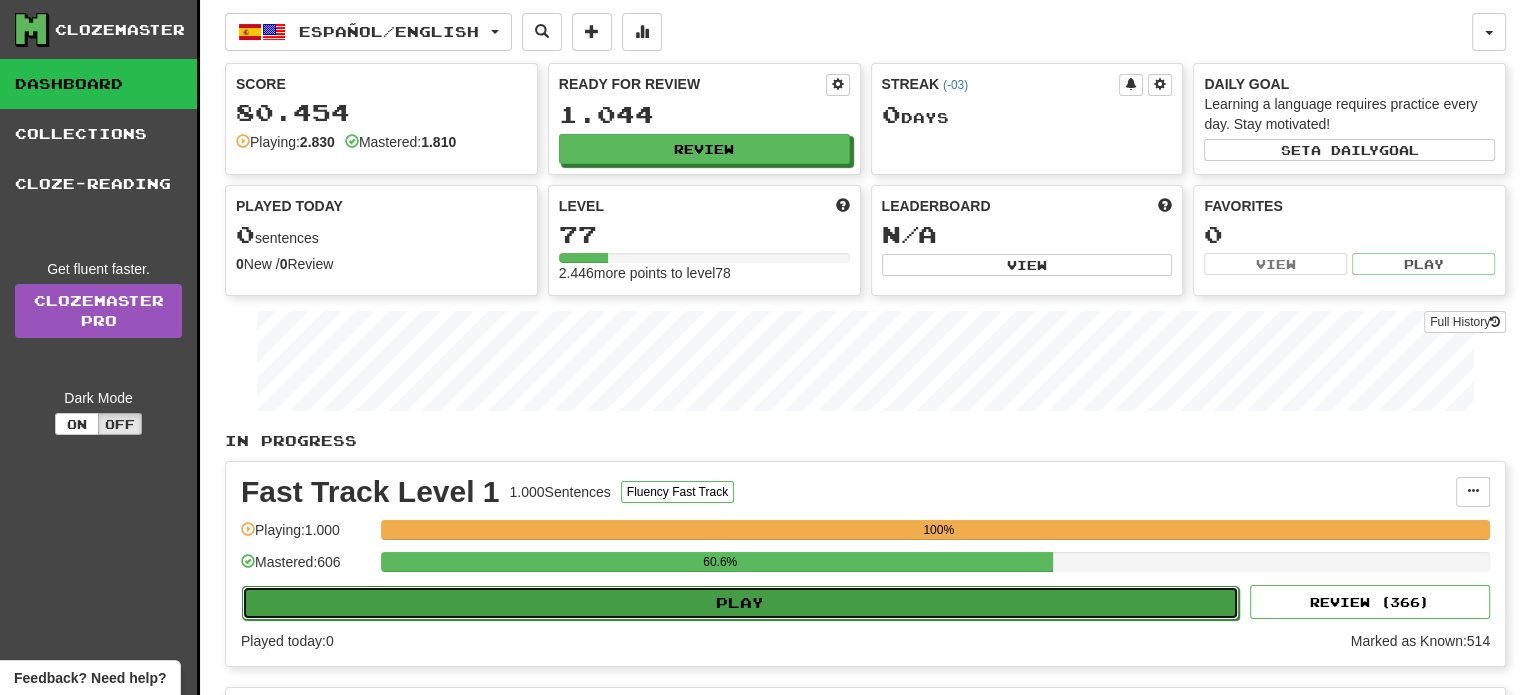 click on "Play" 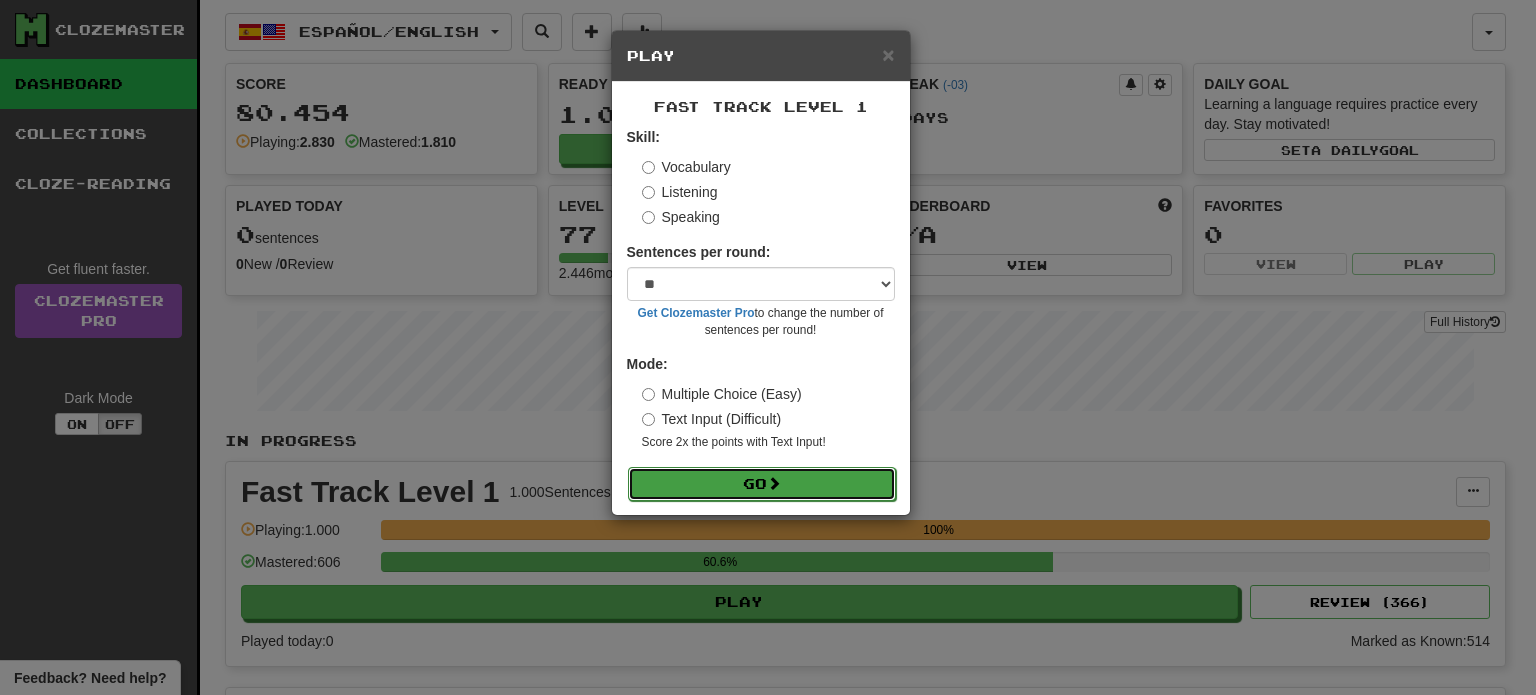click on "Go" at bounding box center [762, 484] 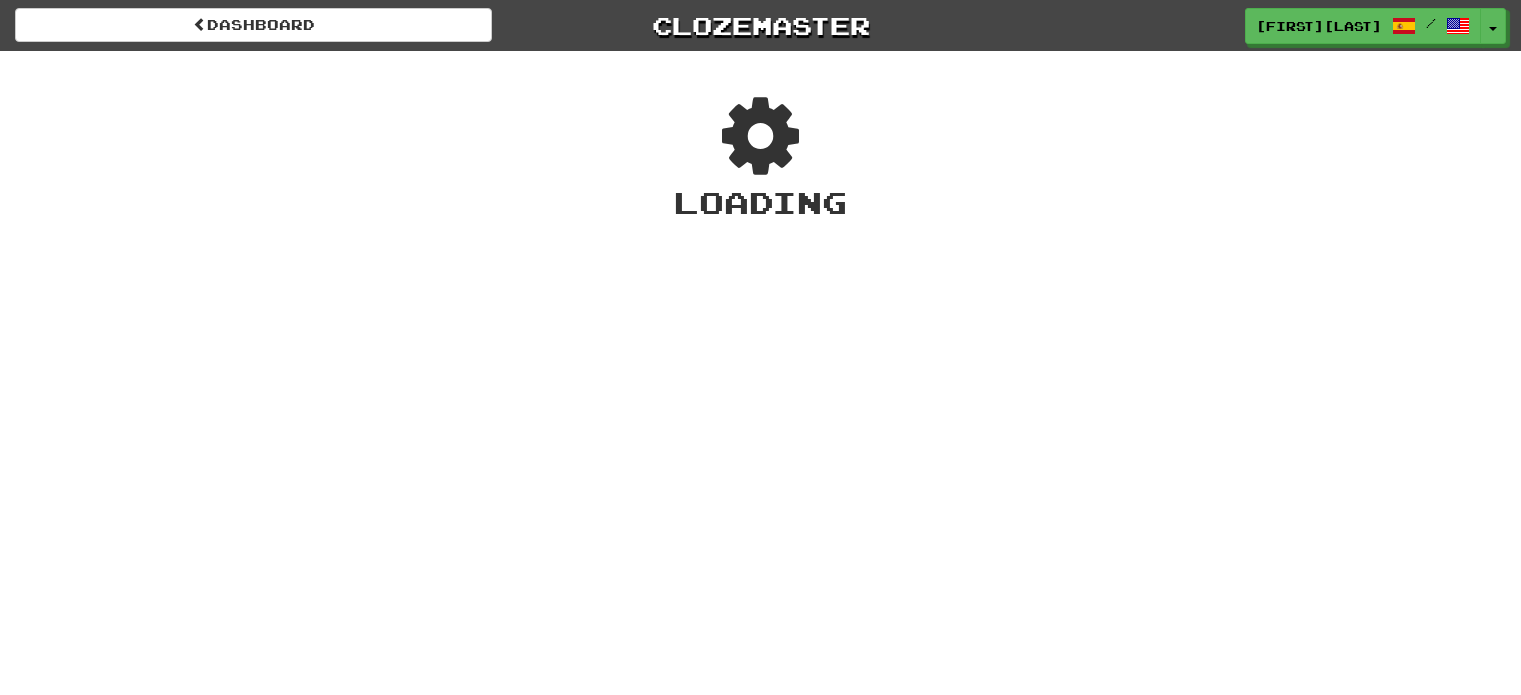 scroll, scrollTop: 0, scrollLeft: 0, axis: both 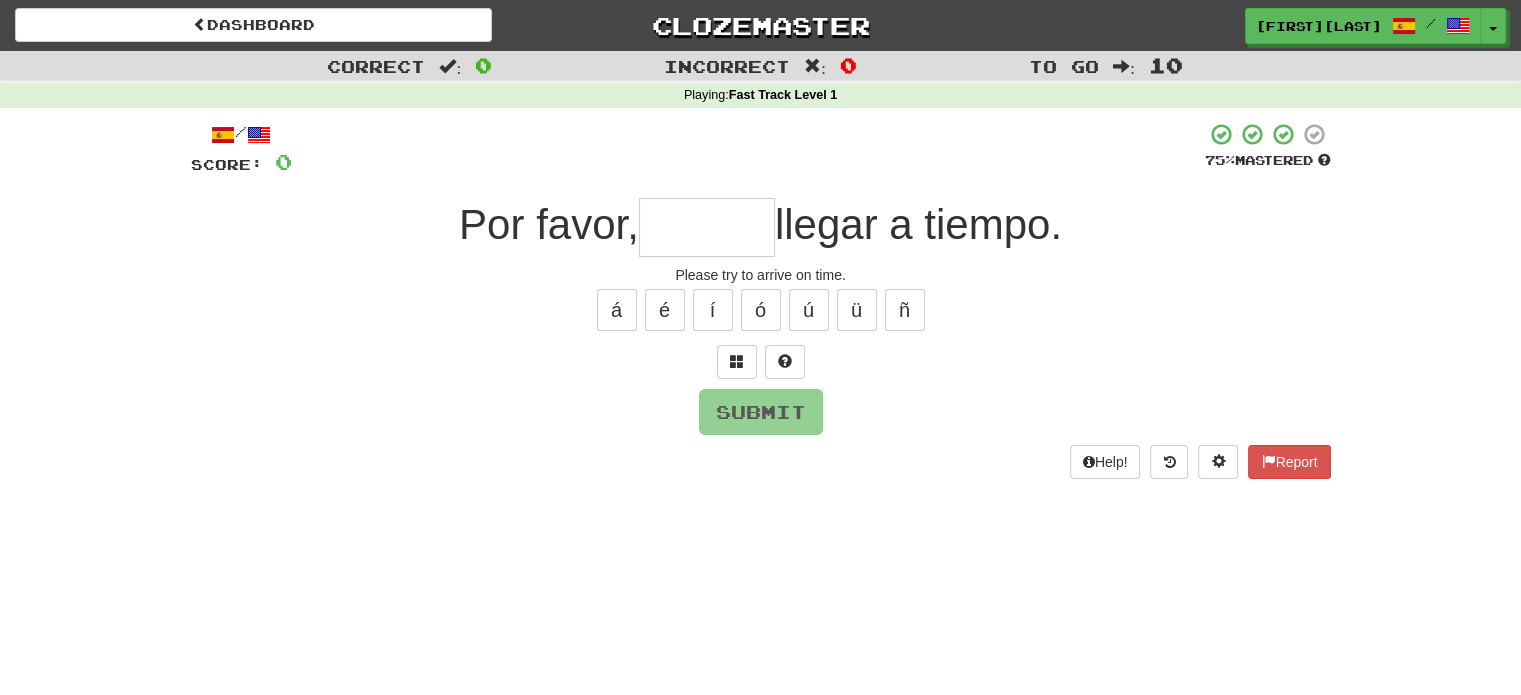 click at bounding box center [707, 227] 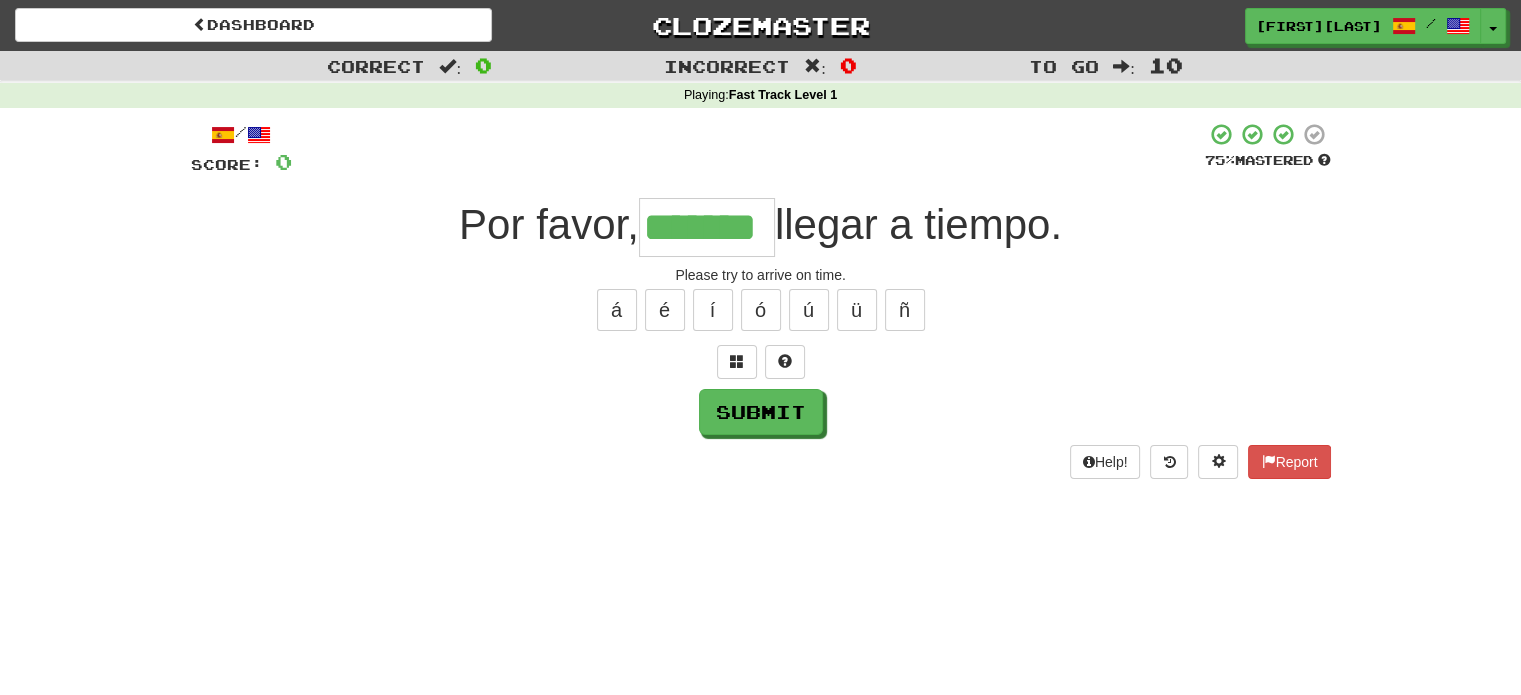 type on "*******" 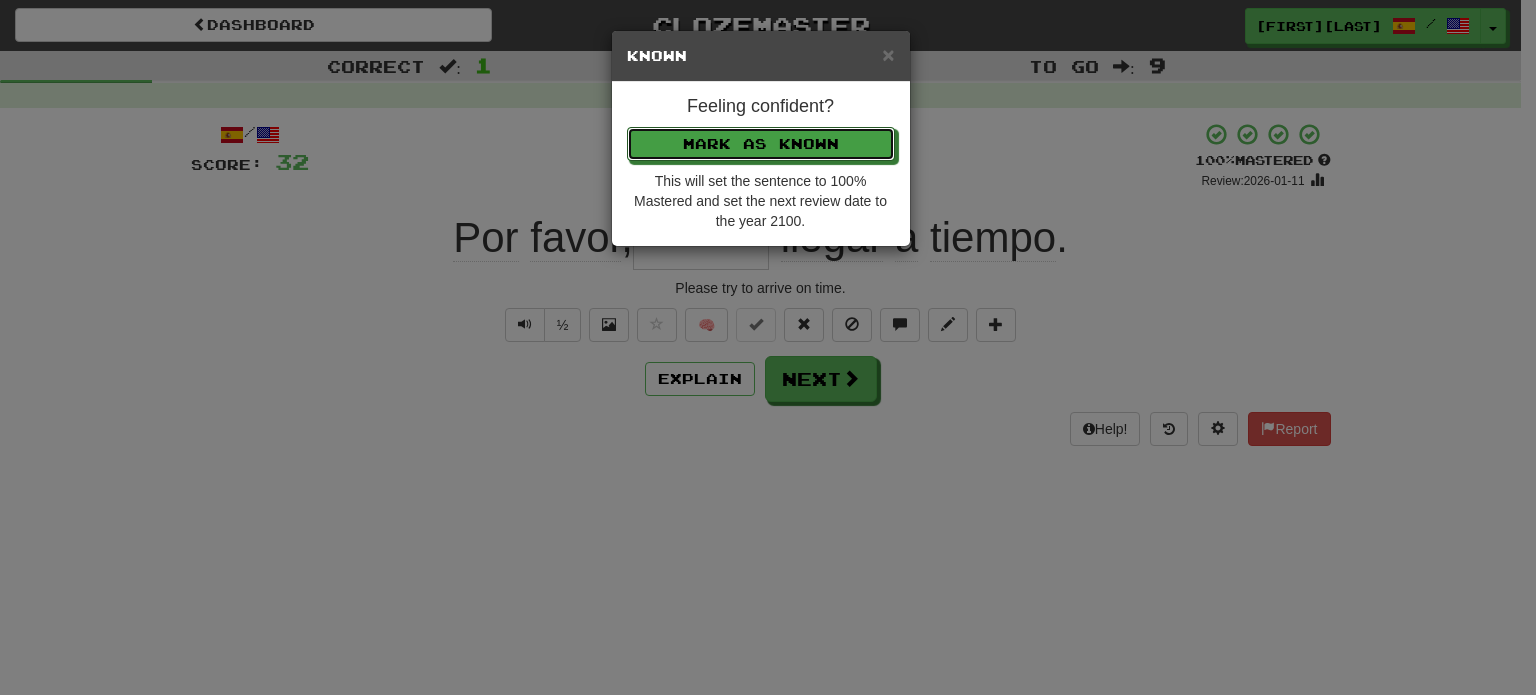 type 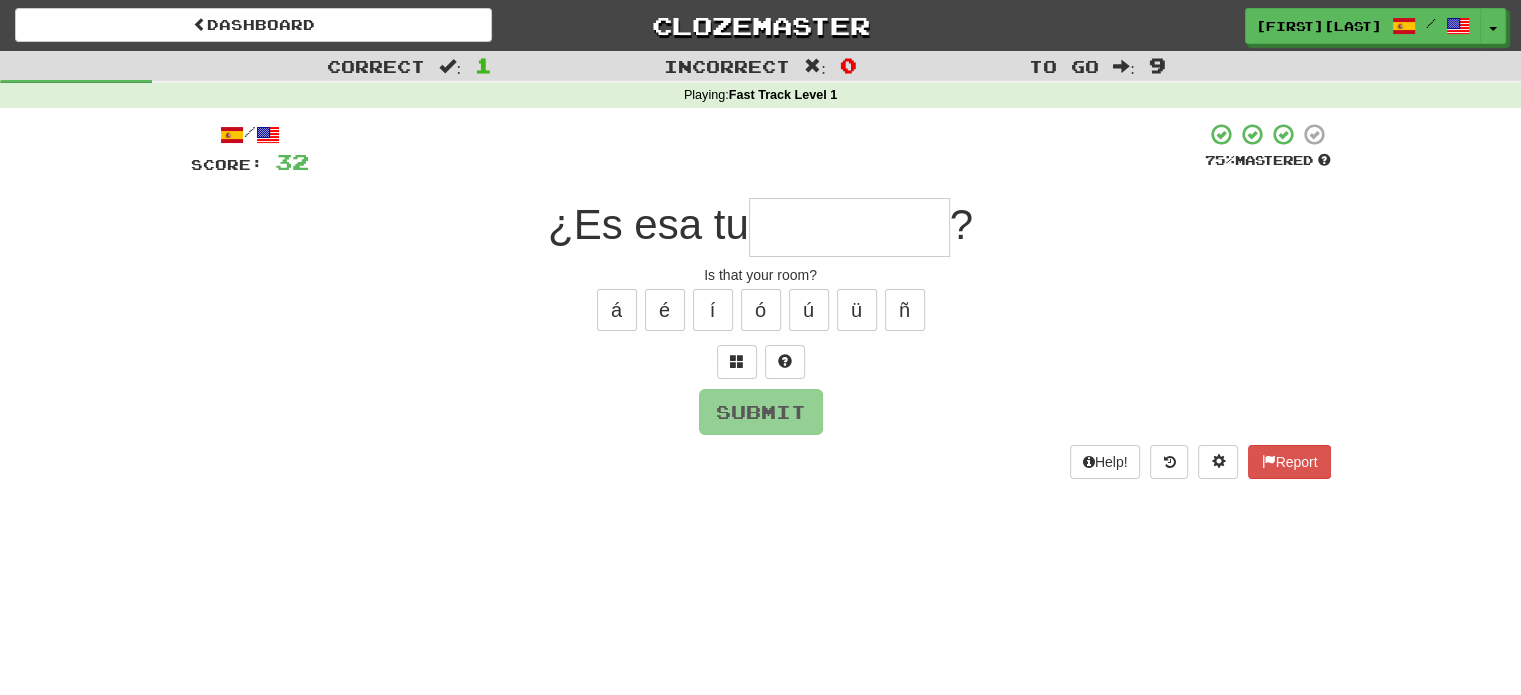type on "*" 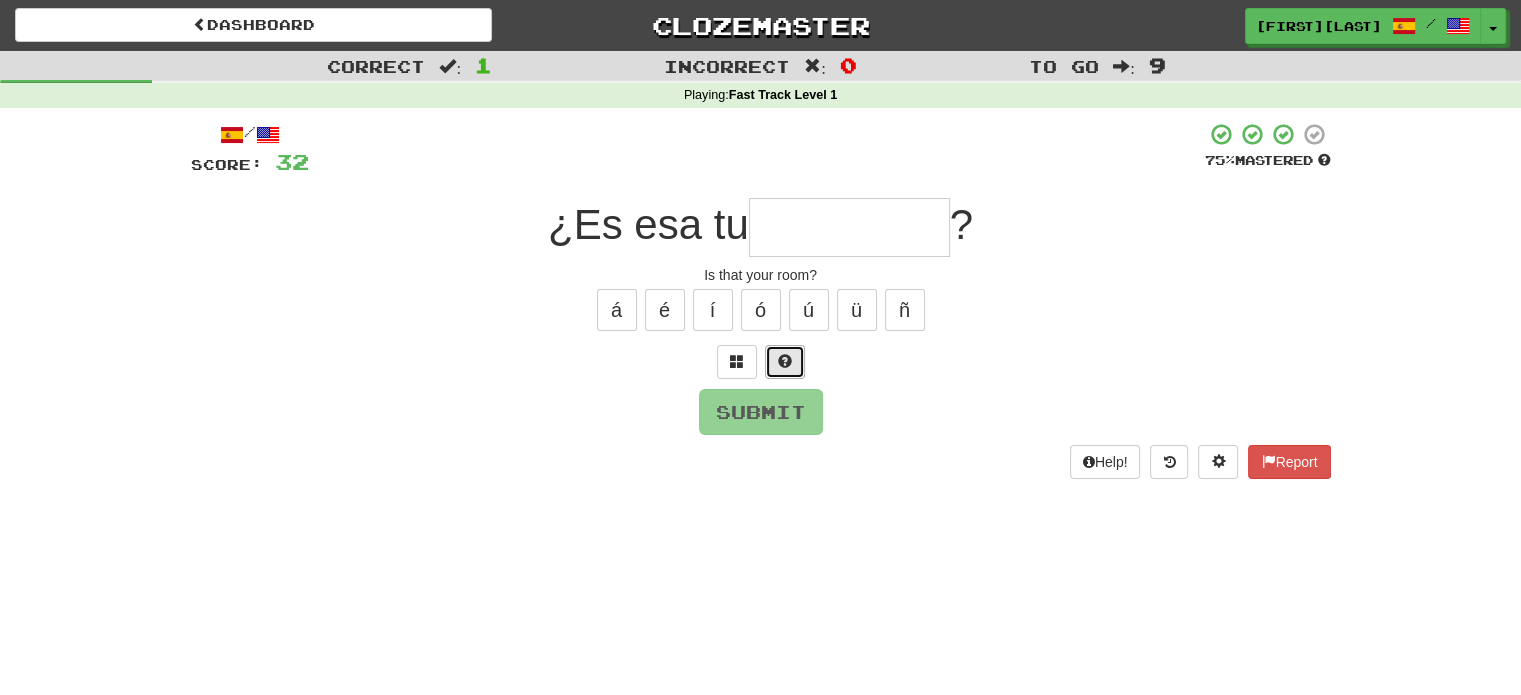 click at bounding box center (785, 361) 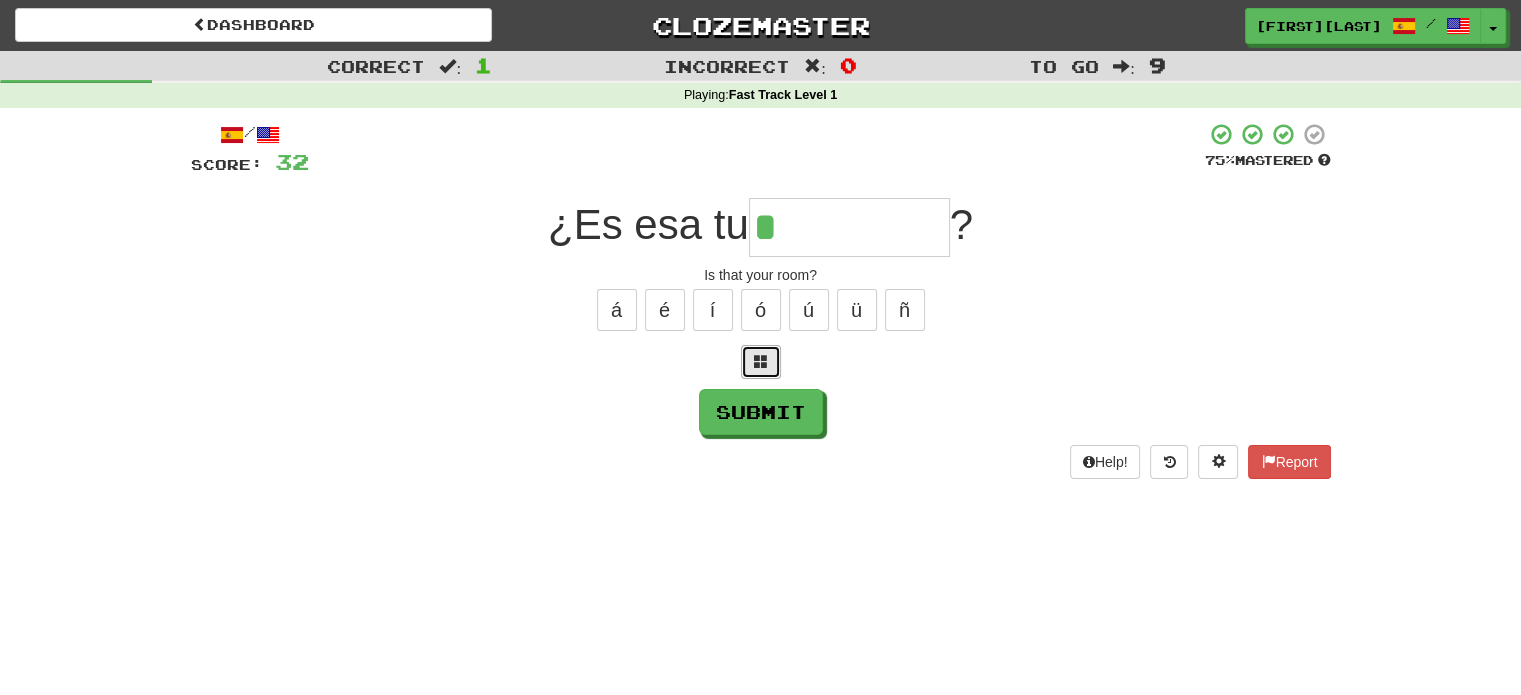 click at bounding box center (761, 362) 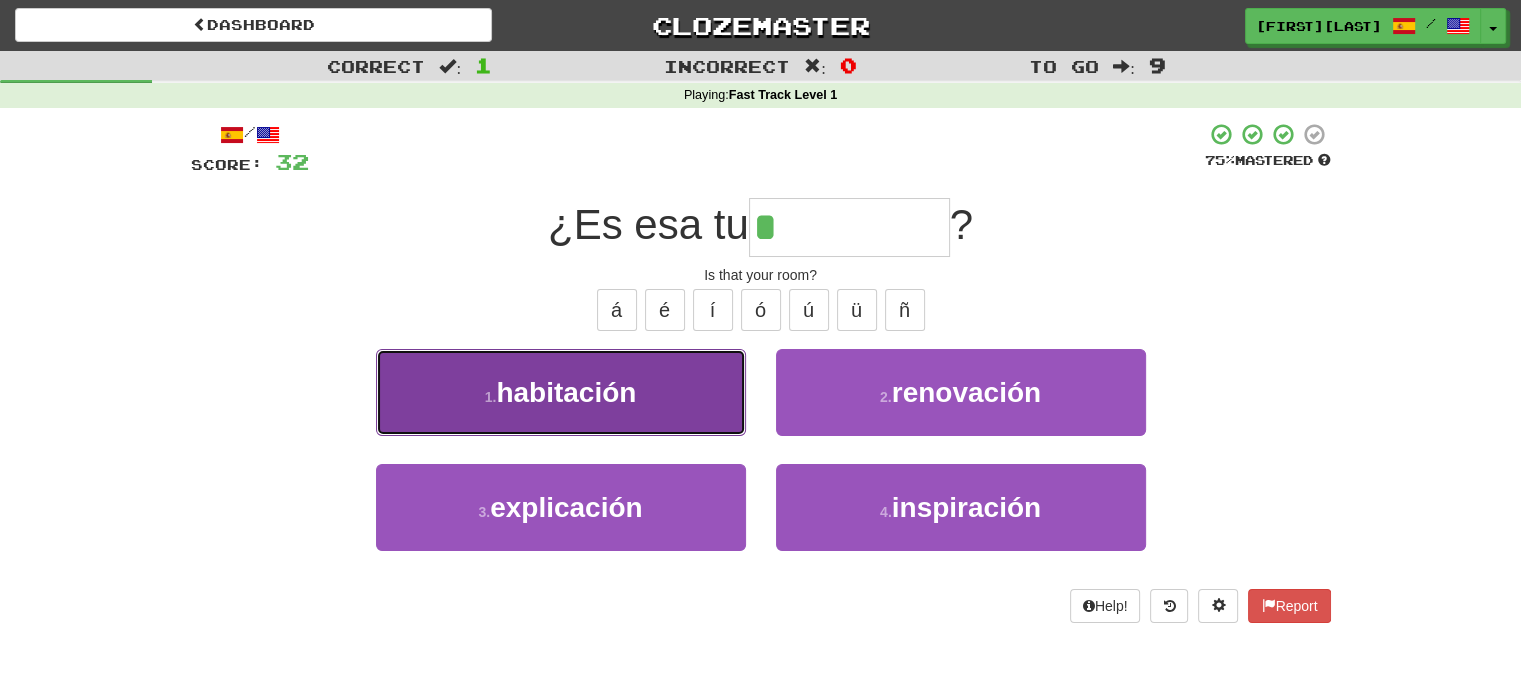 click on "1 .  habitación" at bounding box center [561, 392] 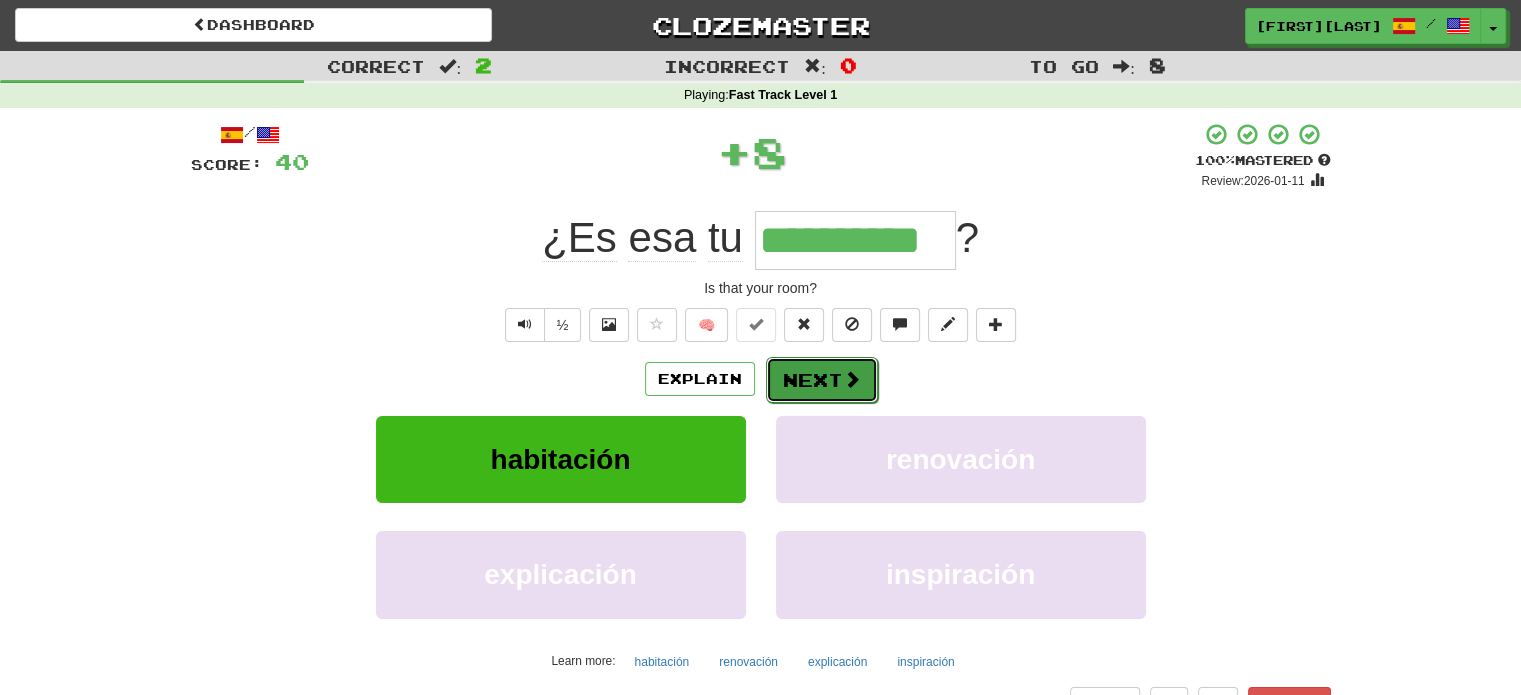 click on "Next" at bounding box center (822, 380) 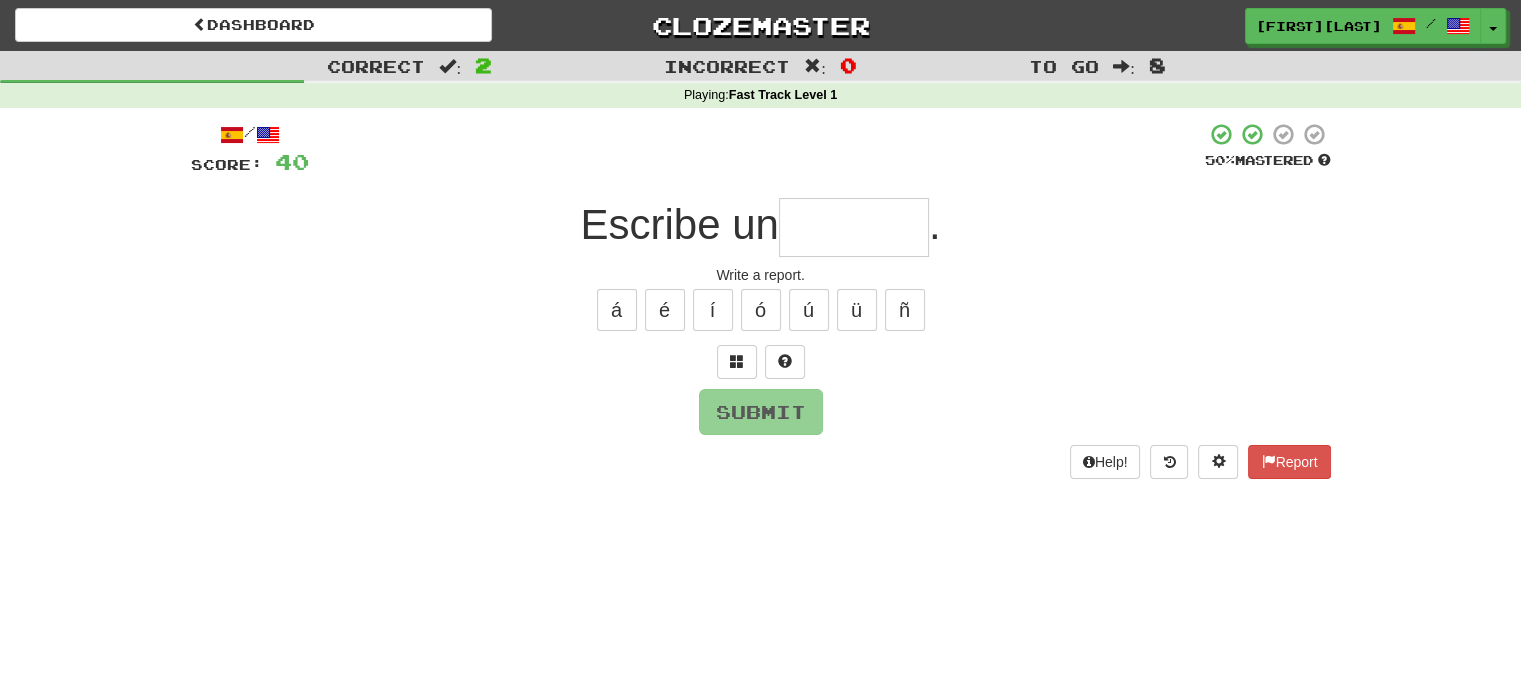 click at bounding box center (854, 227) 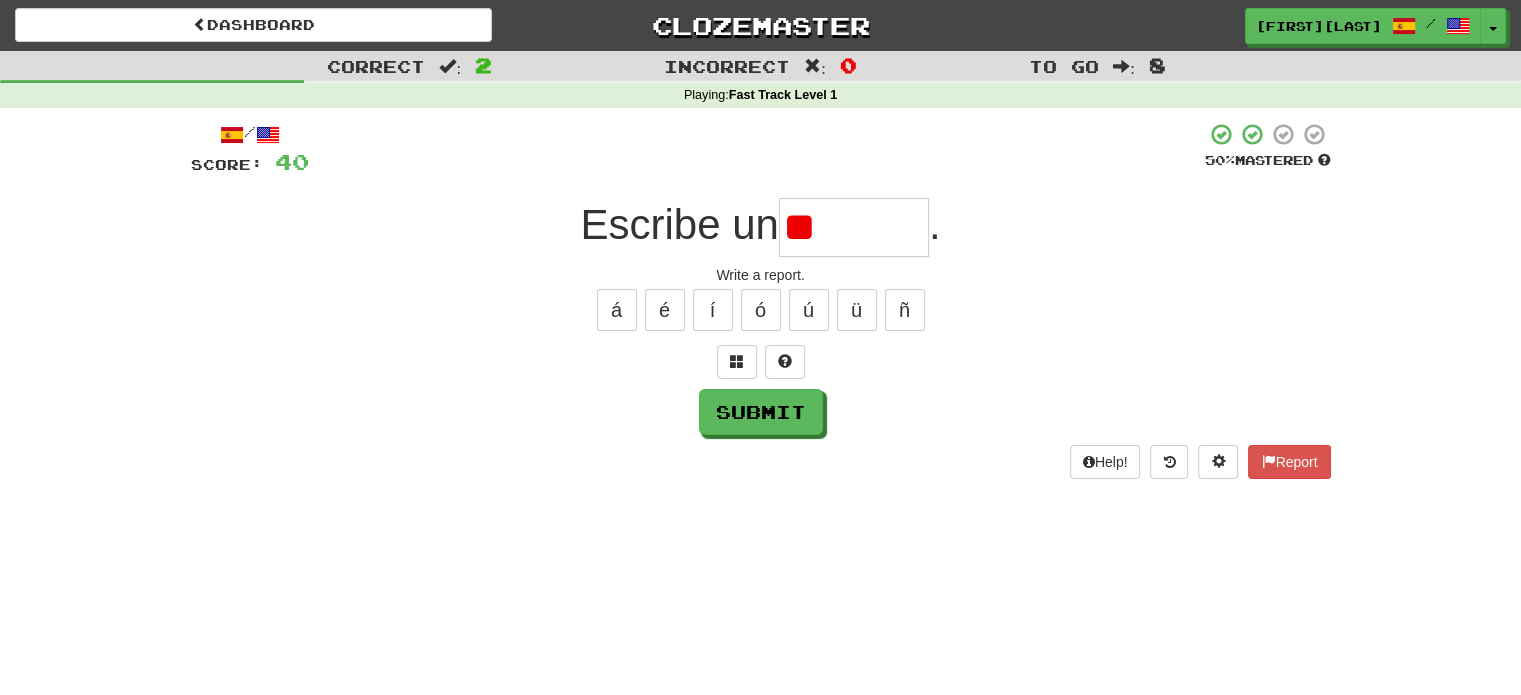 type on "*" 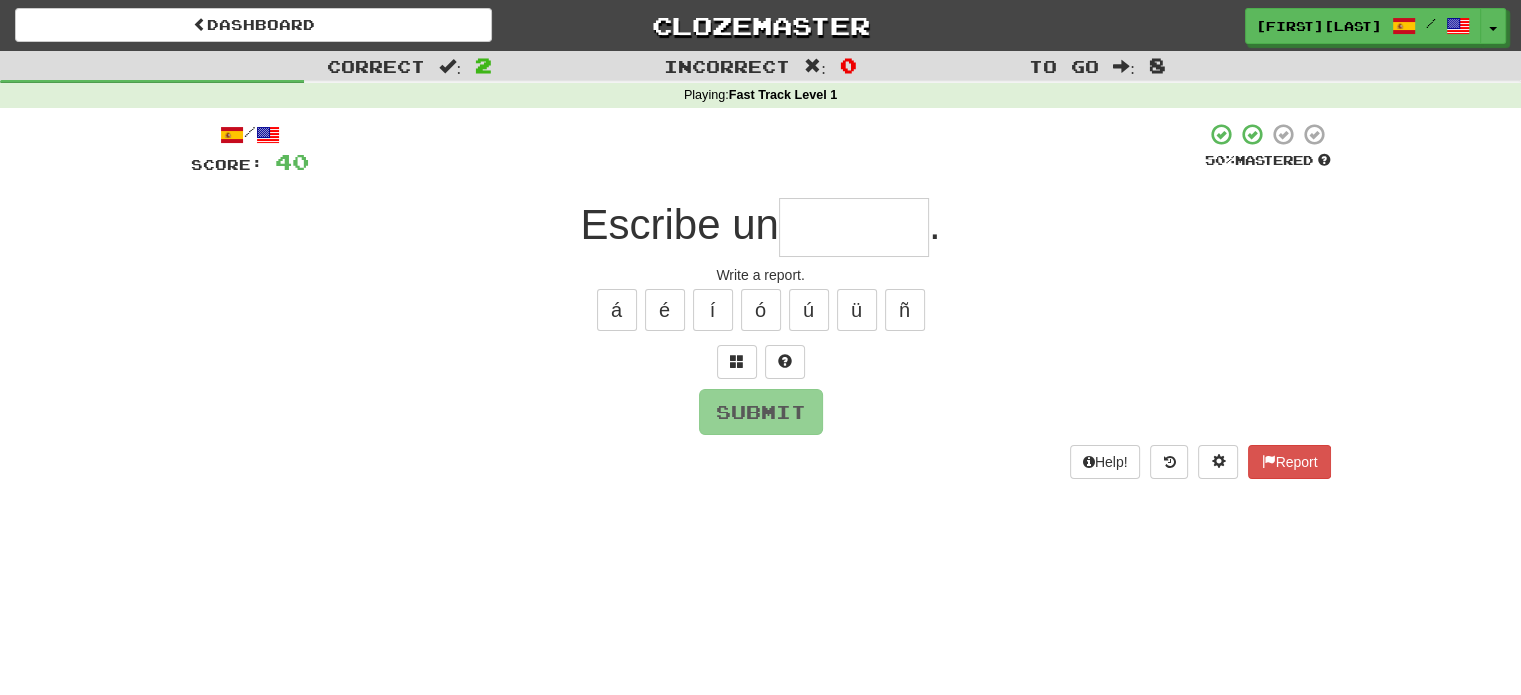 type on "*" 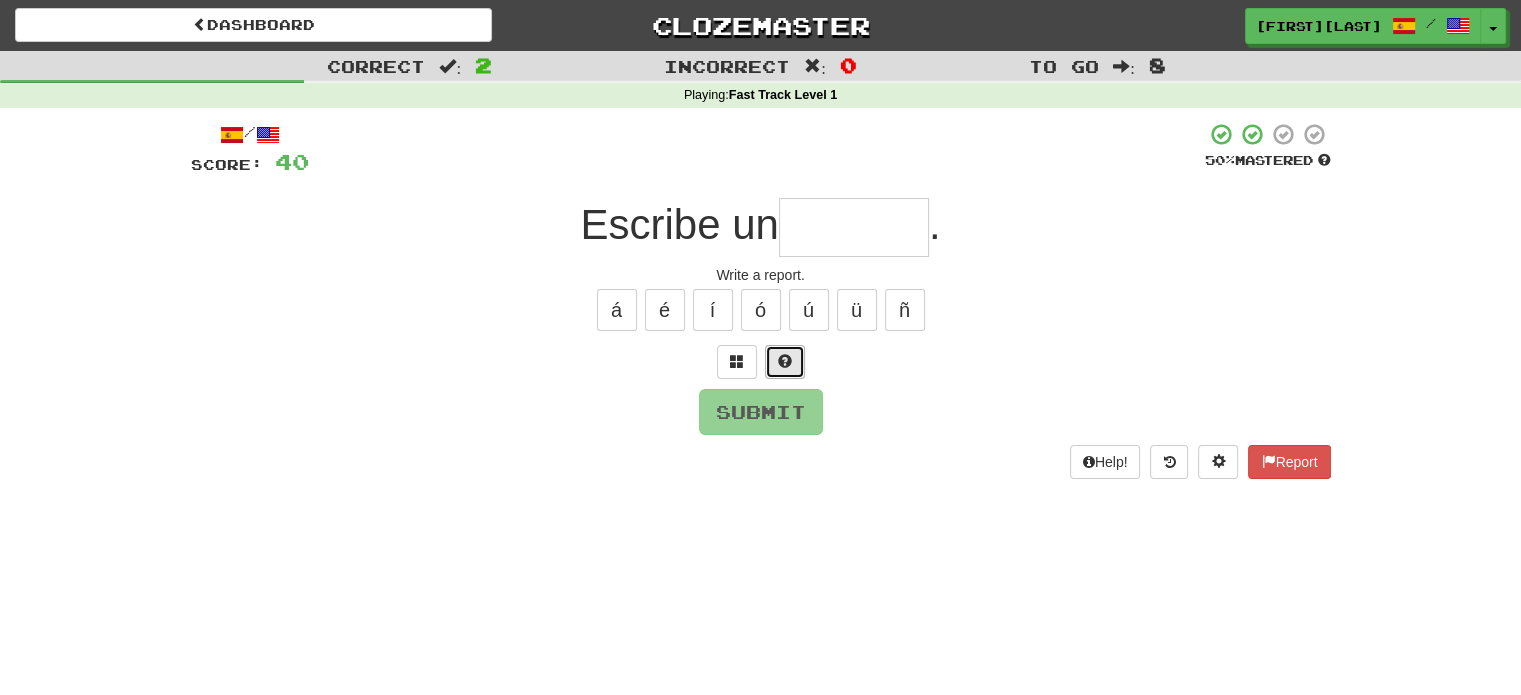 click at bounding box center [785, 361] 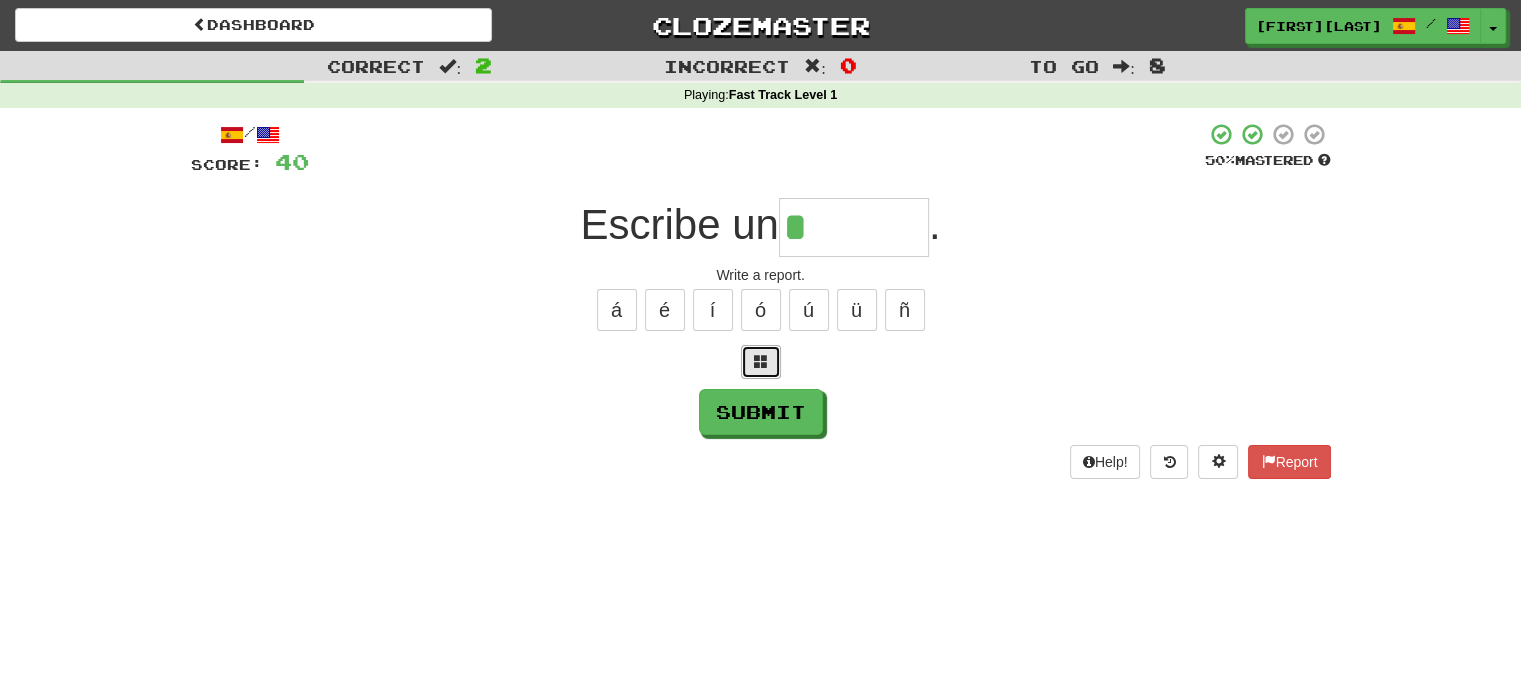 click at bounding box center (761, 361) 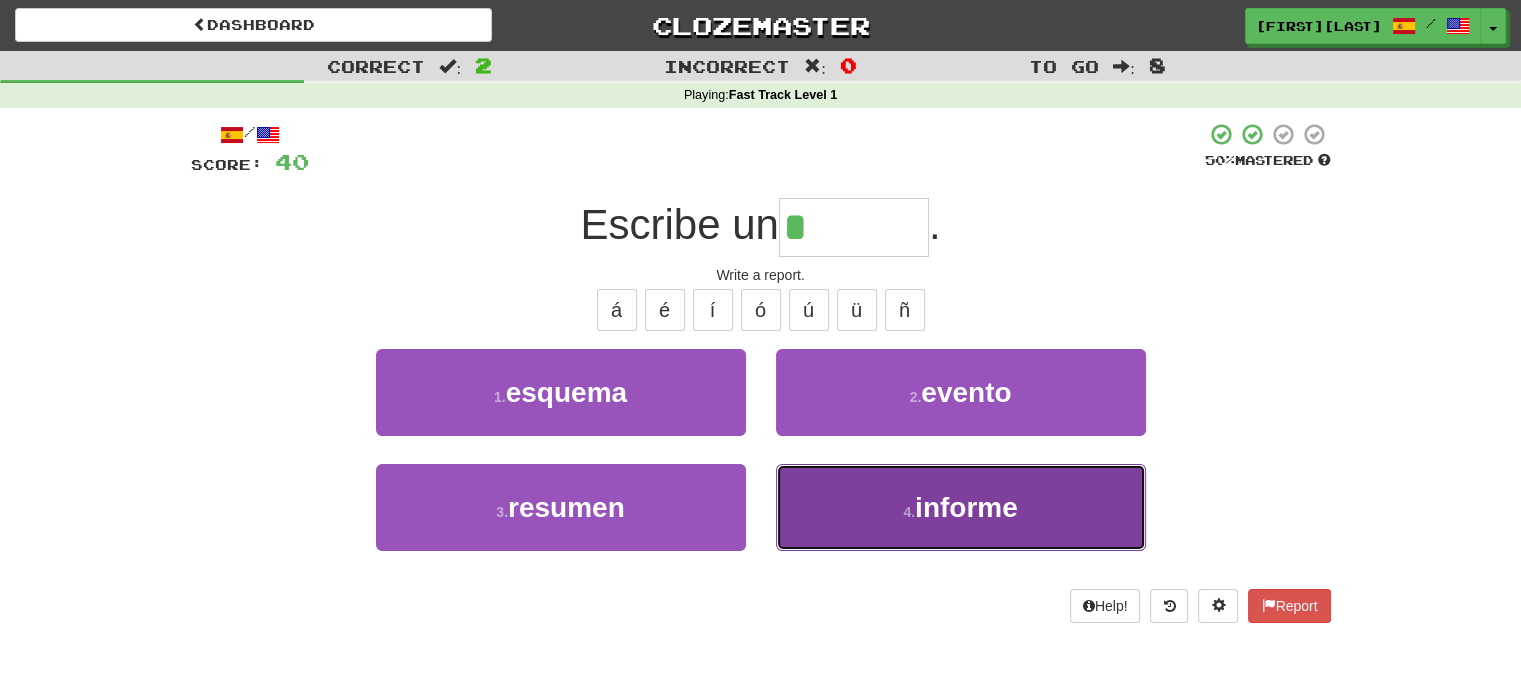 click on "4 .  informe" at bounding box center [961, 507] 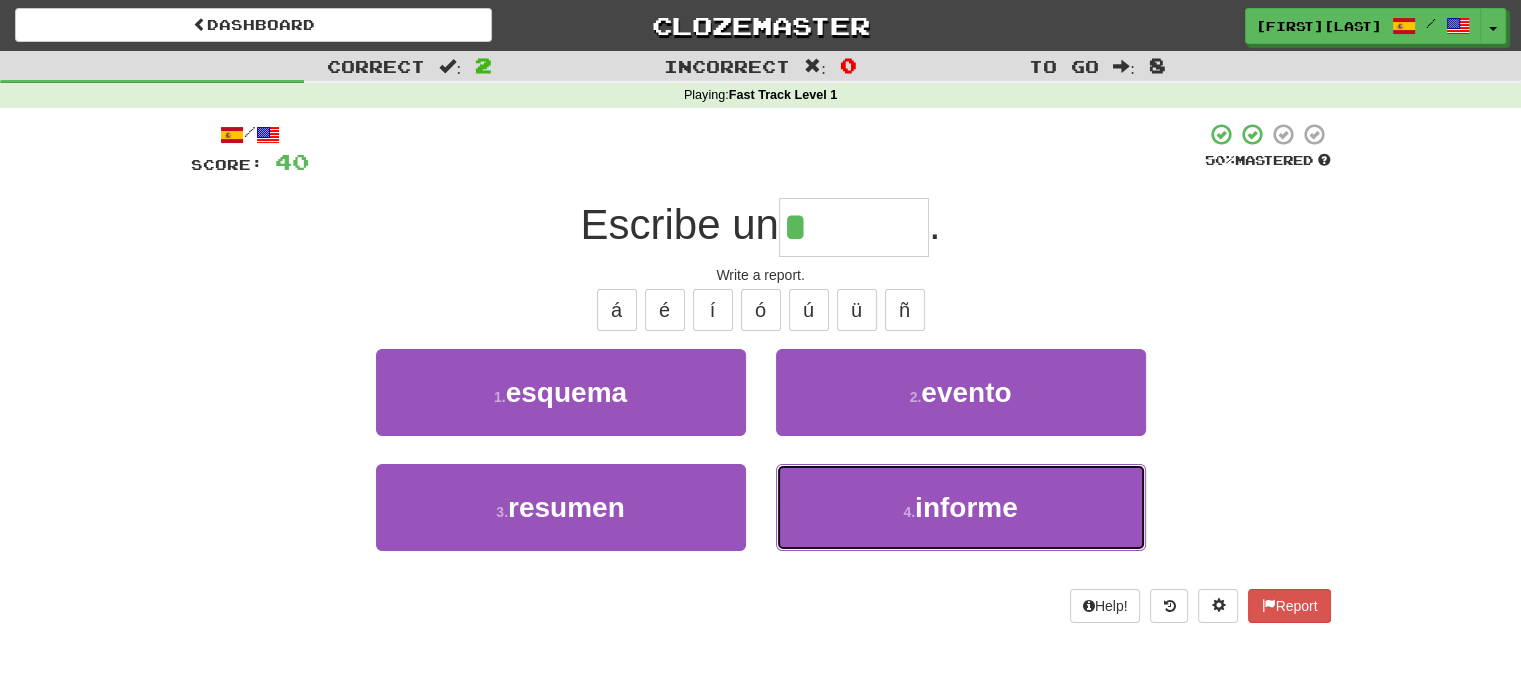 type on "*******" 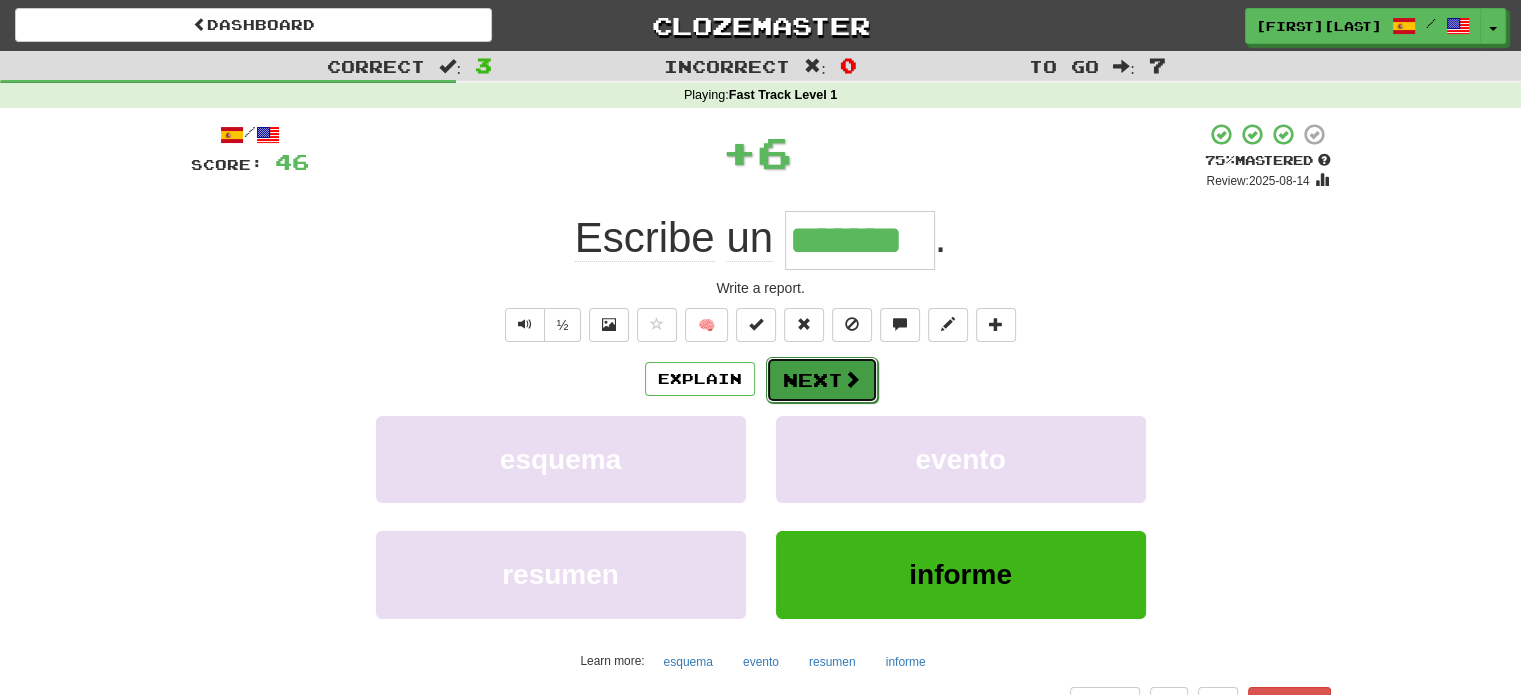 click on "Next" at bounding box center [822, 380] 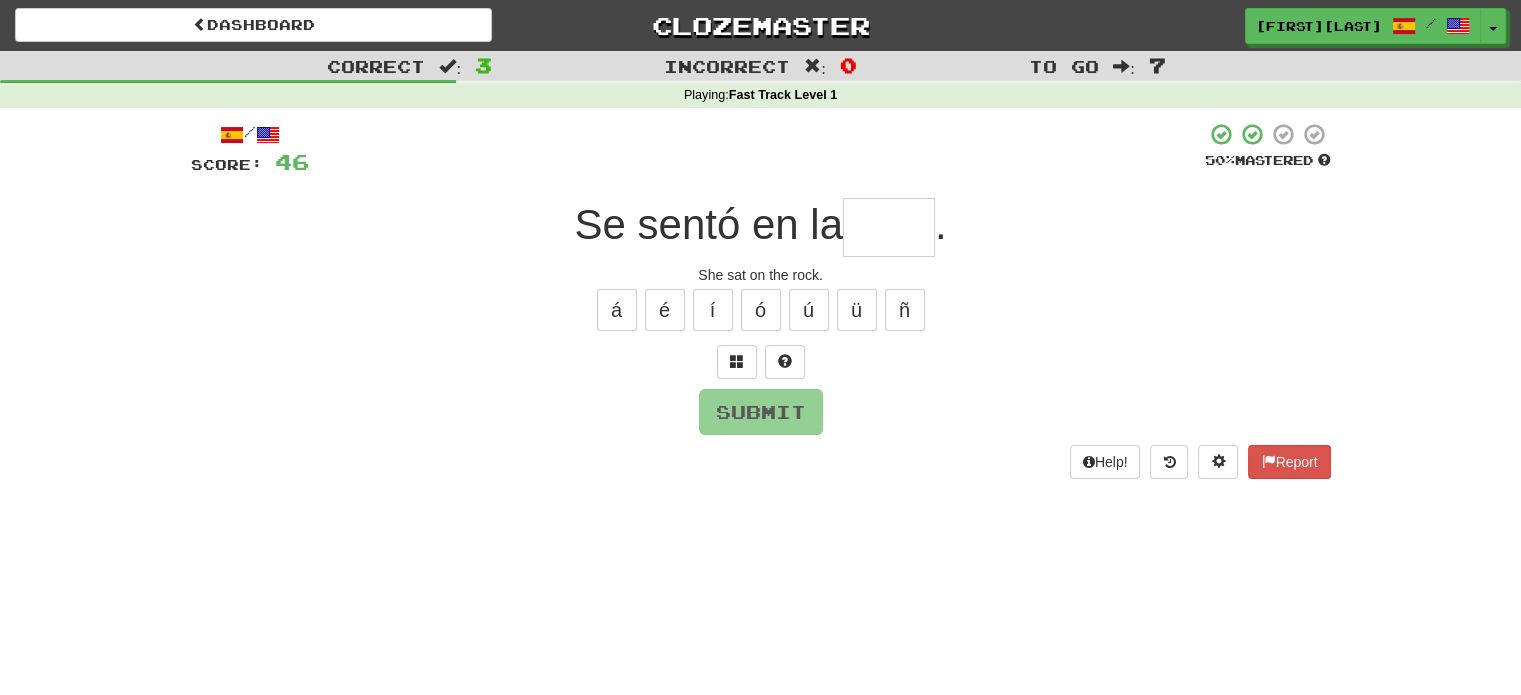 click at bounding box center (889, 227) 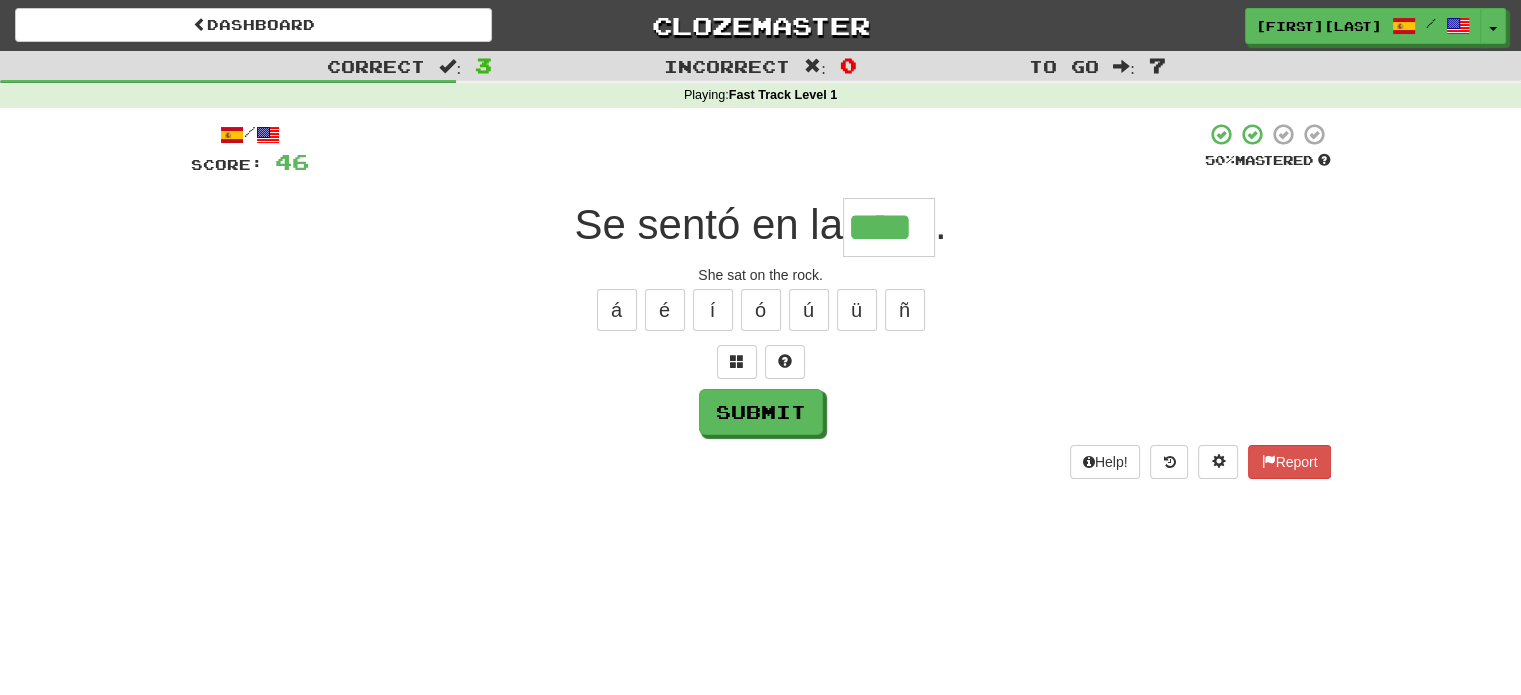 type on "****" 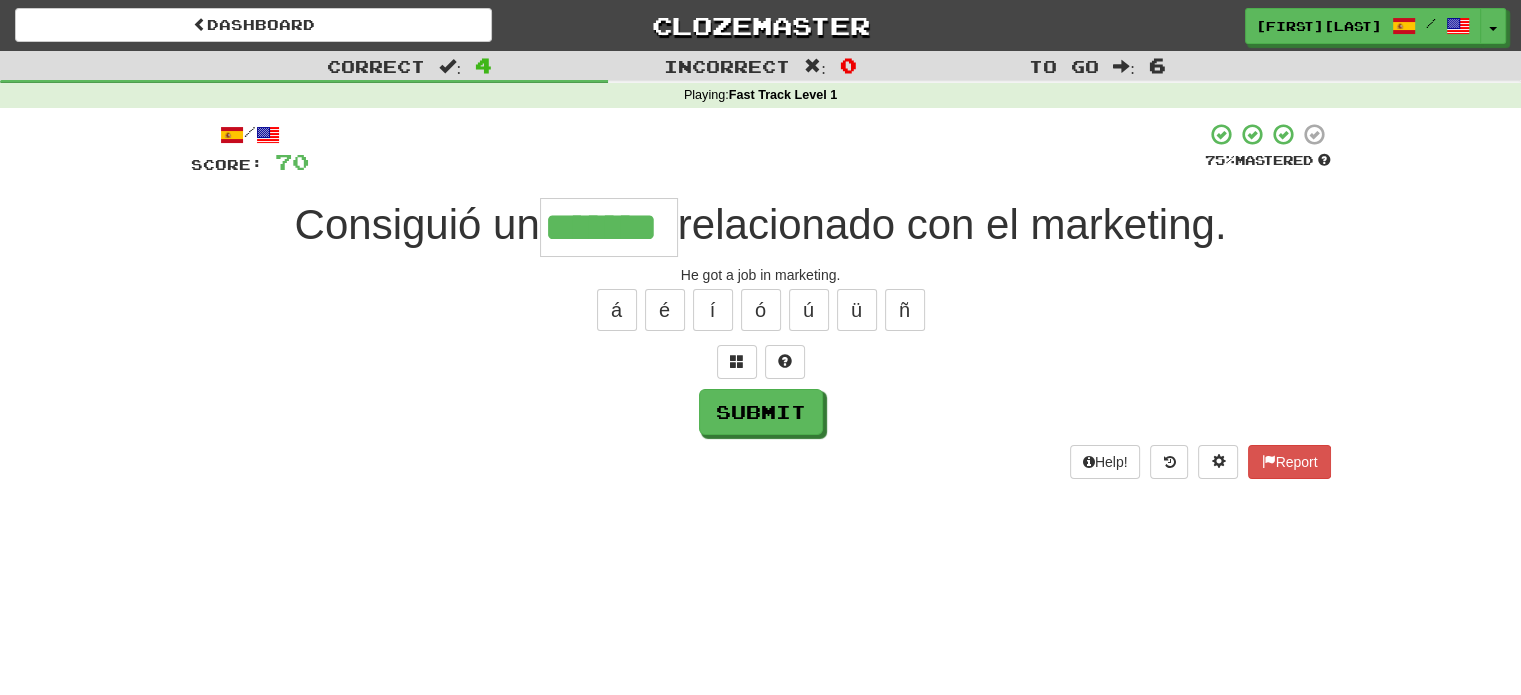 type on "*******" 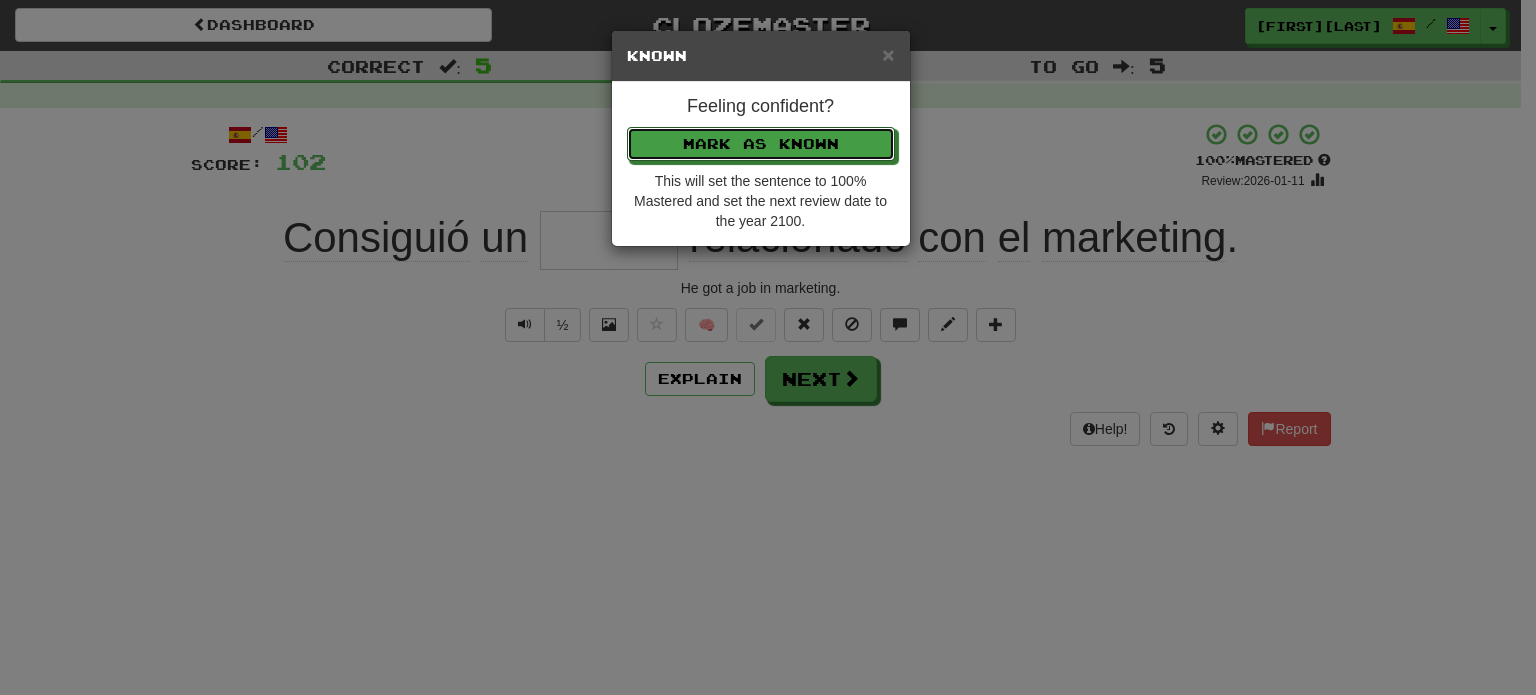 click on "Mark as Known" at bounding box center (761, 144) 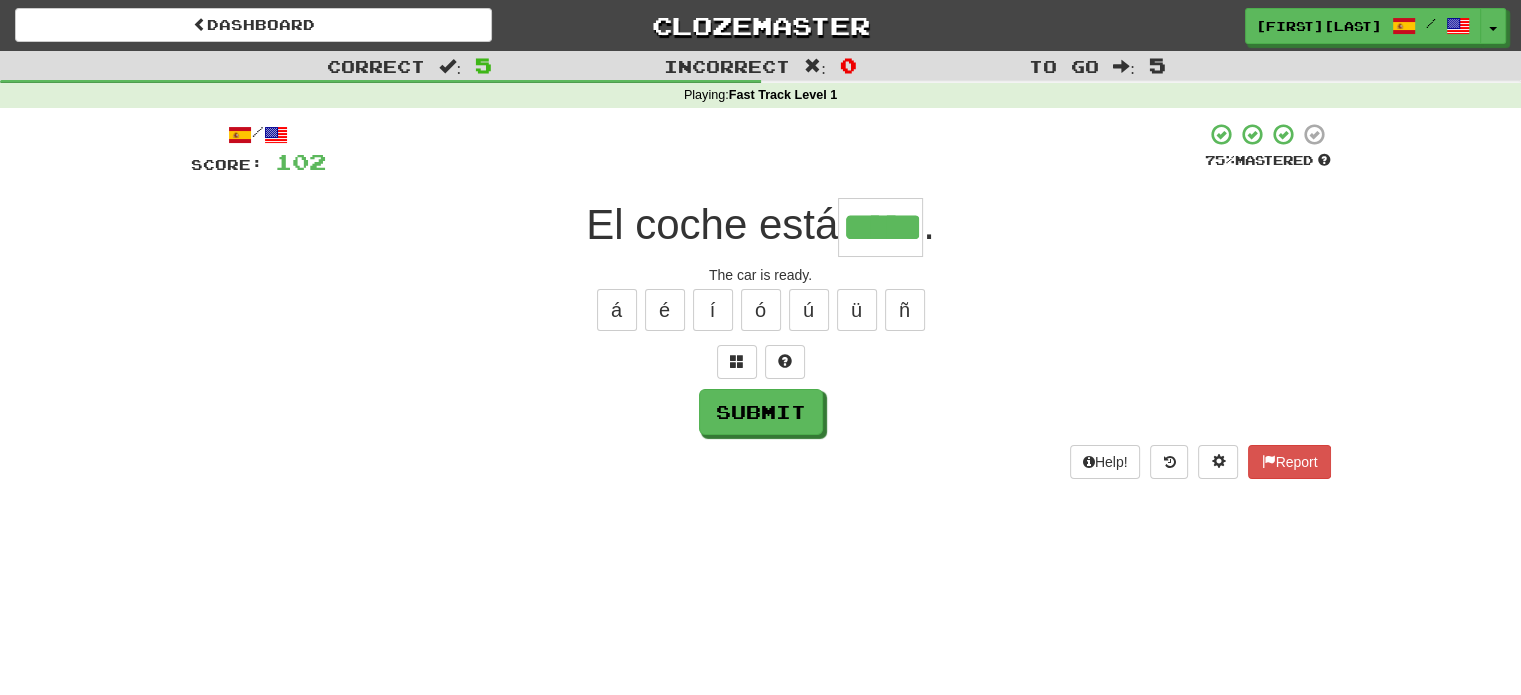 type on "*****" 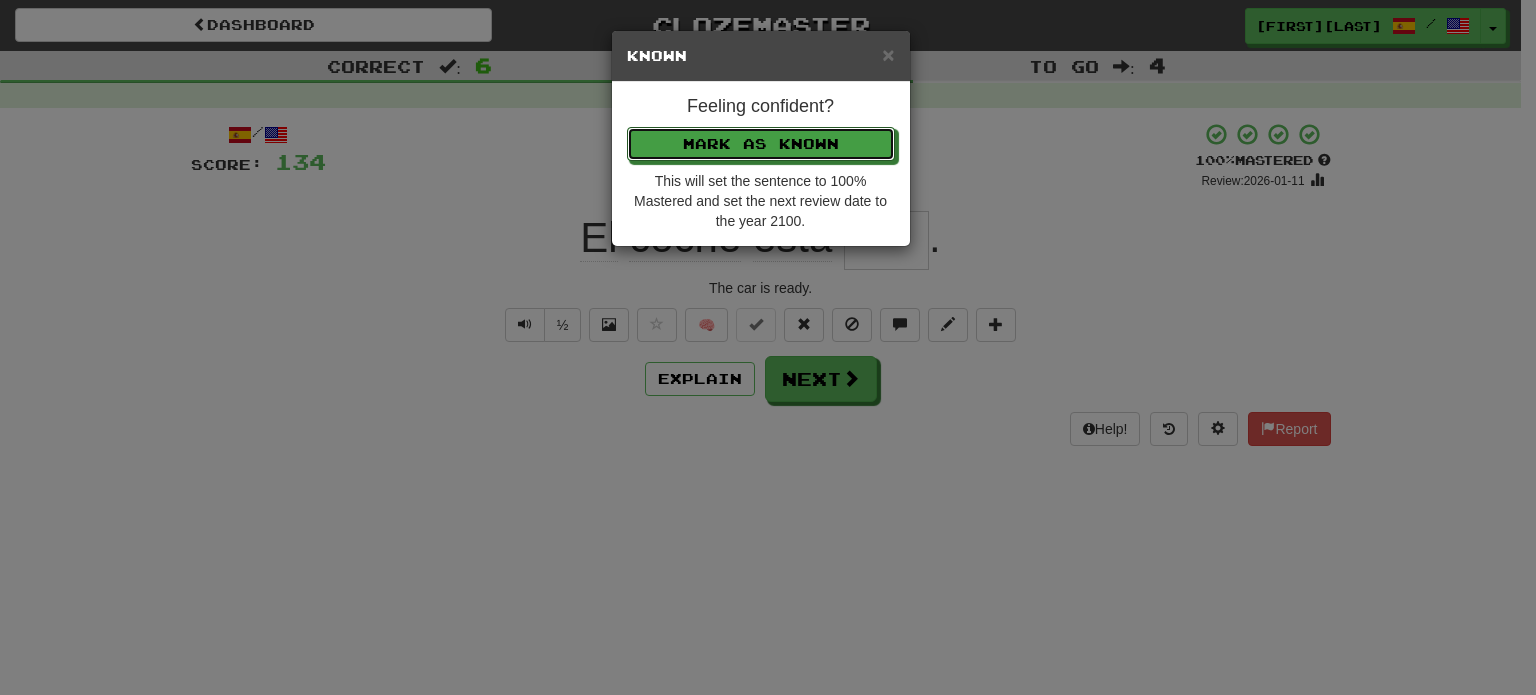 click on "Mark as Known" at bounding box center (761, 144) 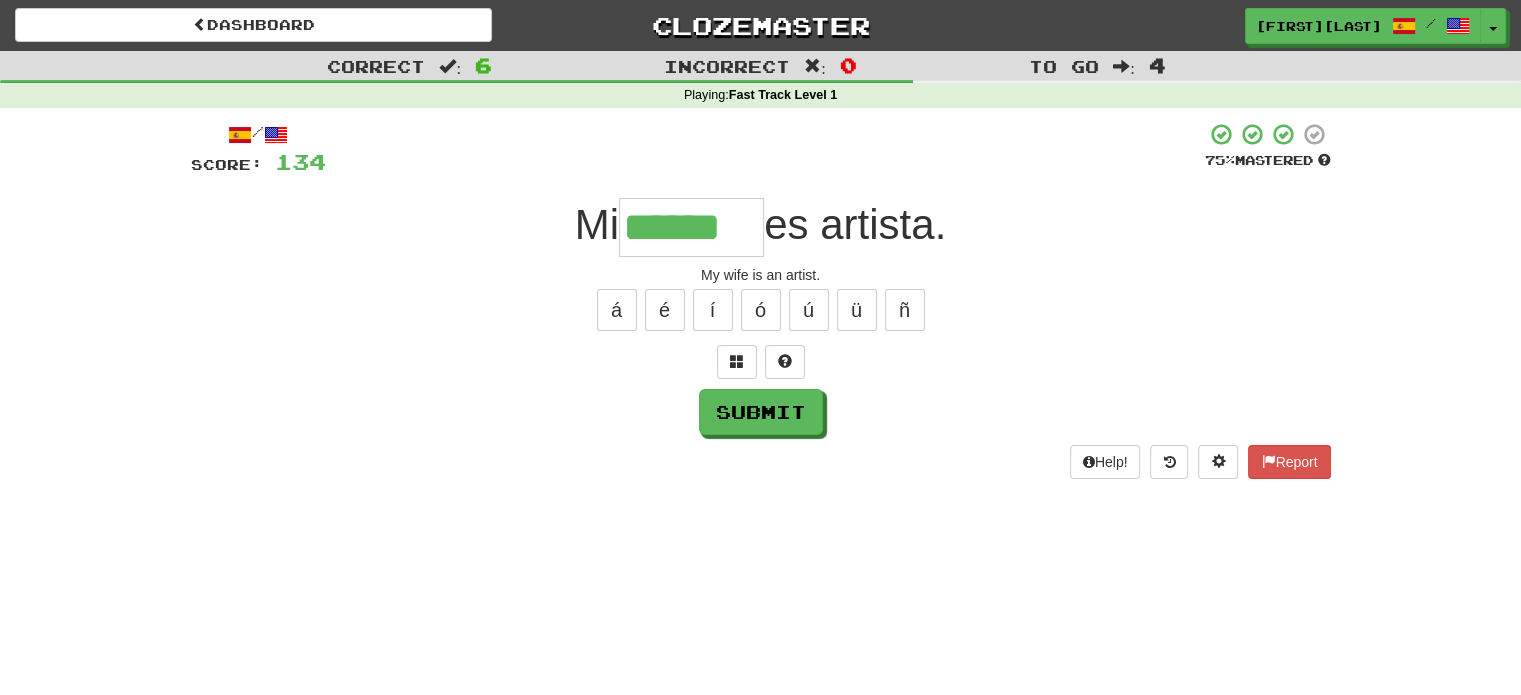 type on "******" 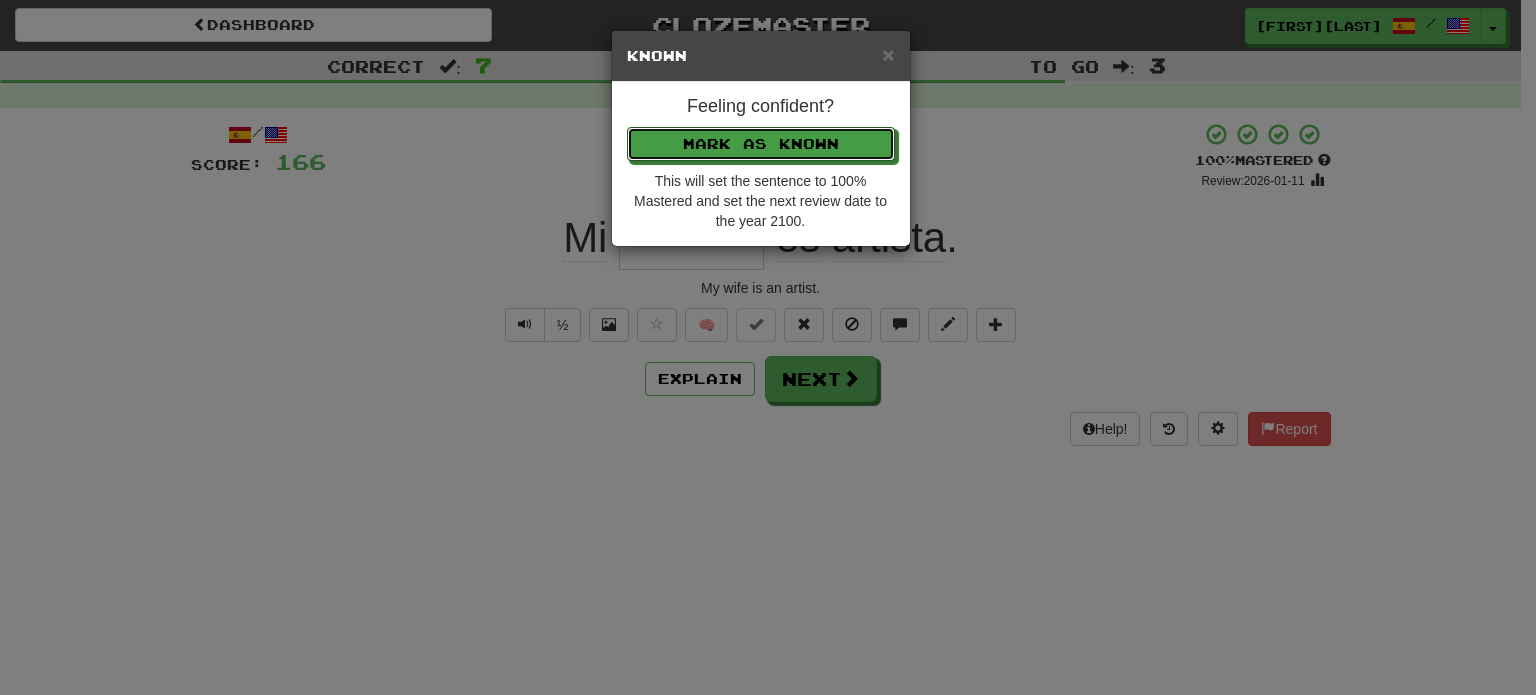 click on "Mark as Known" at bounding box center [761, 144] 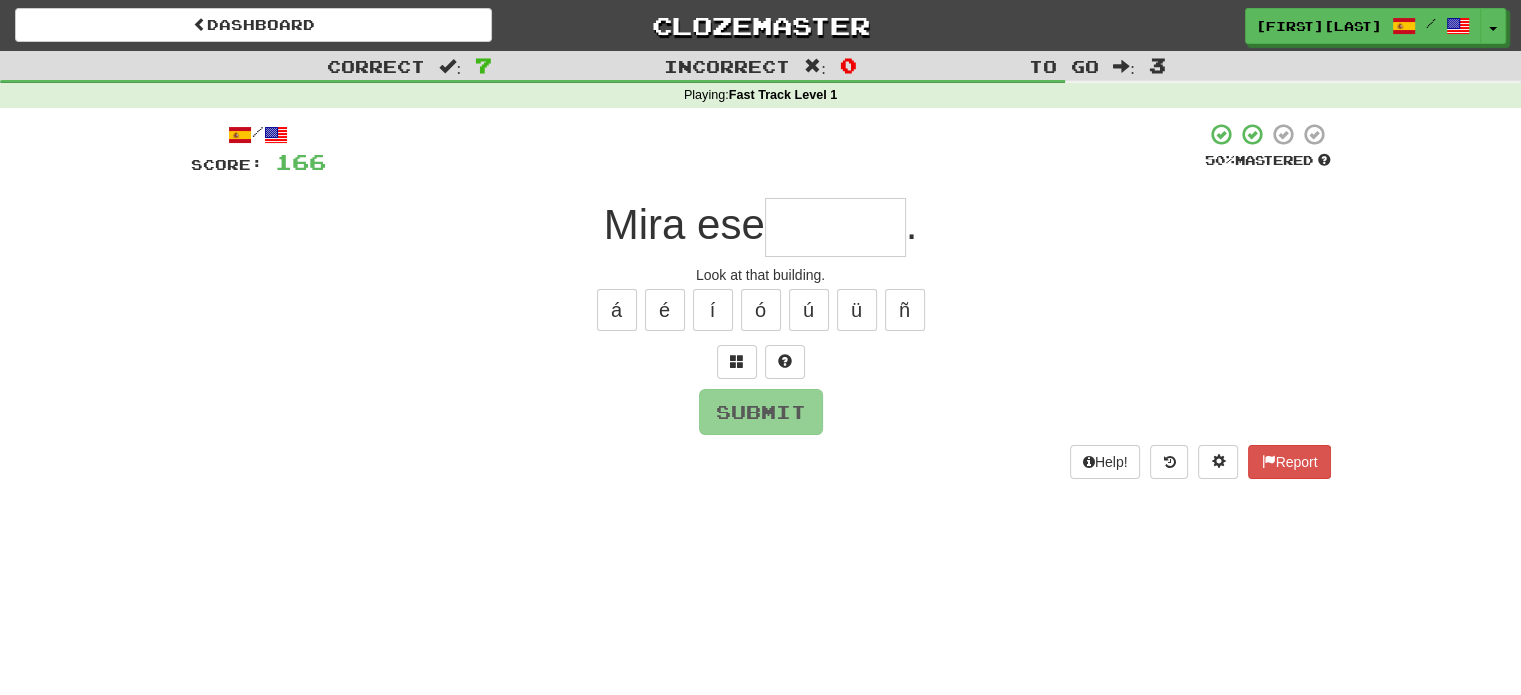 type on "*" 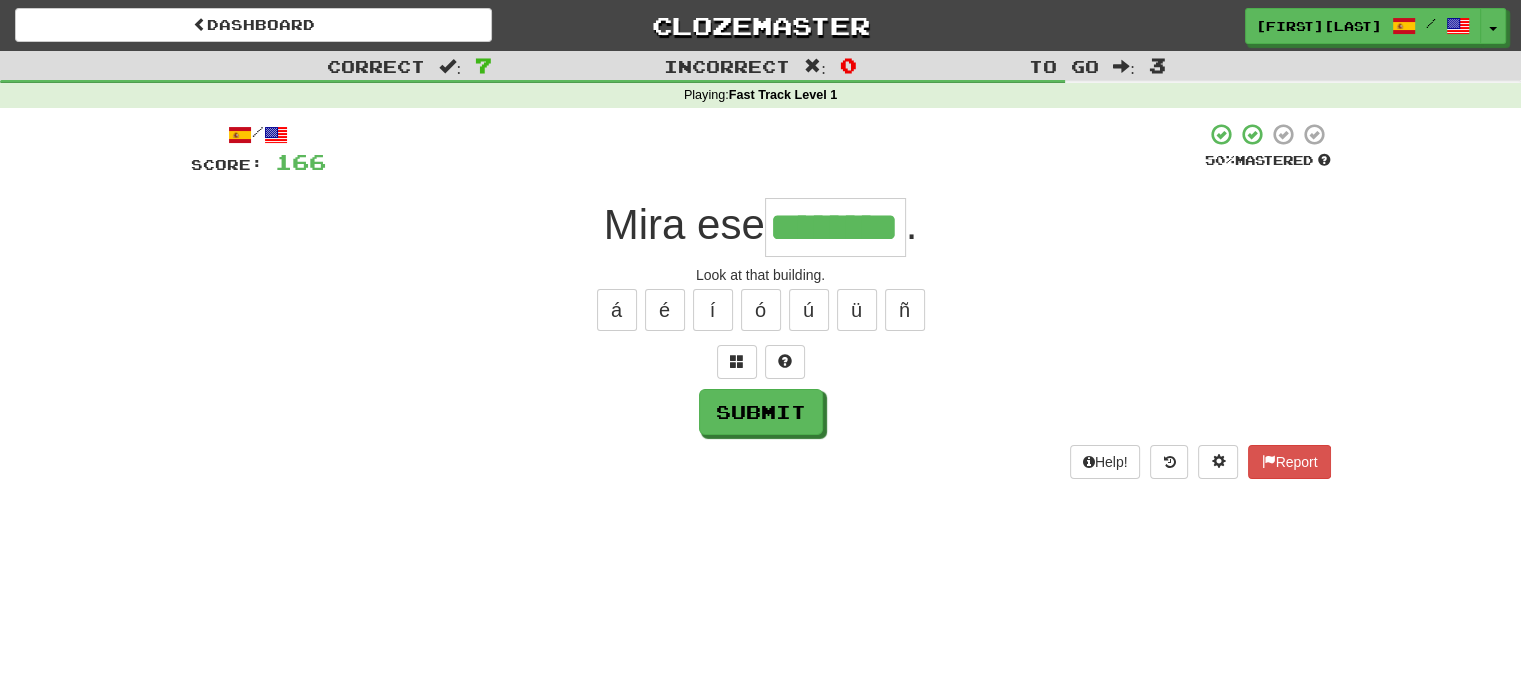 type on "********" 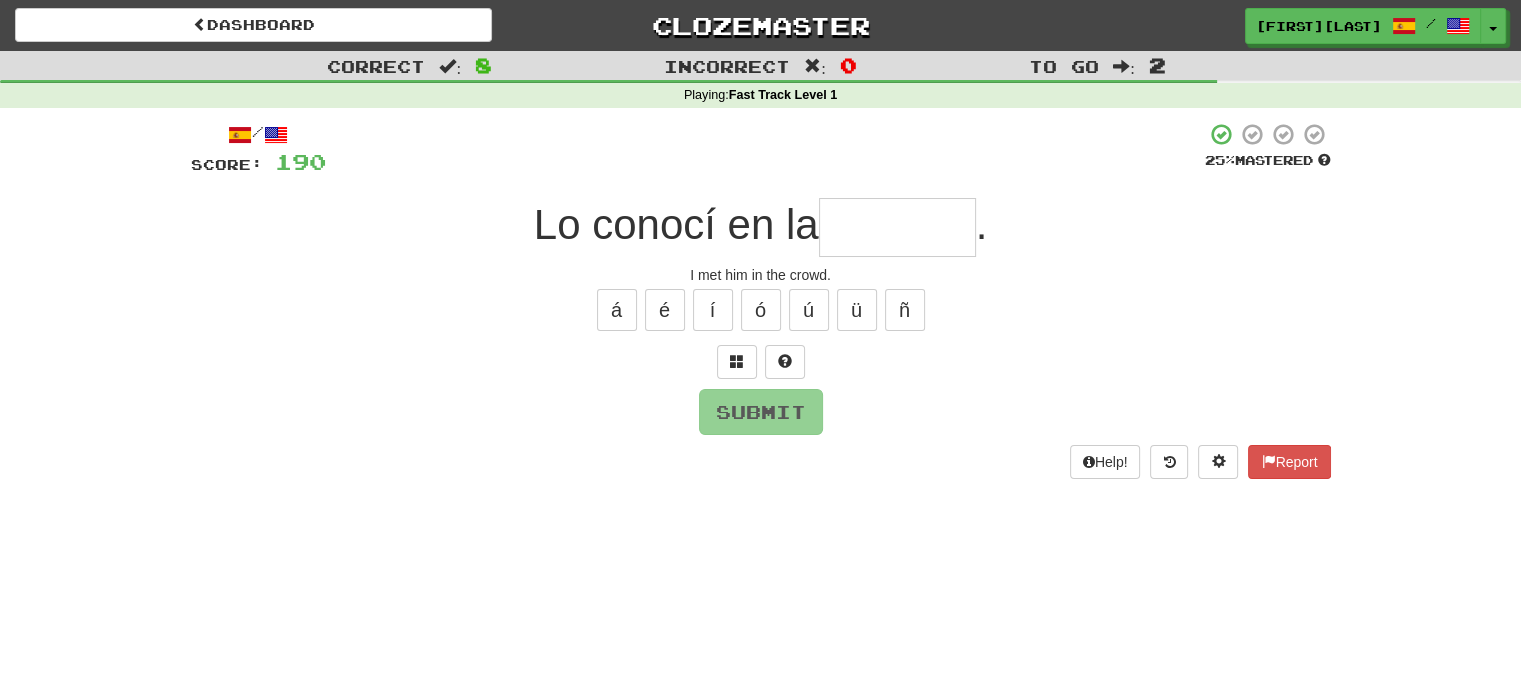 type on "*" 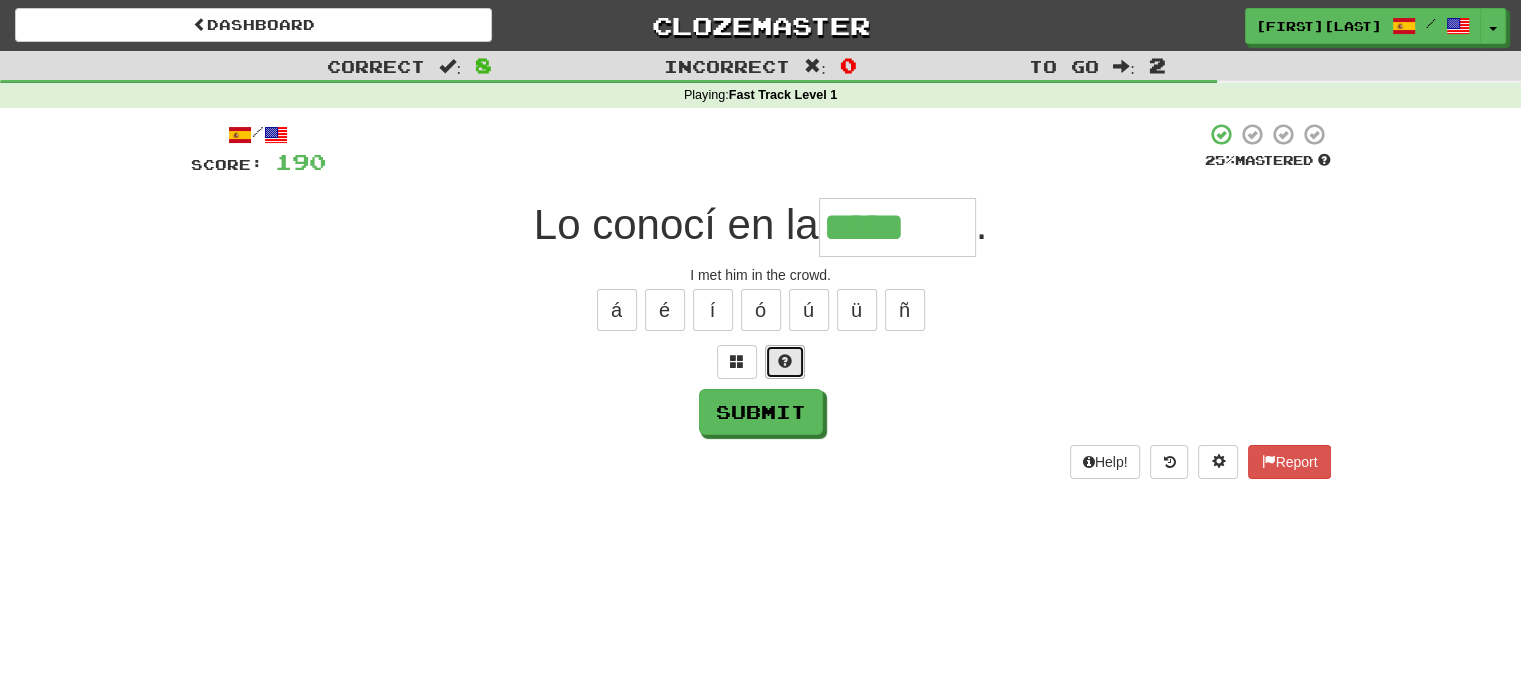 click at bounding box center [785, 362] 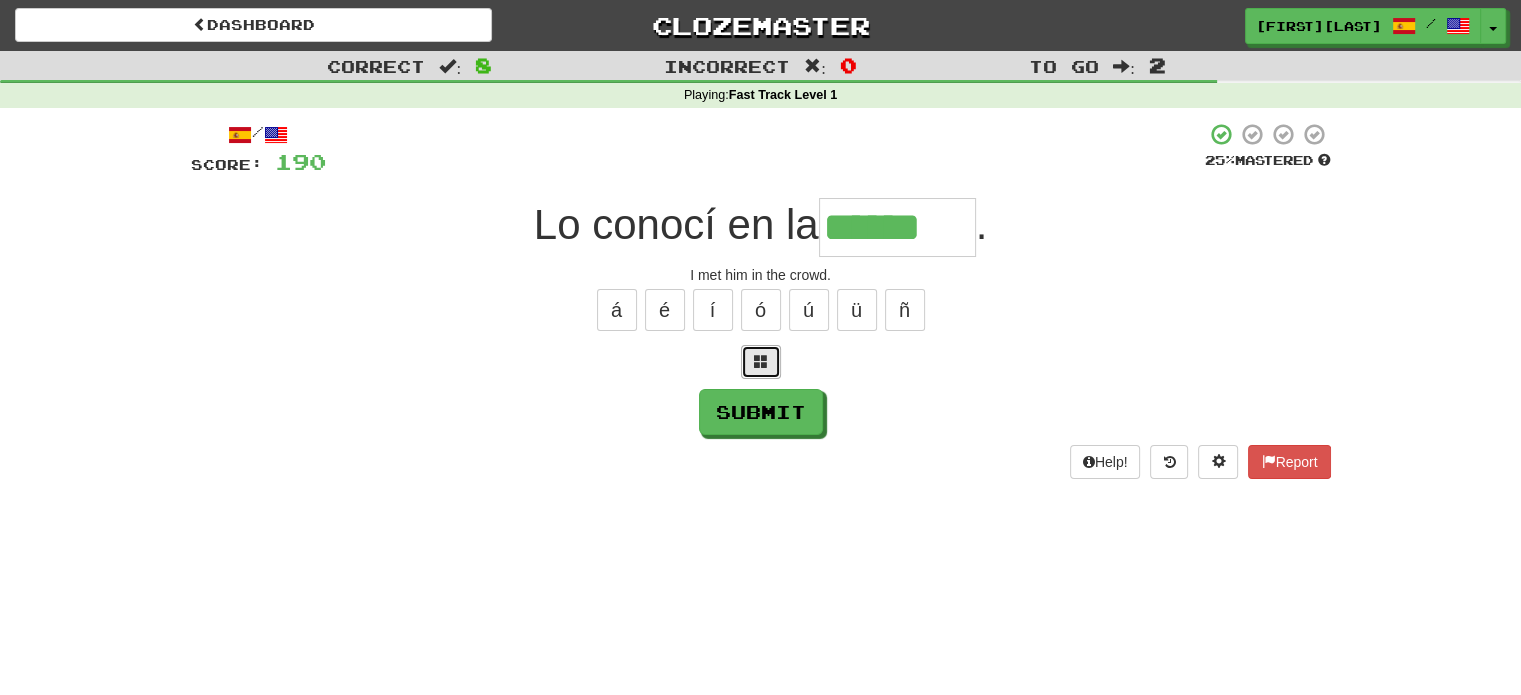 click at bounding box center (761, 361) 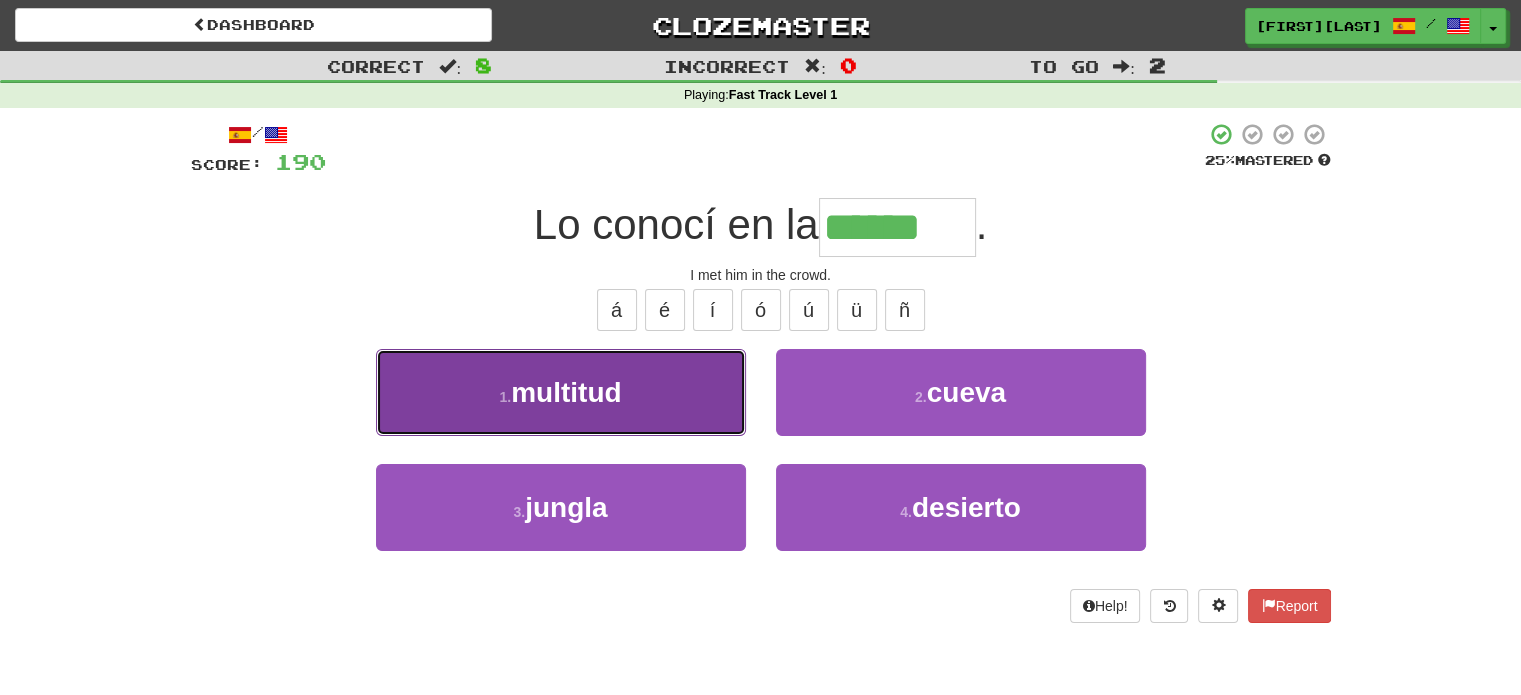 click on "1 .  multitud" at bounding box center (561, 392) 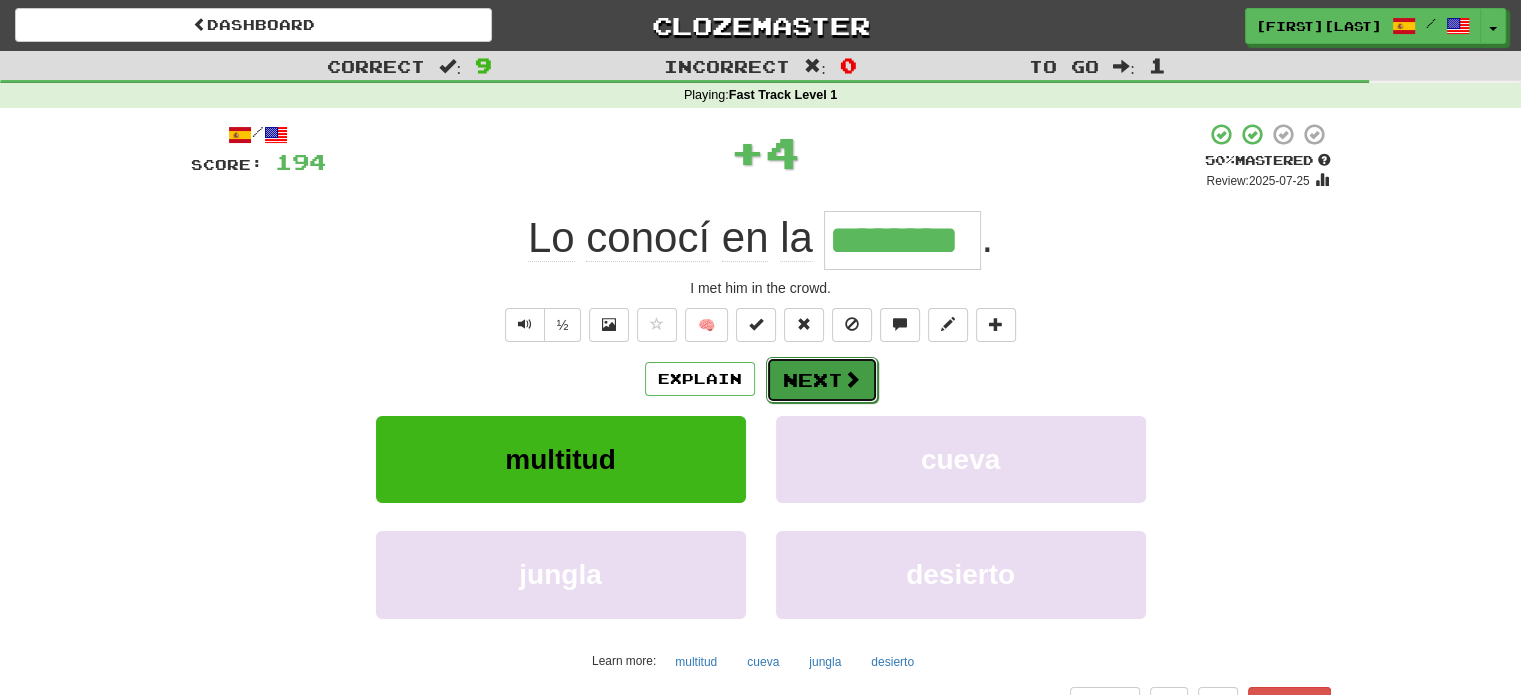 click at bounding box center [852, 379] 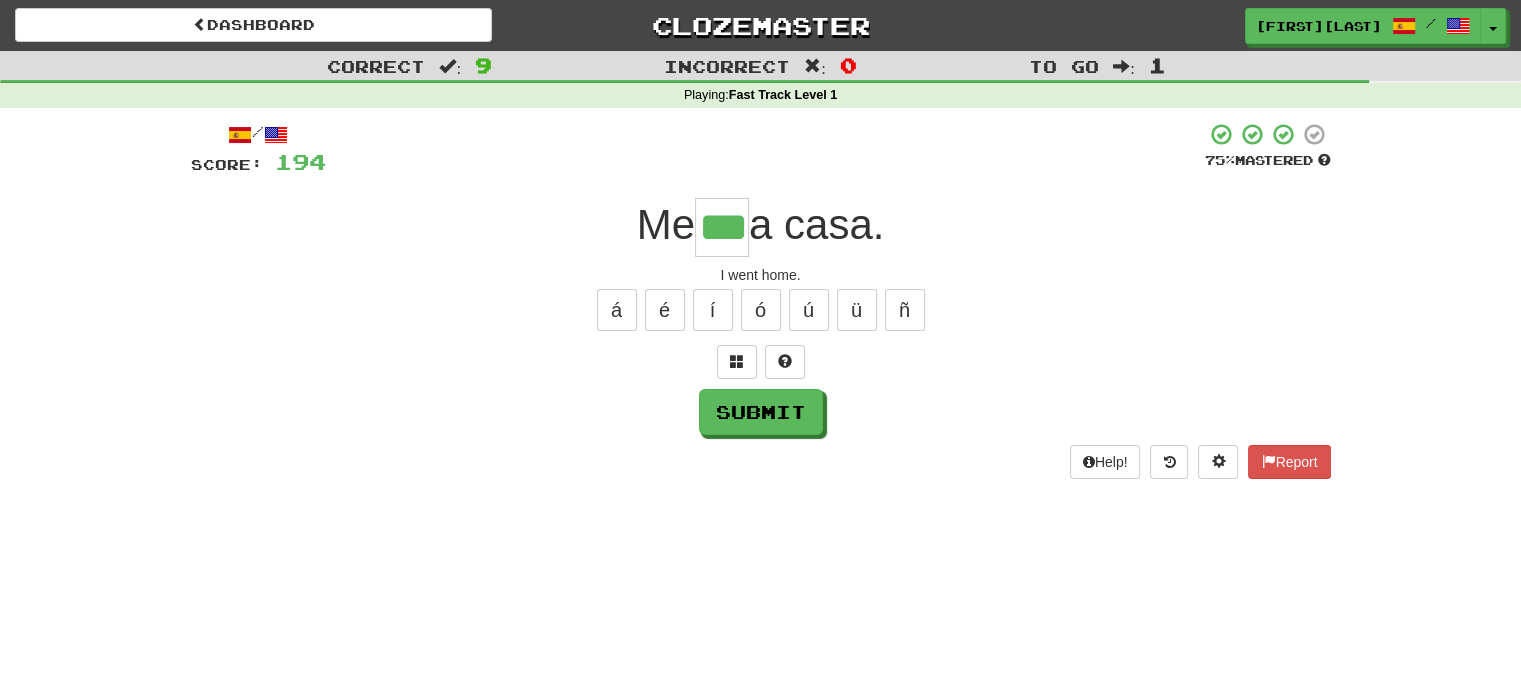 type on "***" 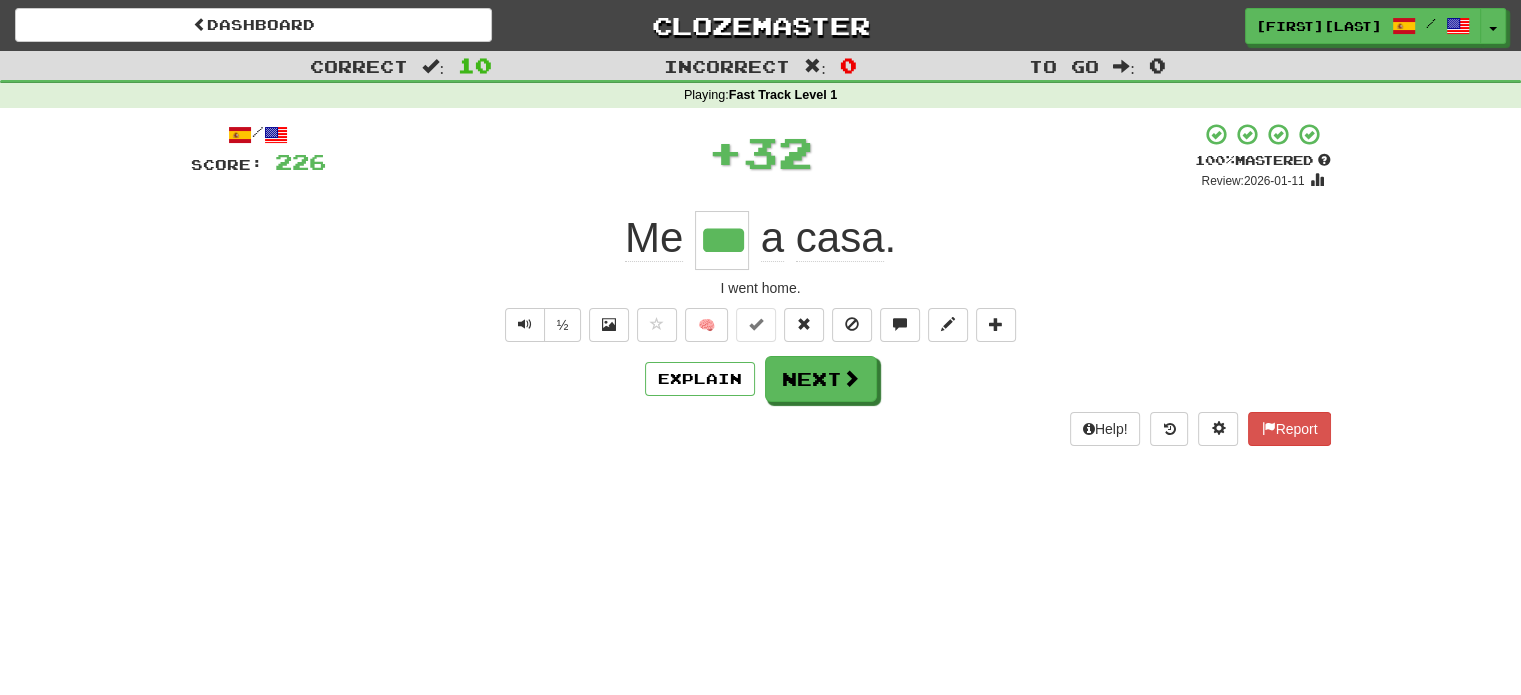 type 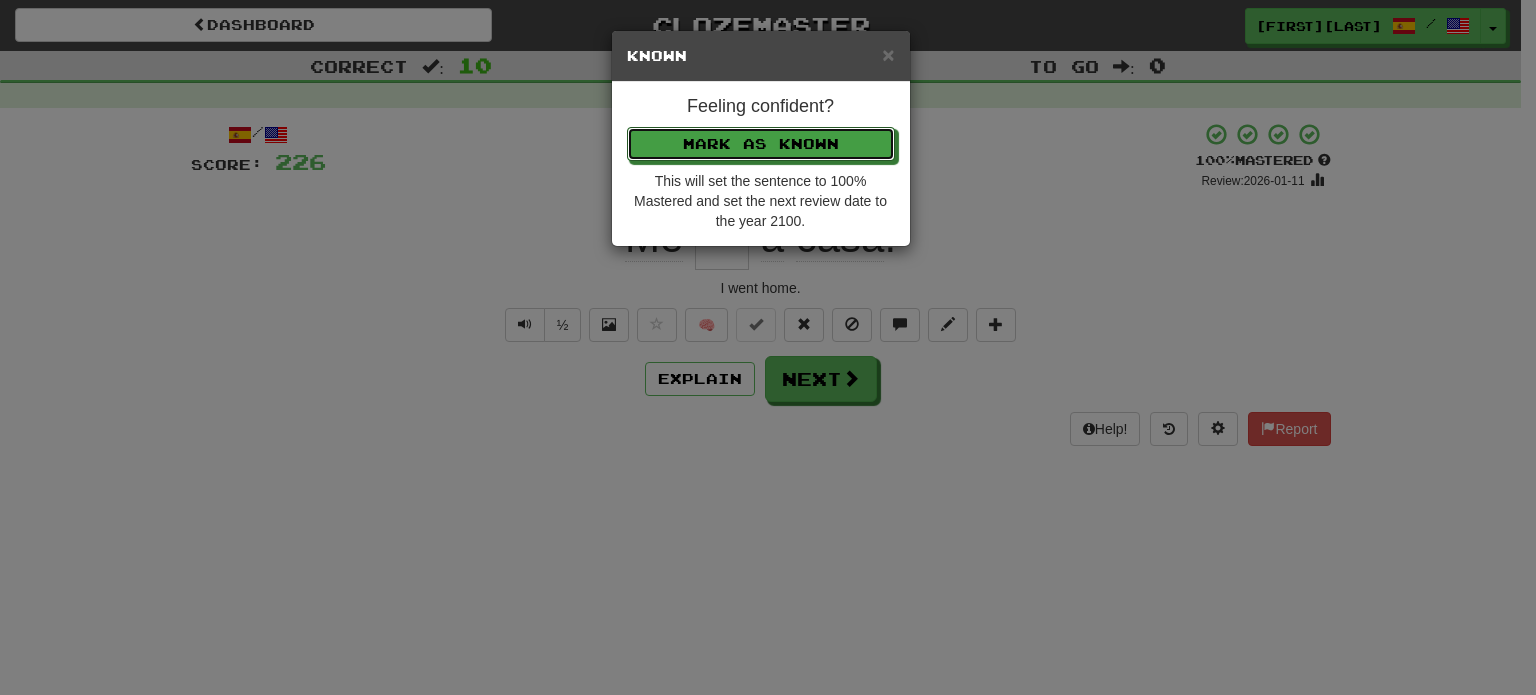 click on "Mark as Known" at bounding box center (761, 144) 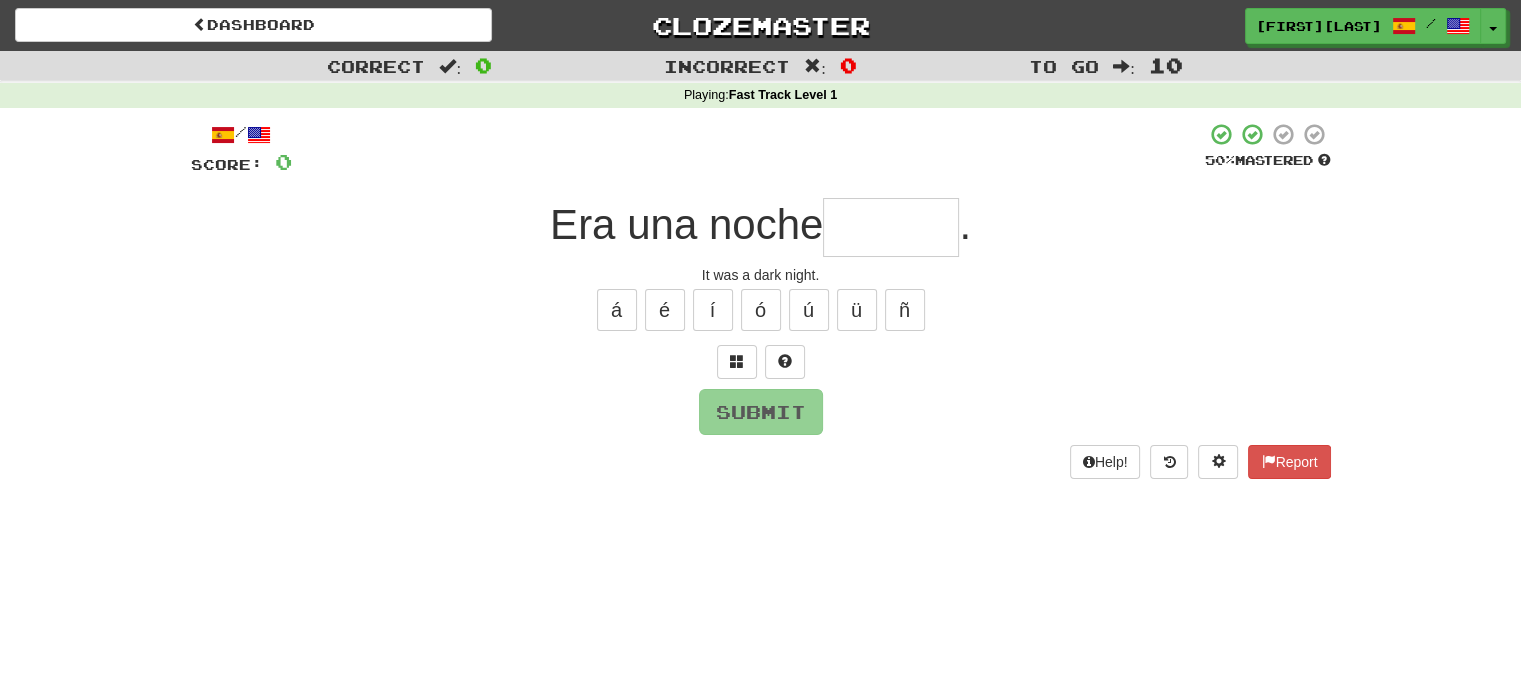 type on "*" 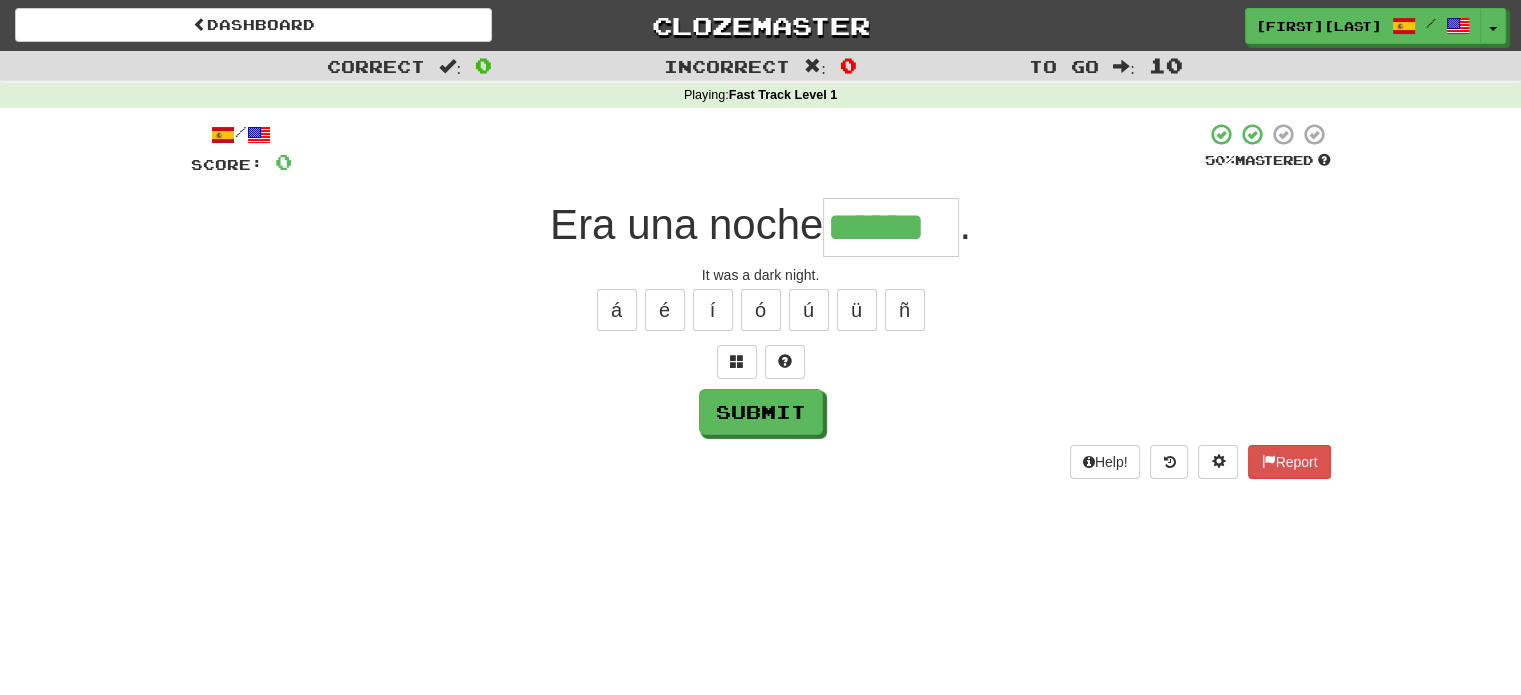 type on "******" 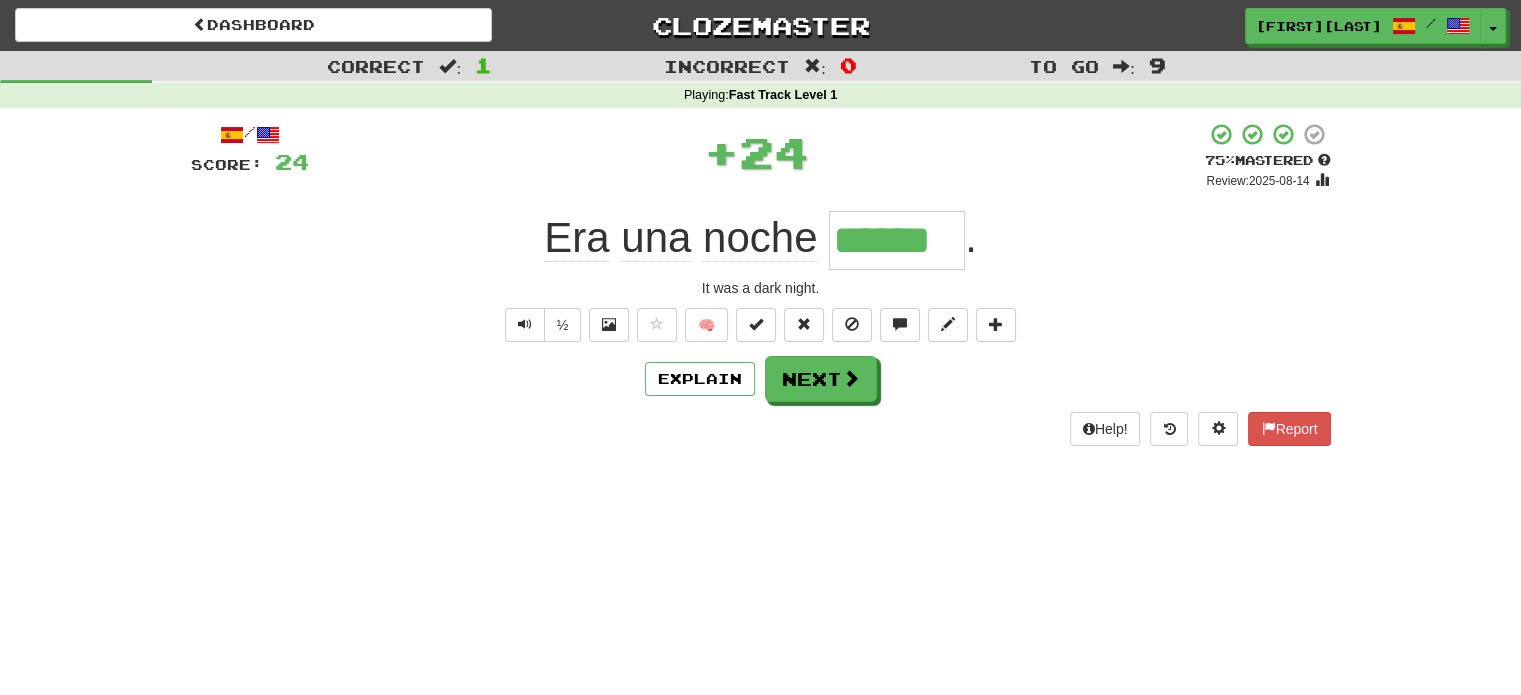 type 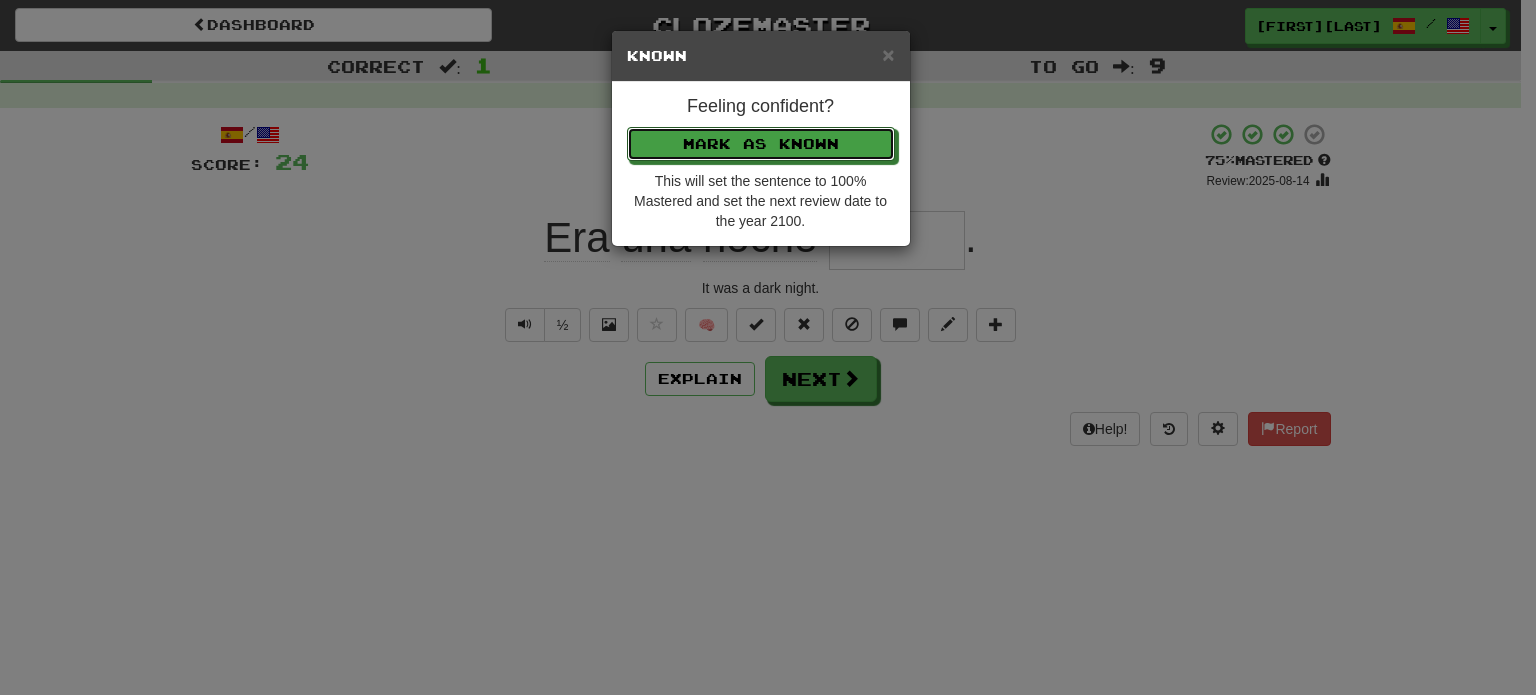 type 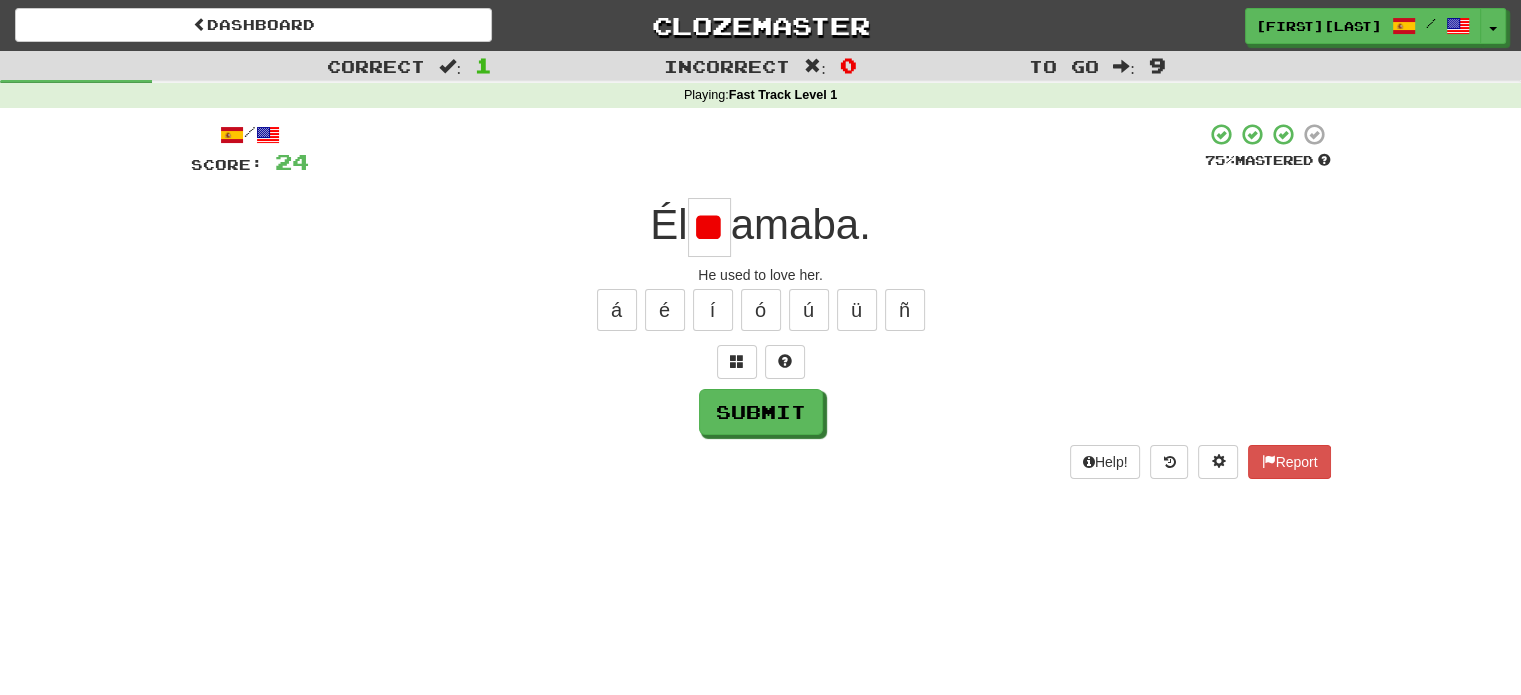 type on "*" 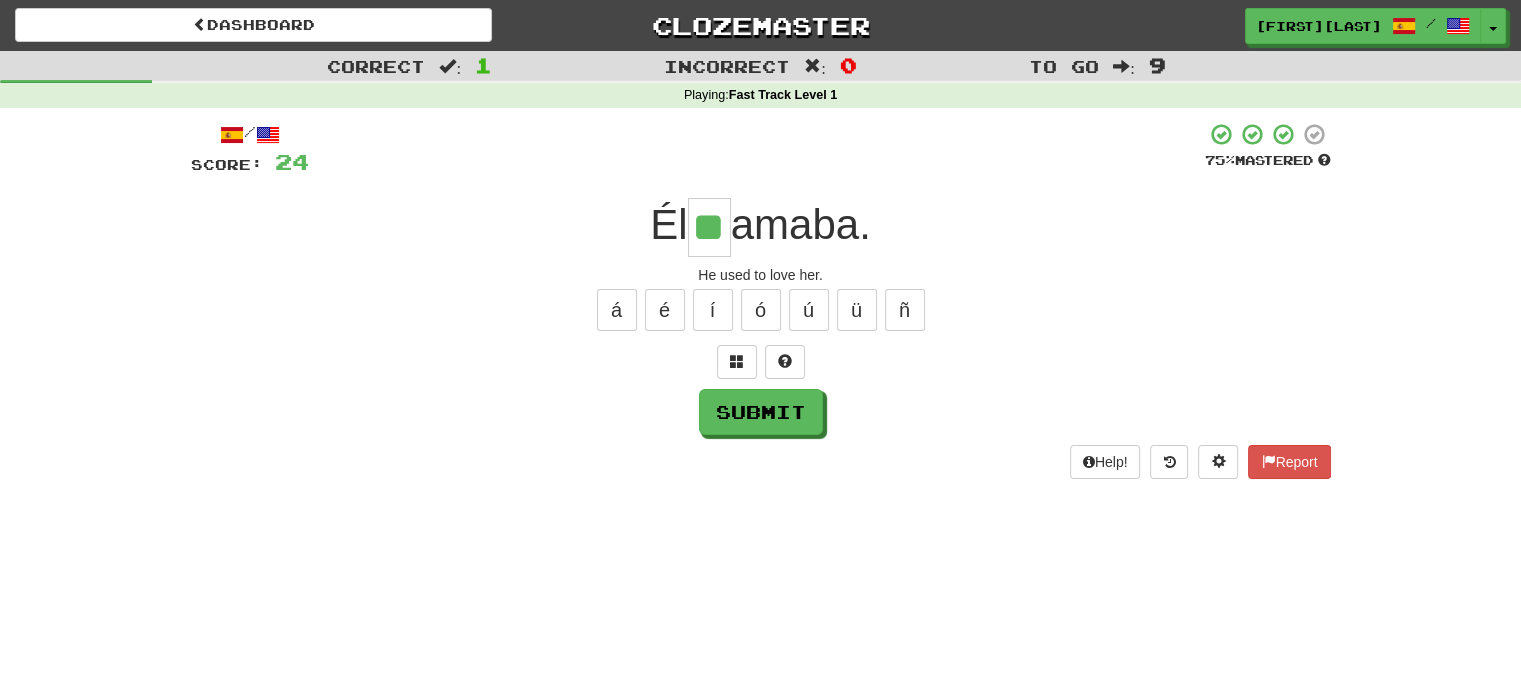 type on "**" 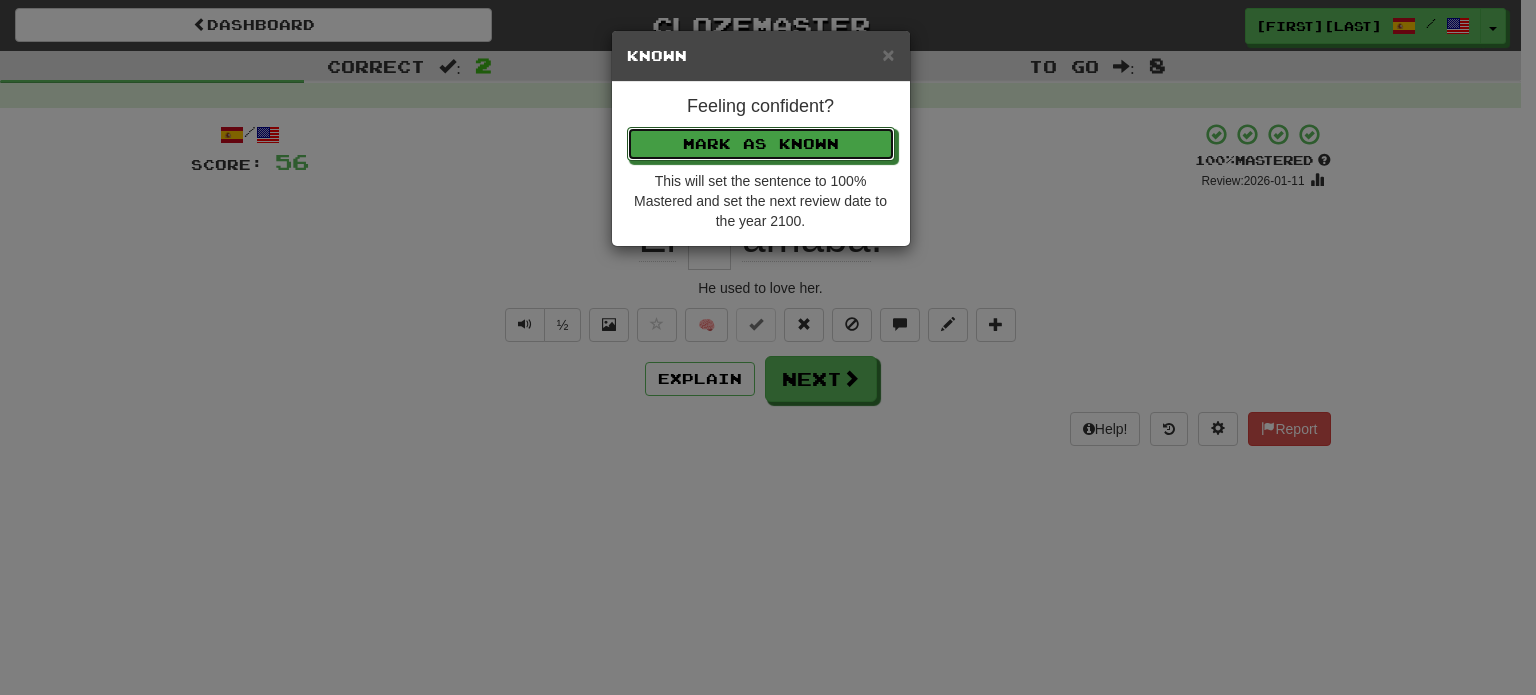click on "Mark as Known" at bounding box center [761, 144] 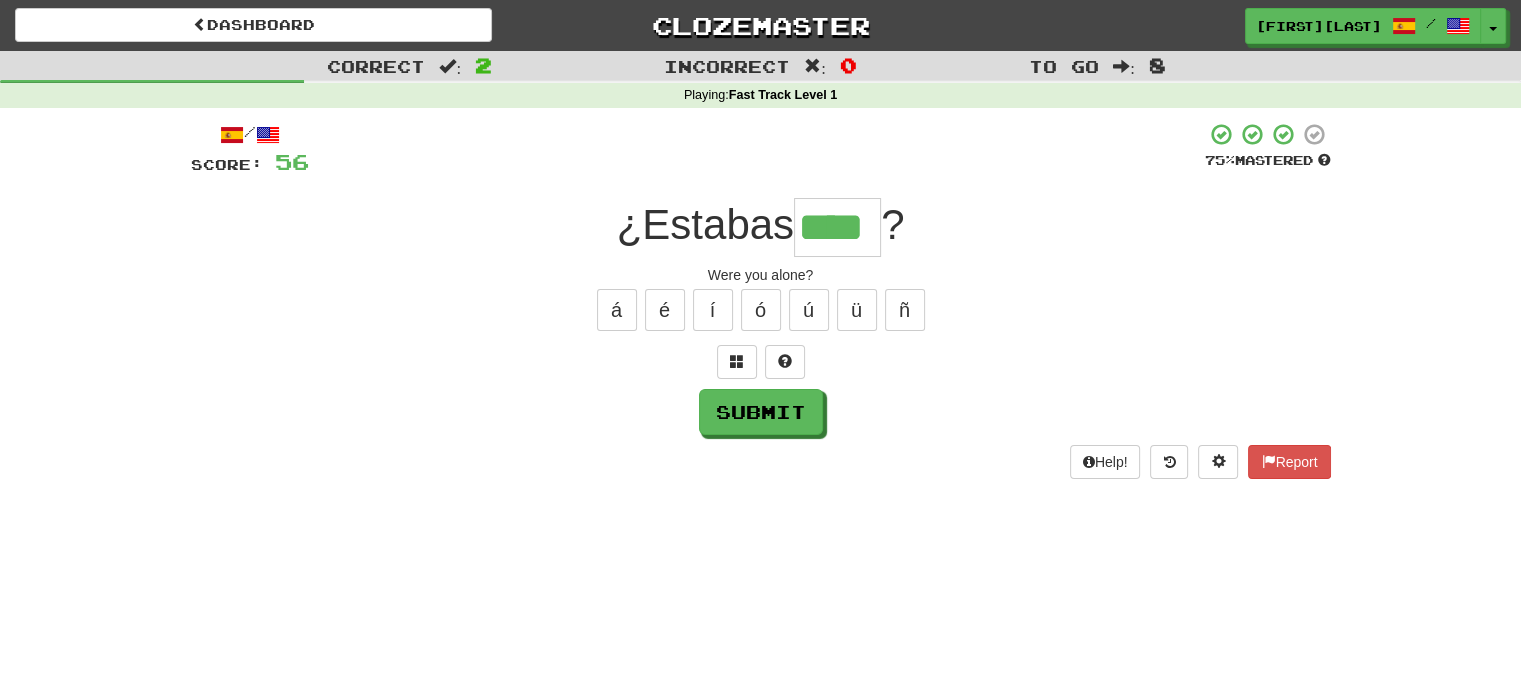 type on "****" 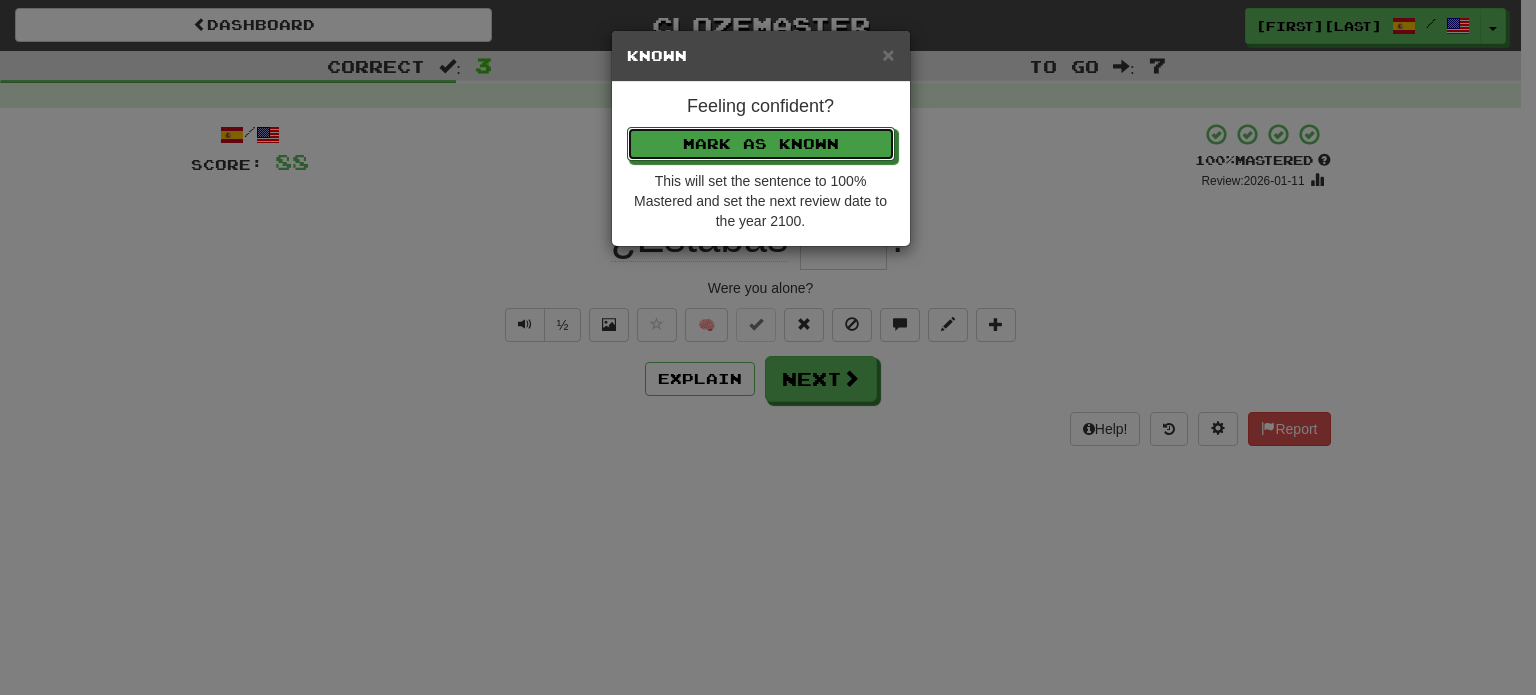 click on "Mark as Known" at bounding box center (761, 144) 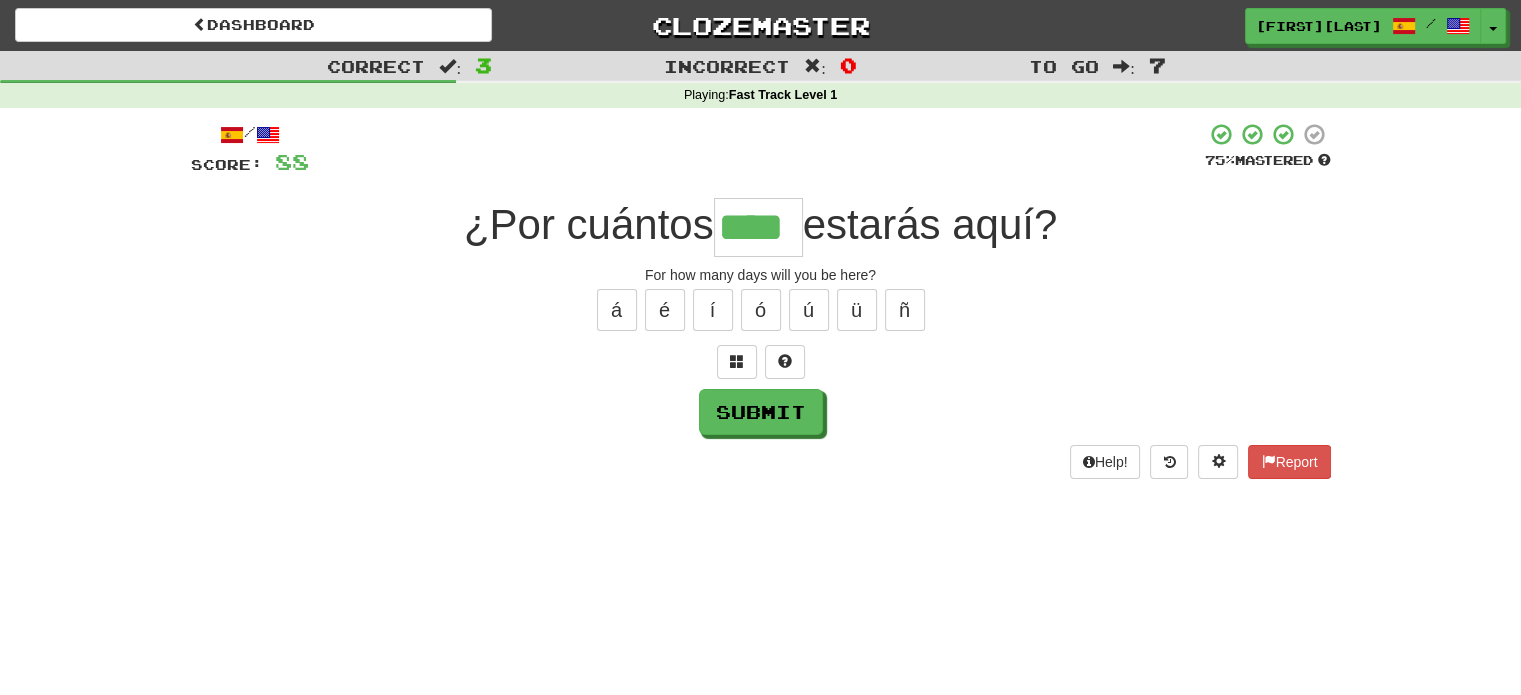 type on "****" 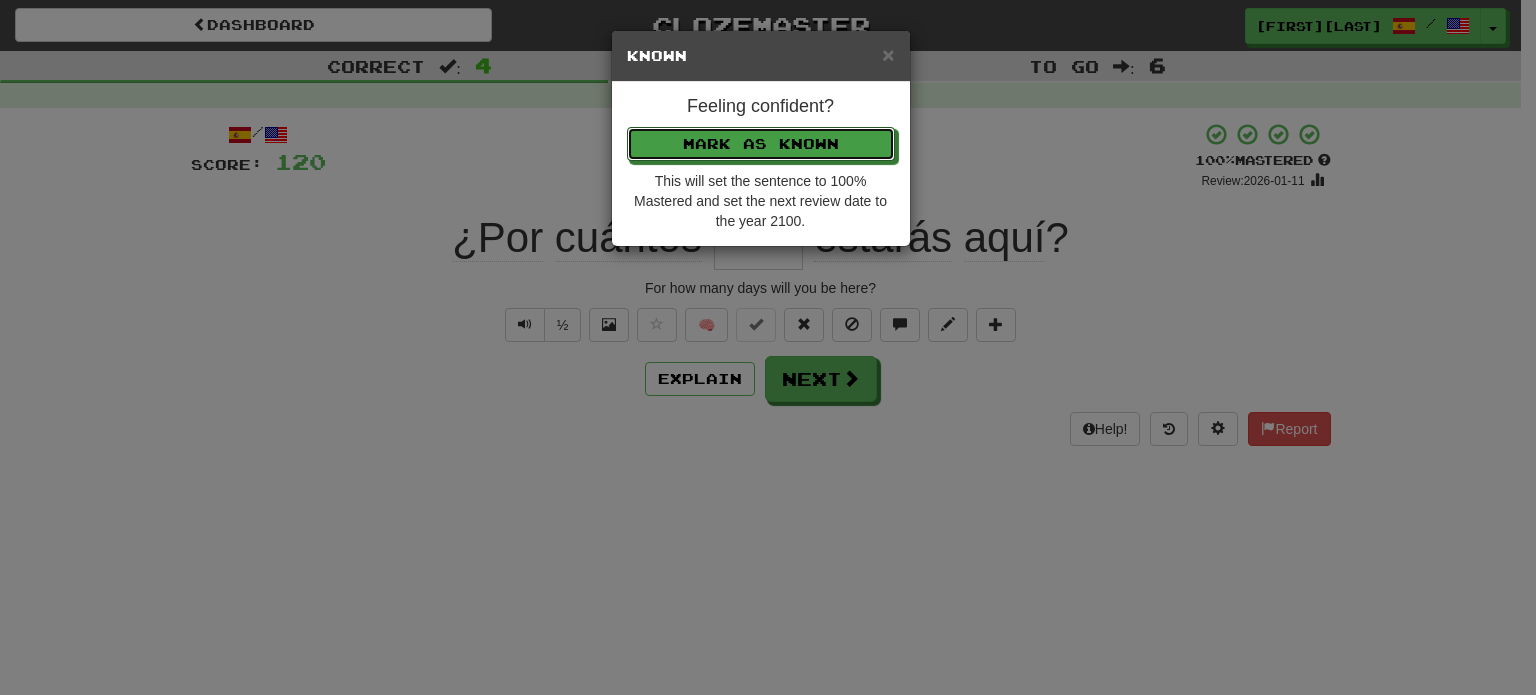 click on "Mark as Known" at bounding box center [761, 144] 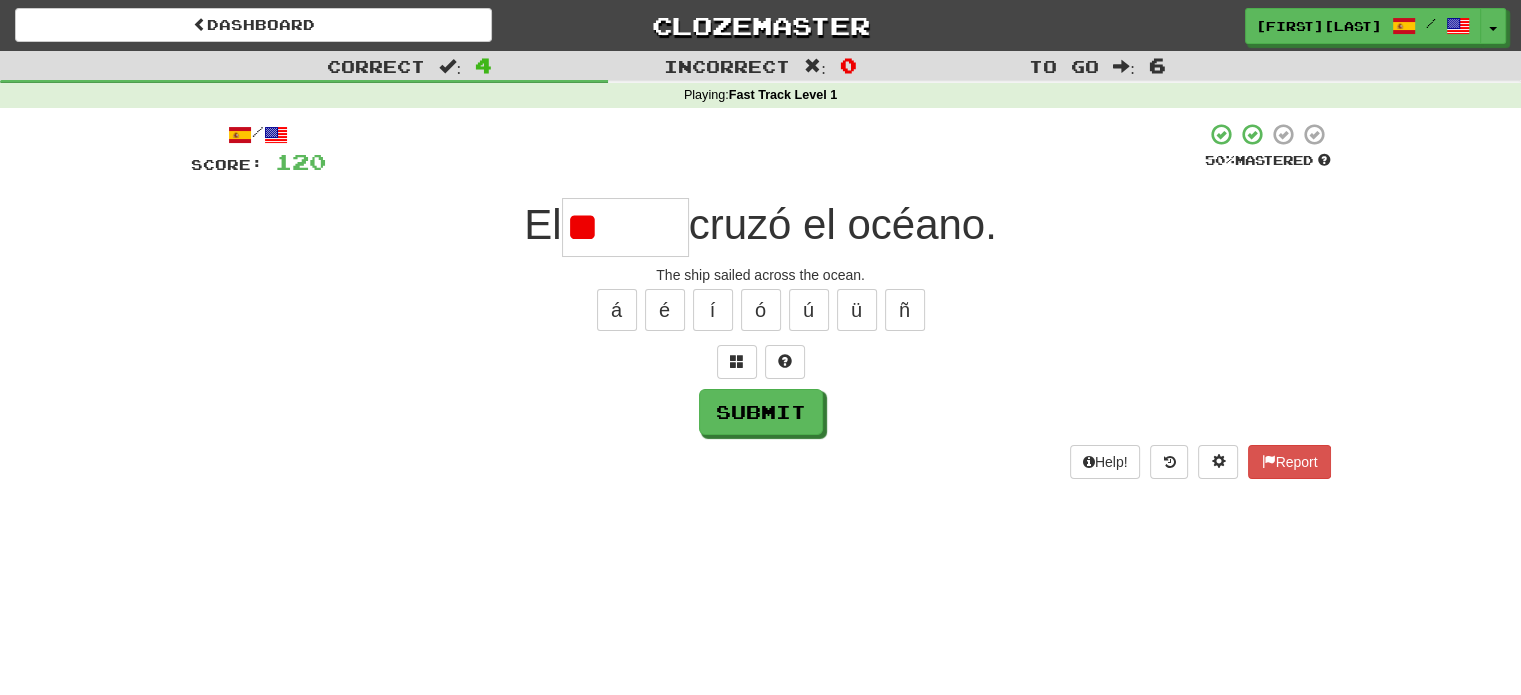 type on "*" 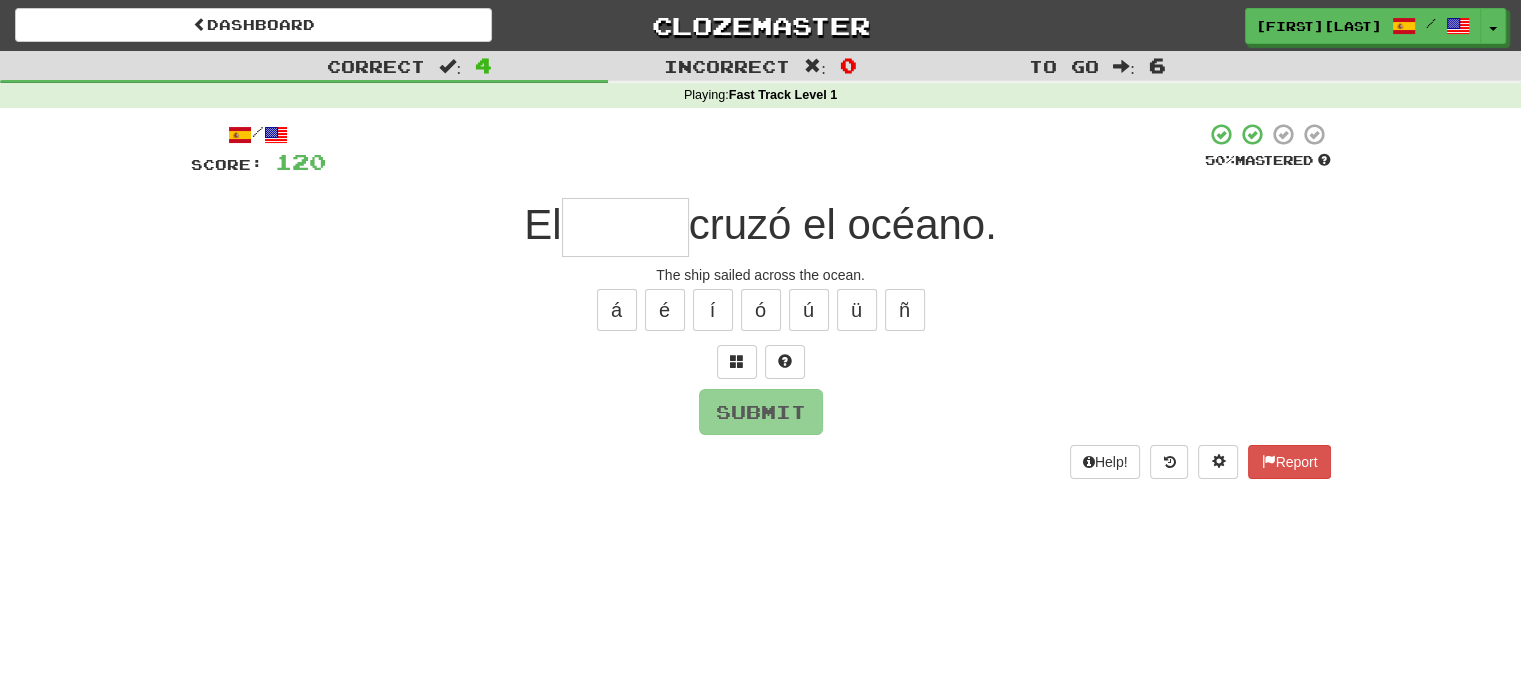type on "*" 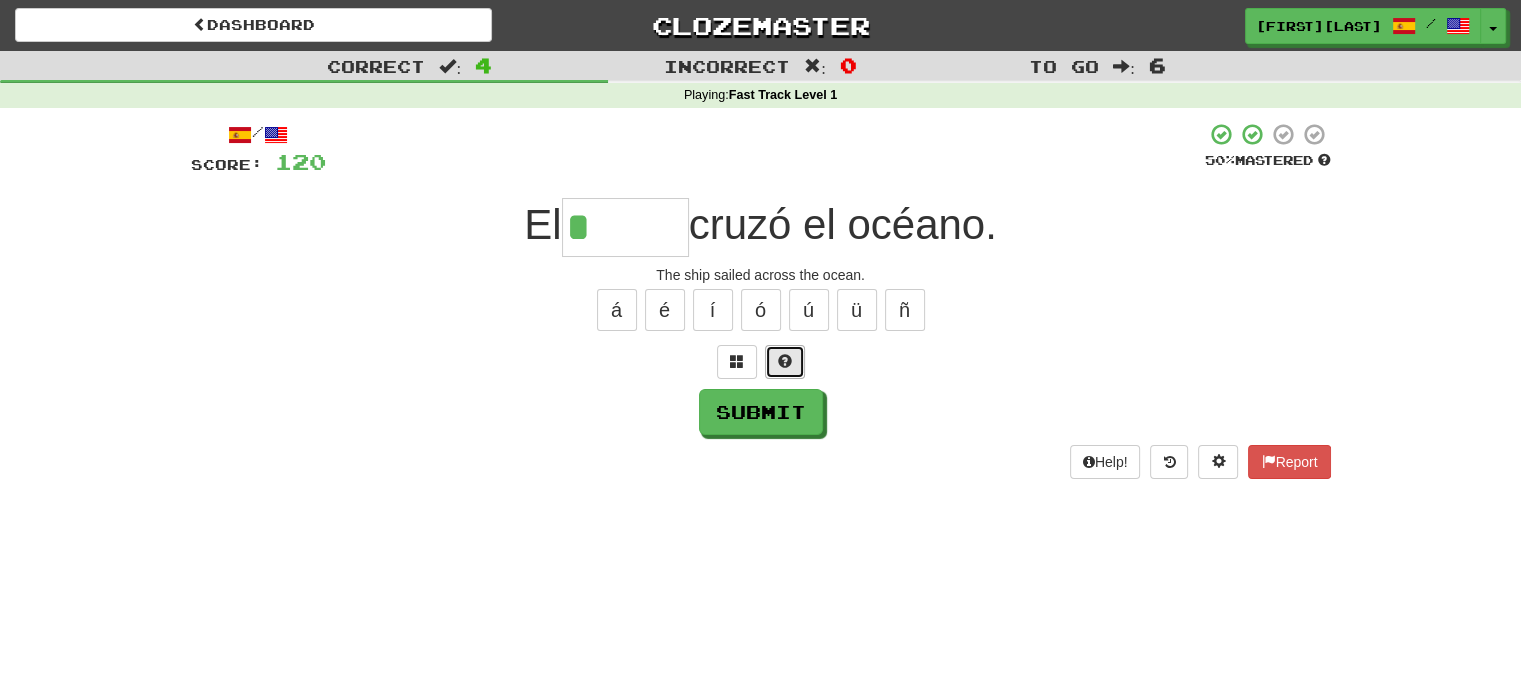 click at bounding box center [785, 362] 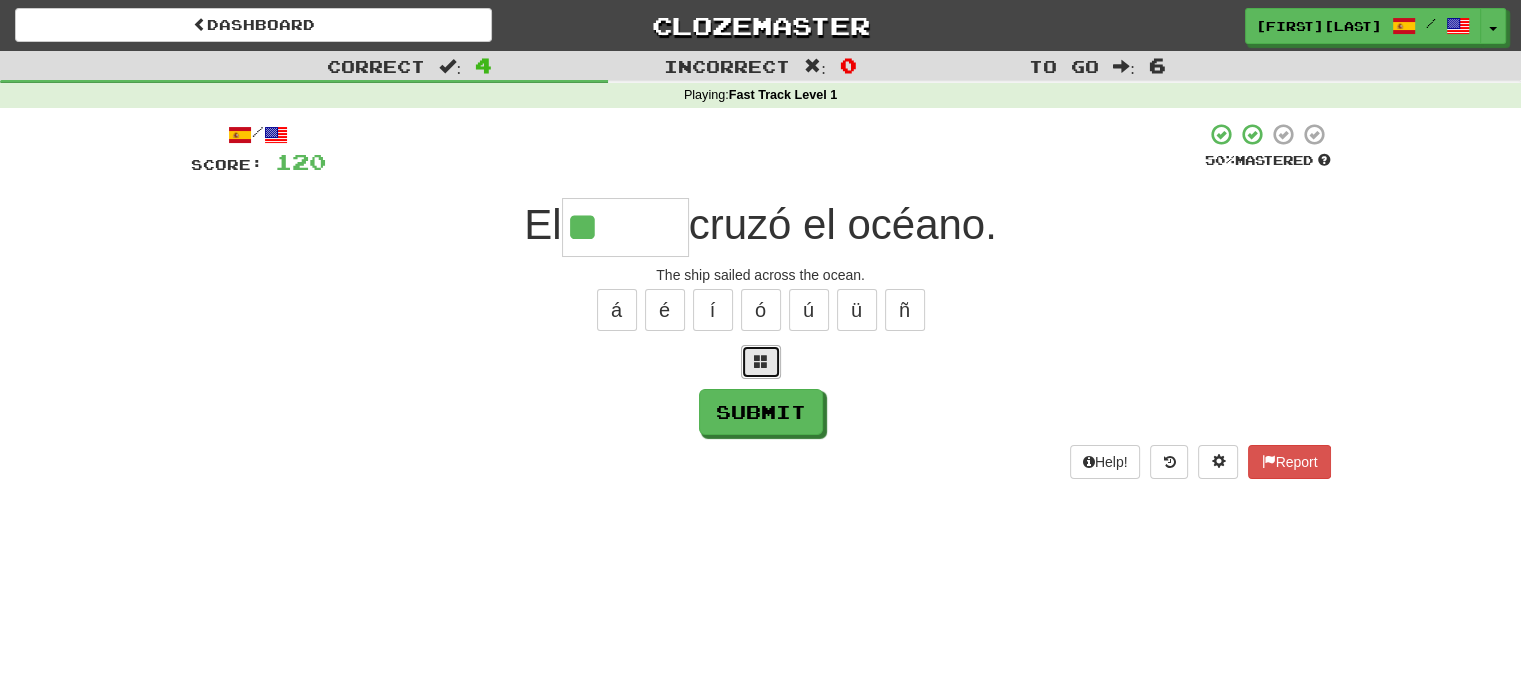 click at bounding box center [761, 362] 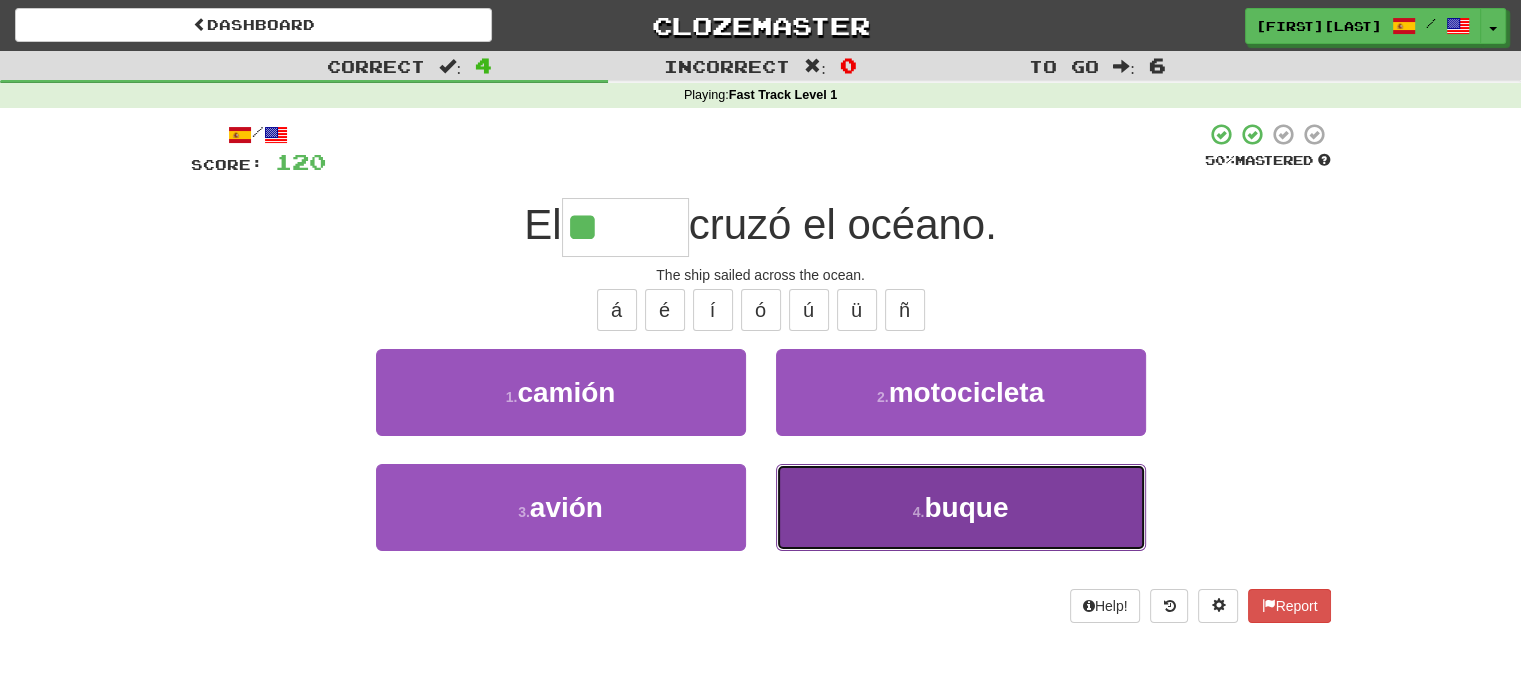 click on "4 .  buque" at bounding box center (961, 507) 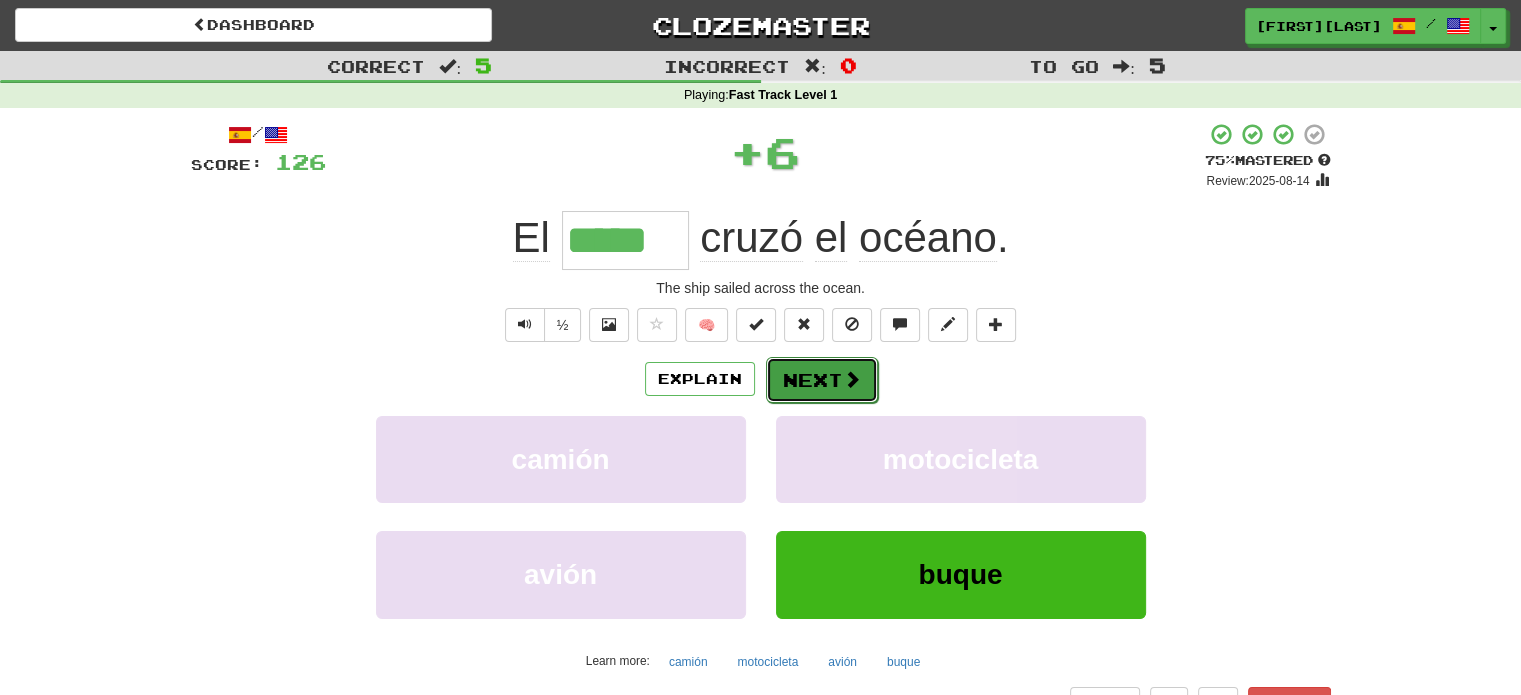 click on "Next" at bounding box center [822, 380] 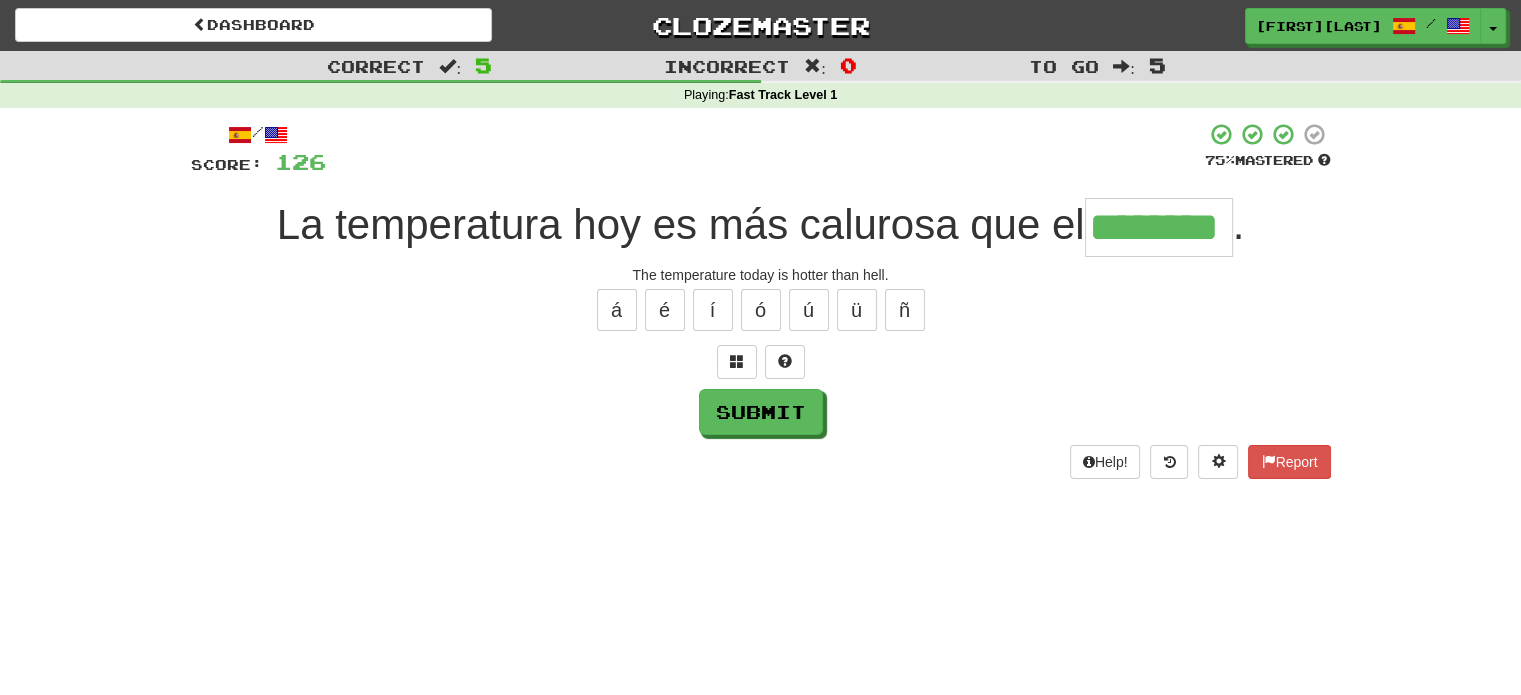 type on "********" 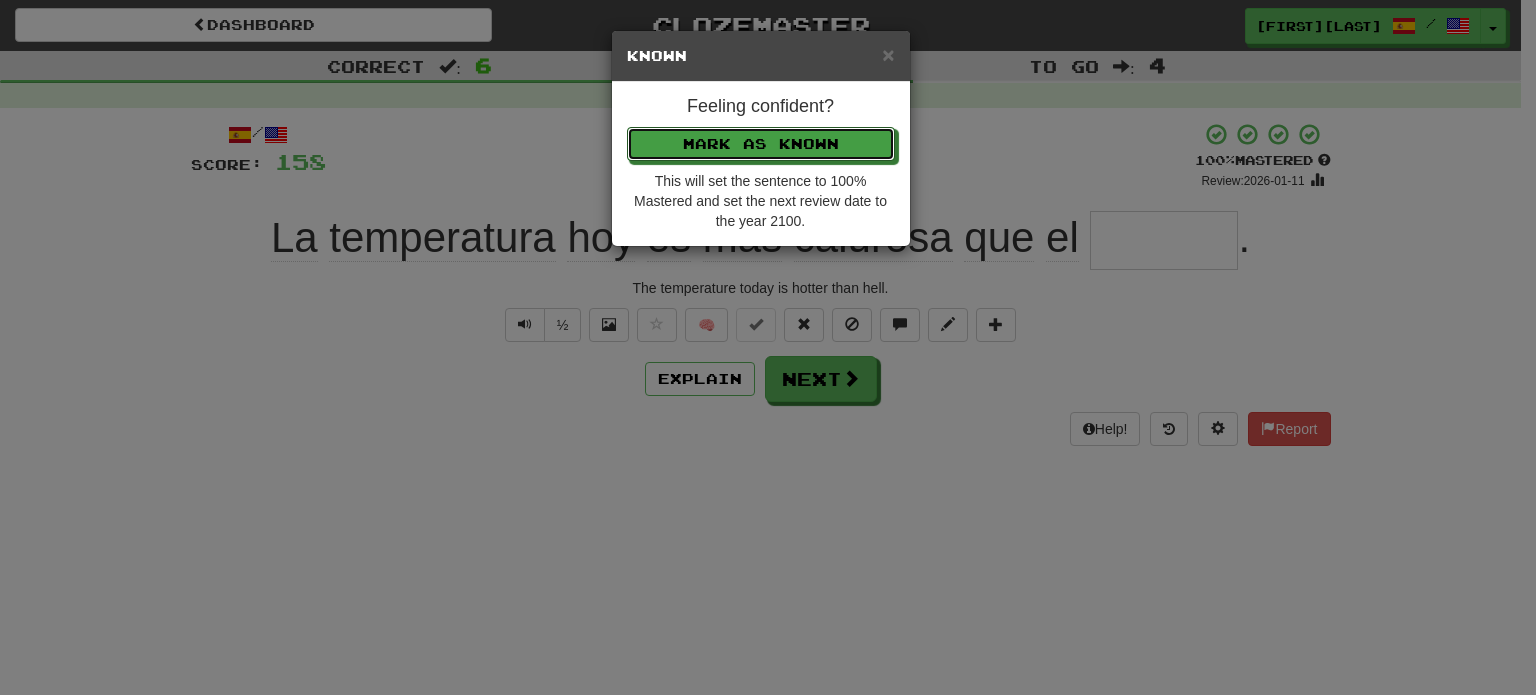 click on "Mark as Known" at bounding box center [761, 144] 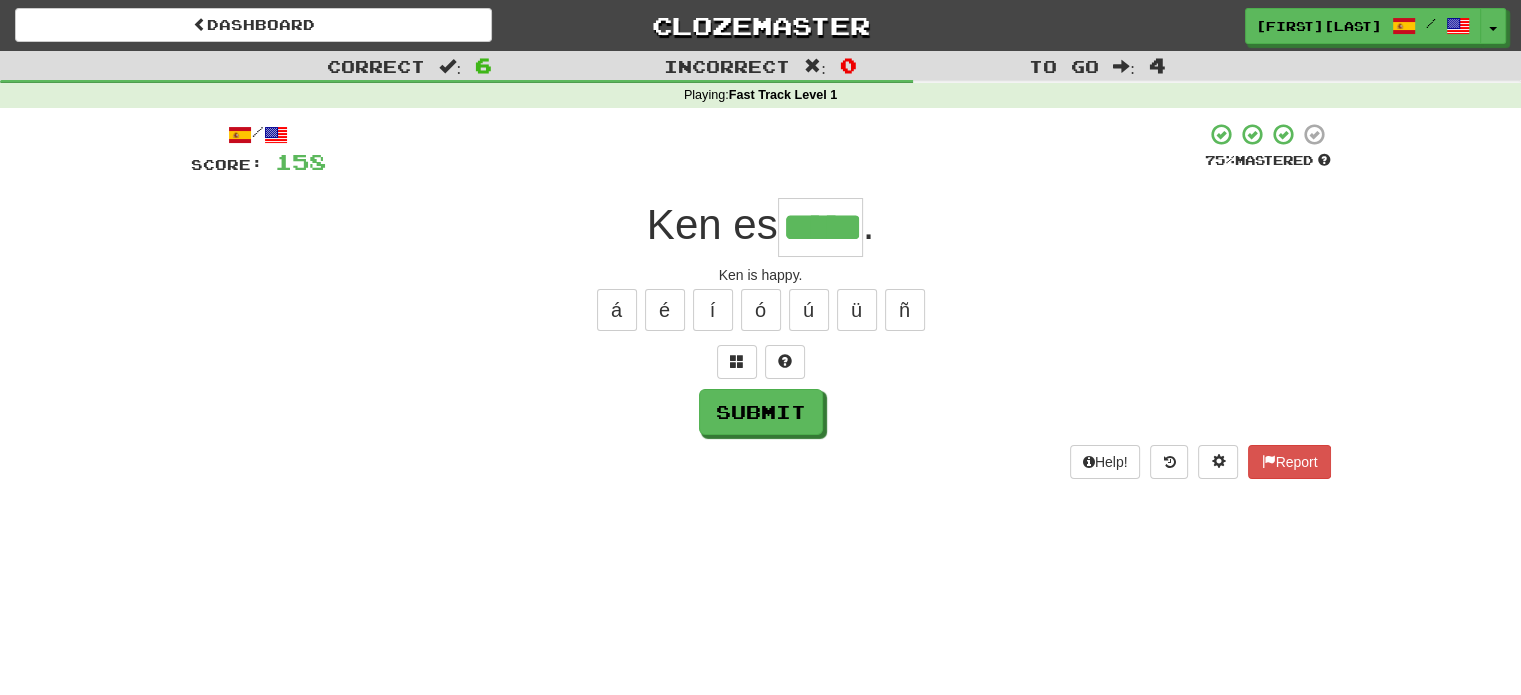type on "*****" 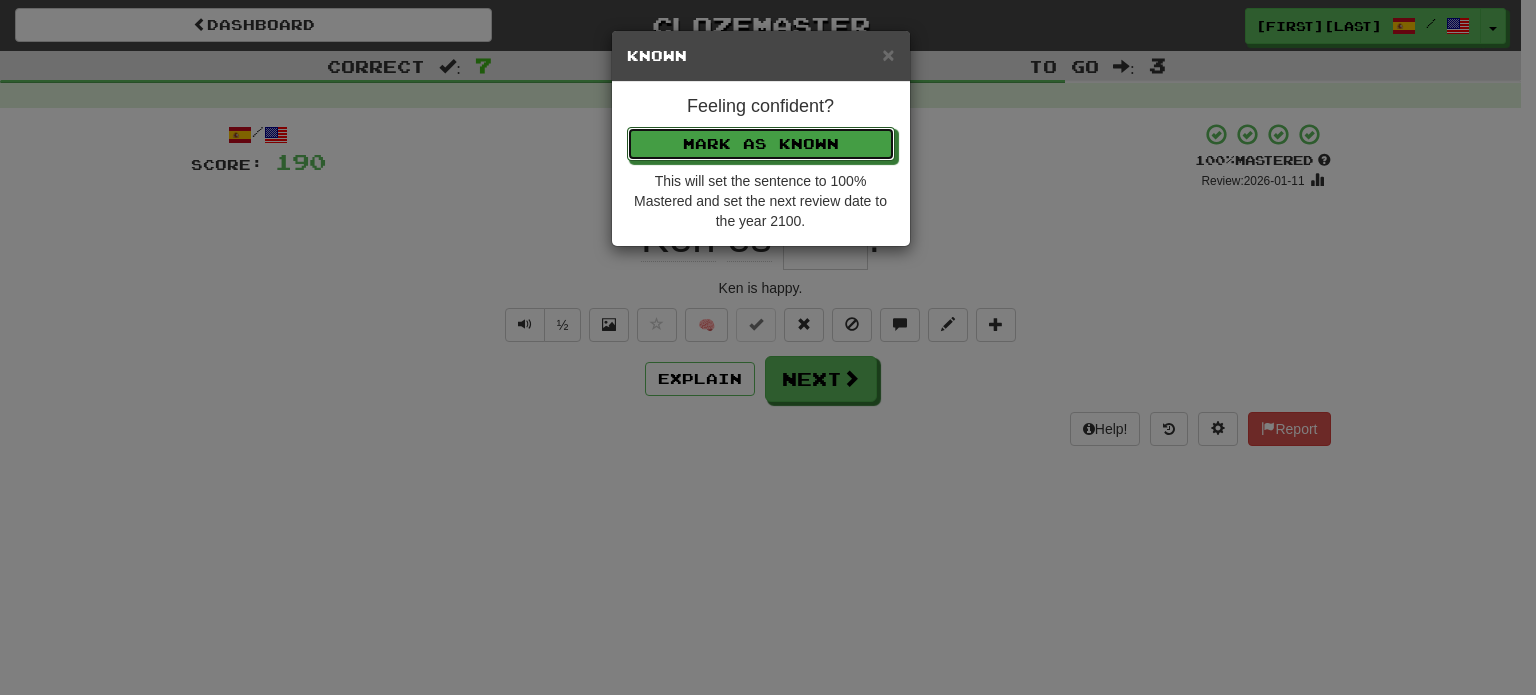 click on "Mark as Known" at bounding box center (761, 144) 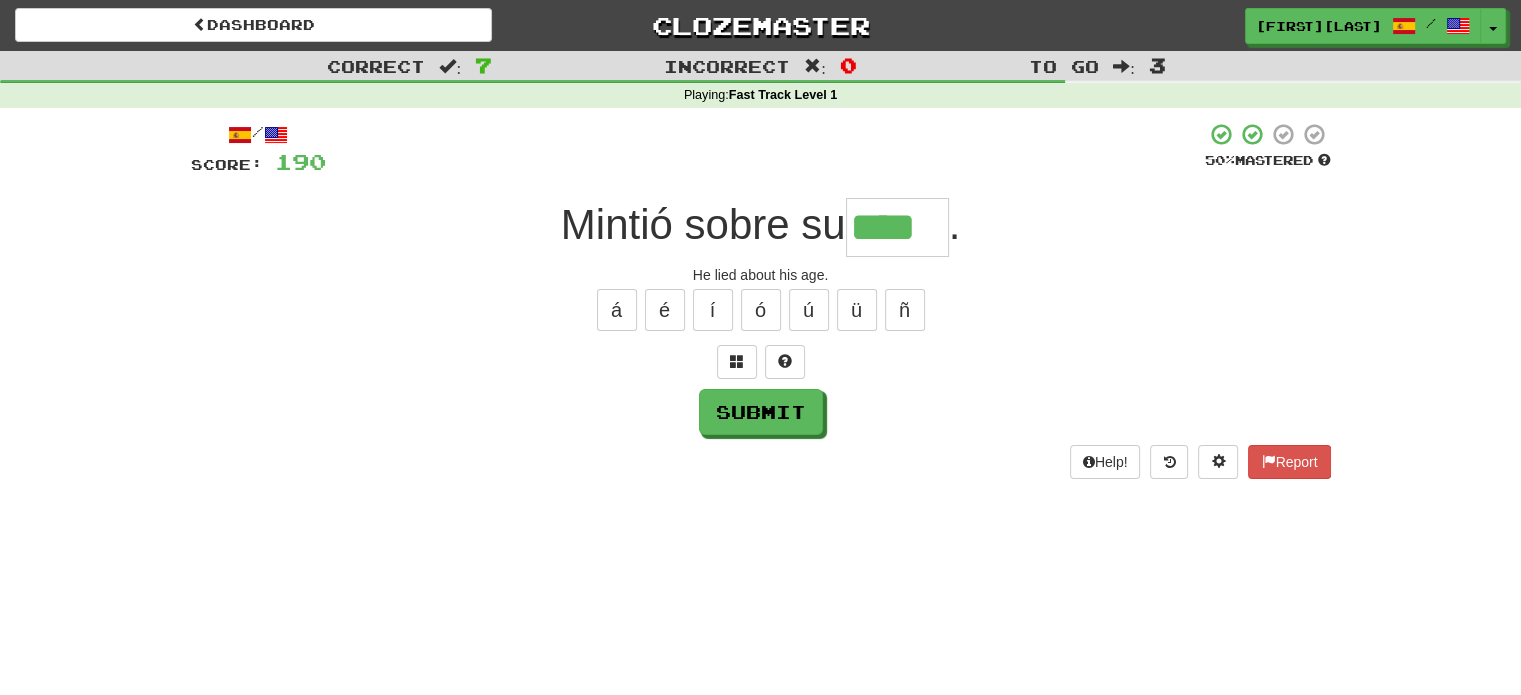 type on "****" 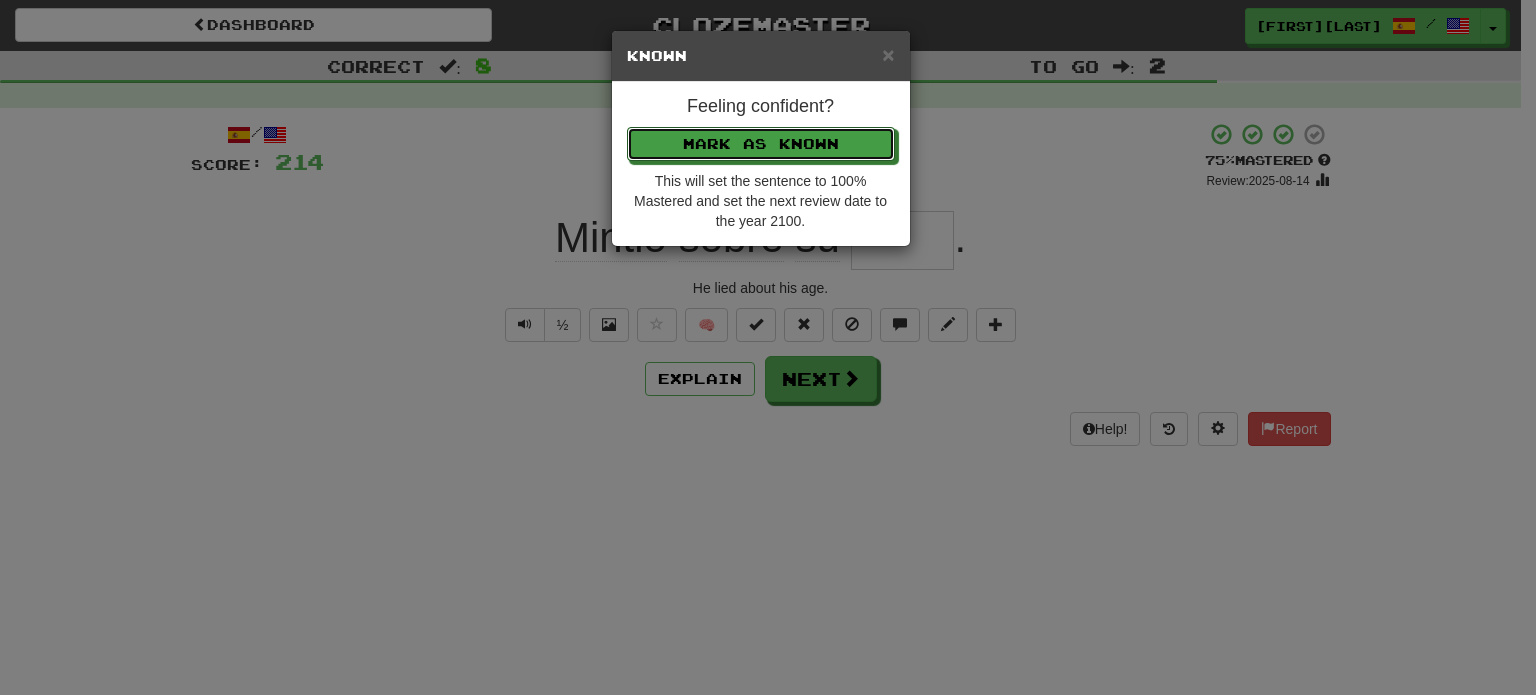 click on "Mark as Known" at bounding box center (761, 144) 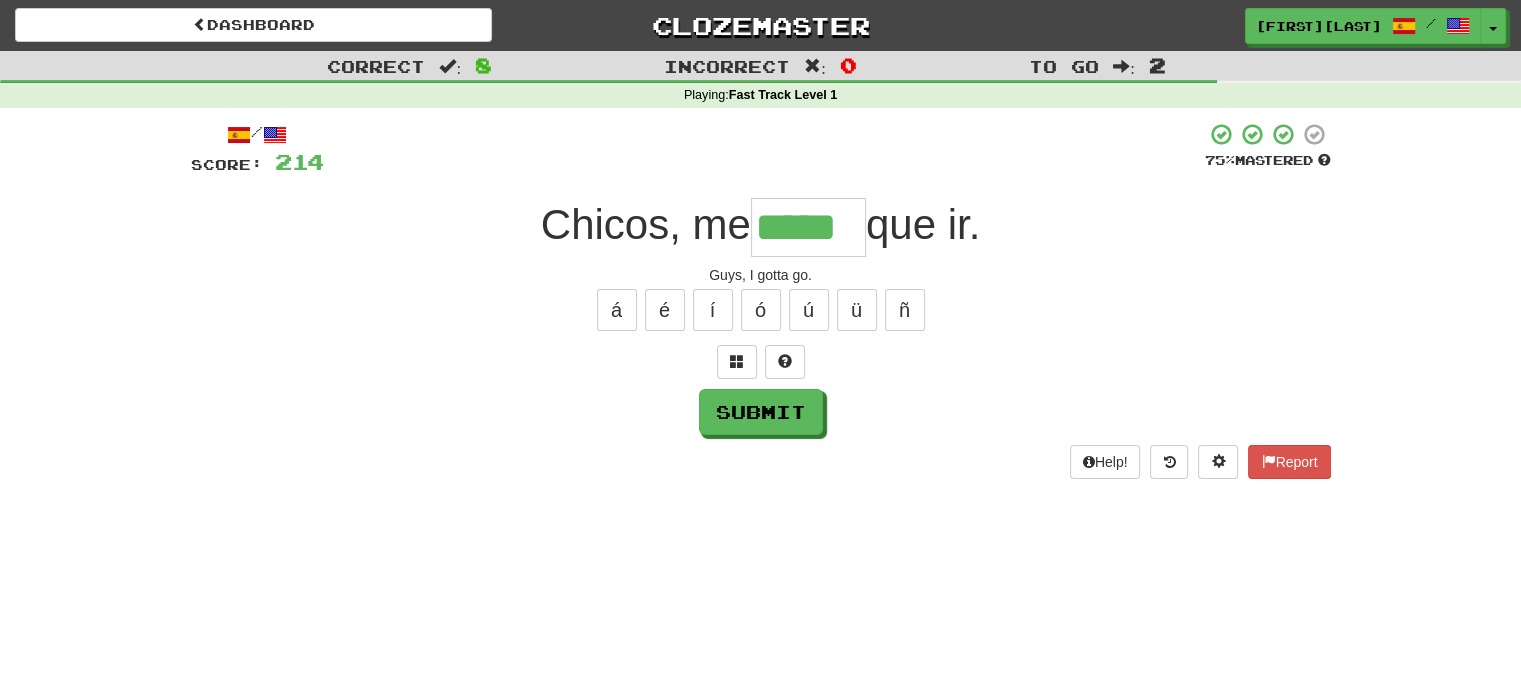 type on "*****" 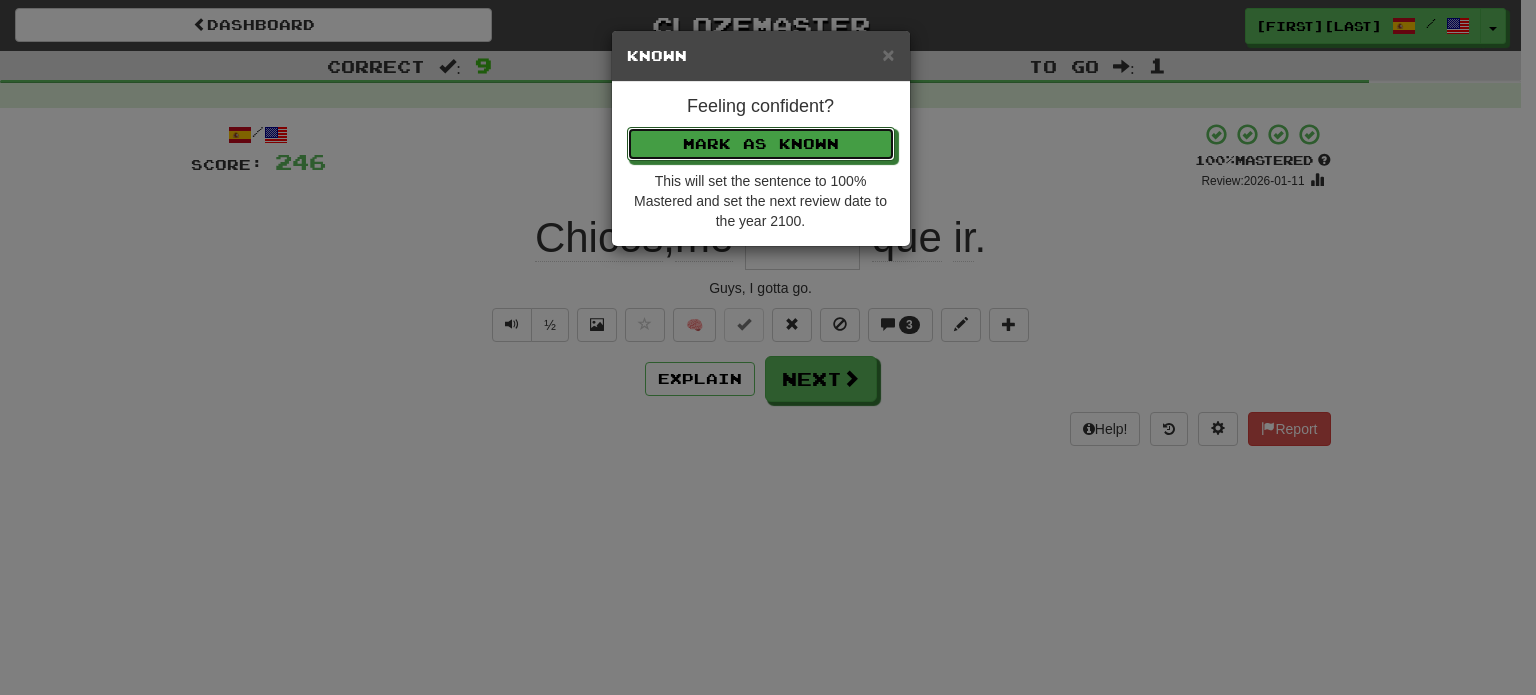 click on "Mark as Known" at bounding box center (761, 144) 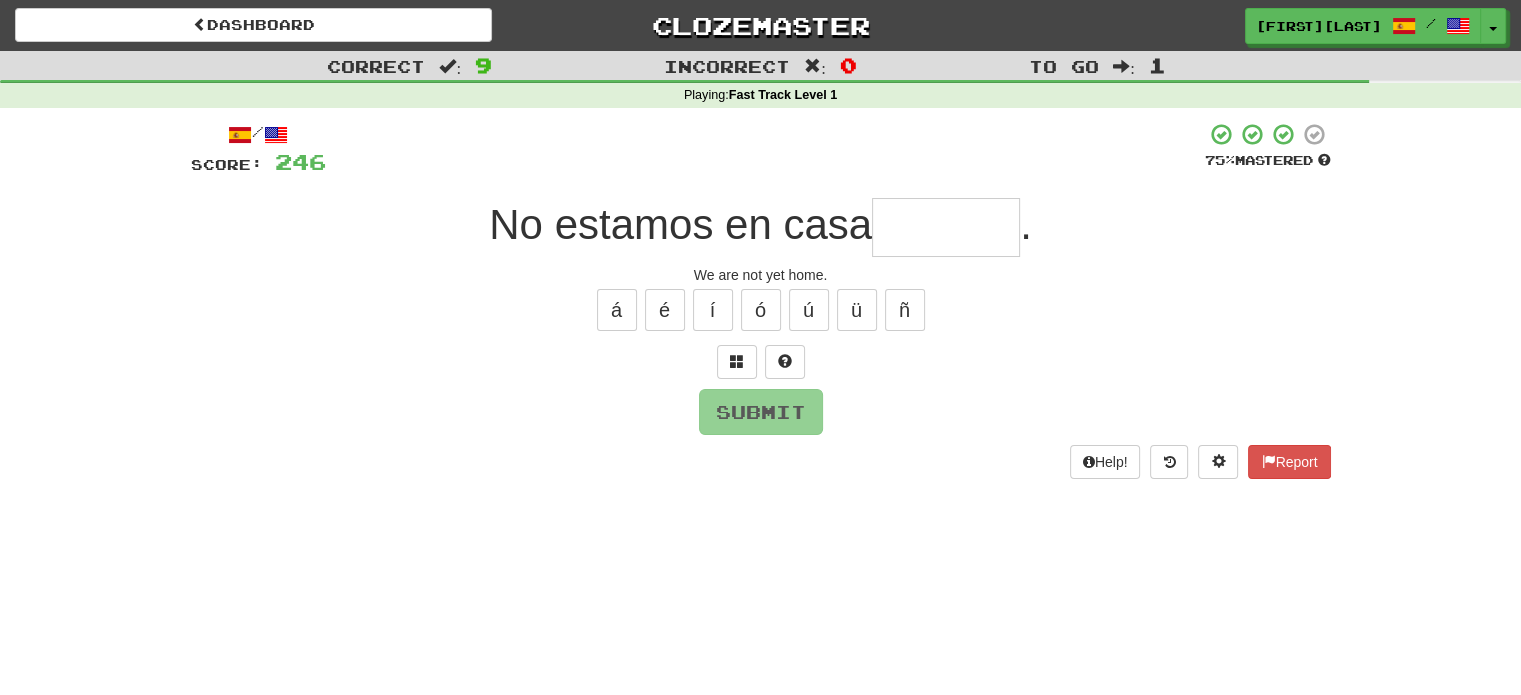 type on "*" 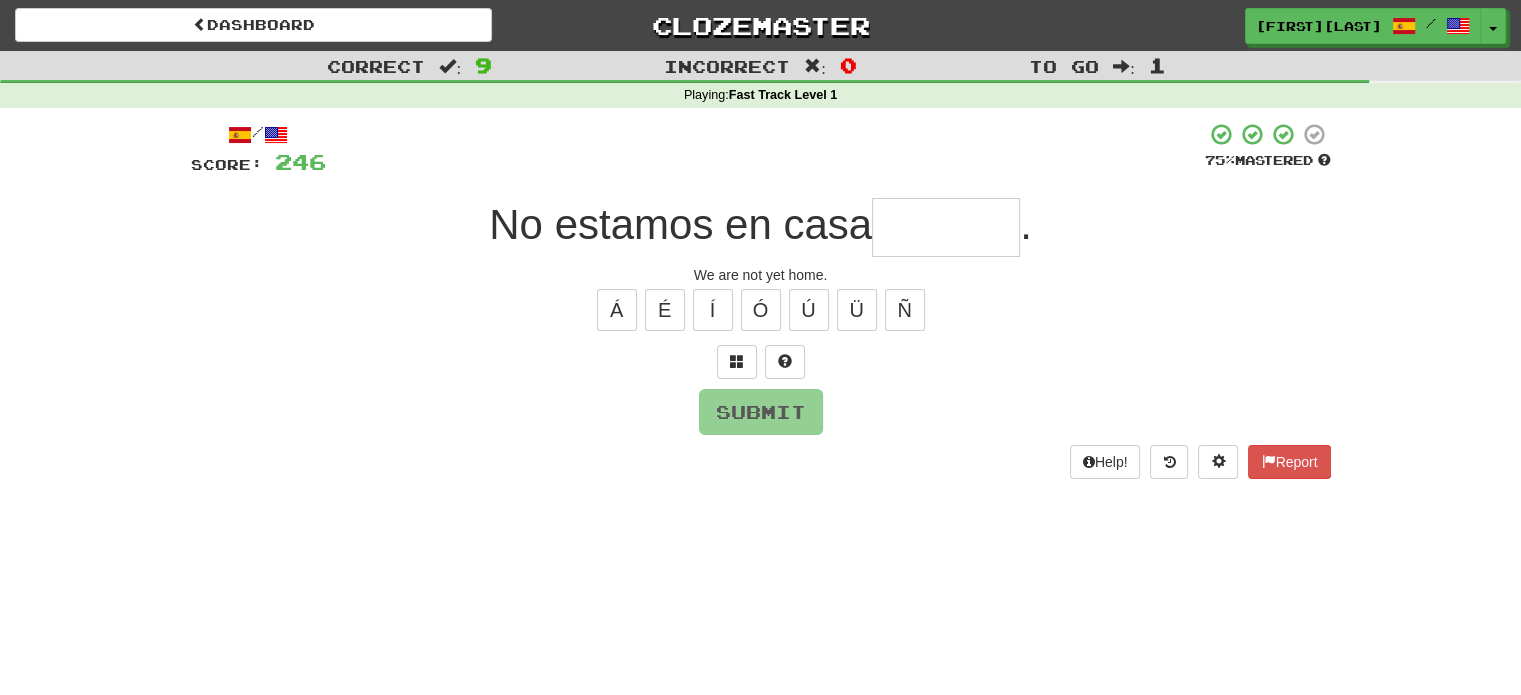 type on "*" 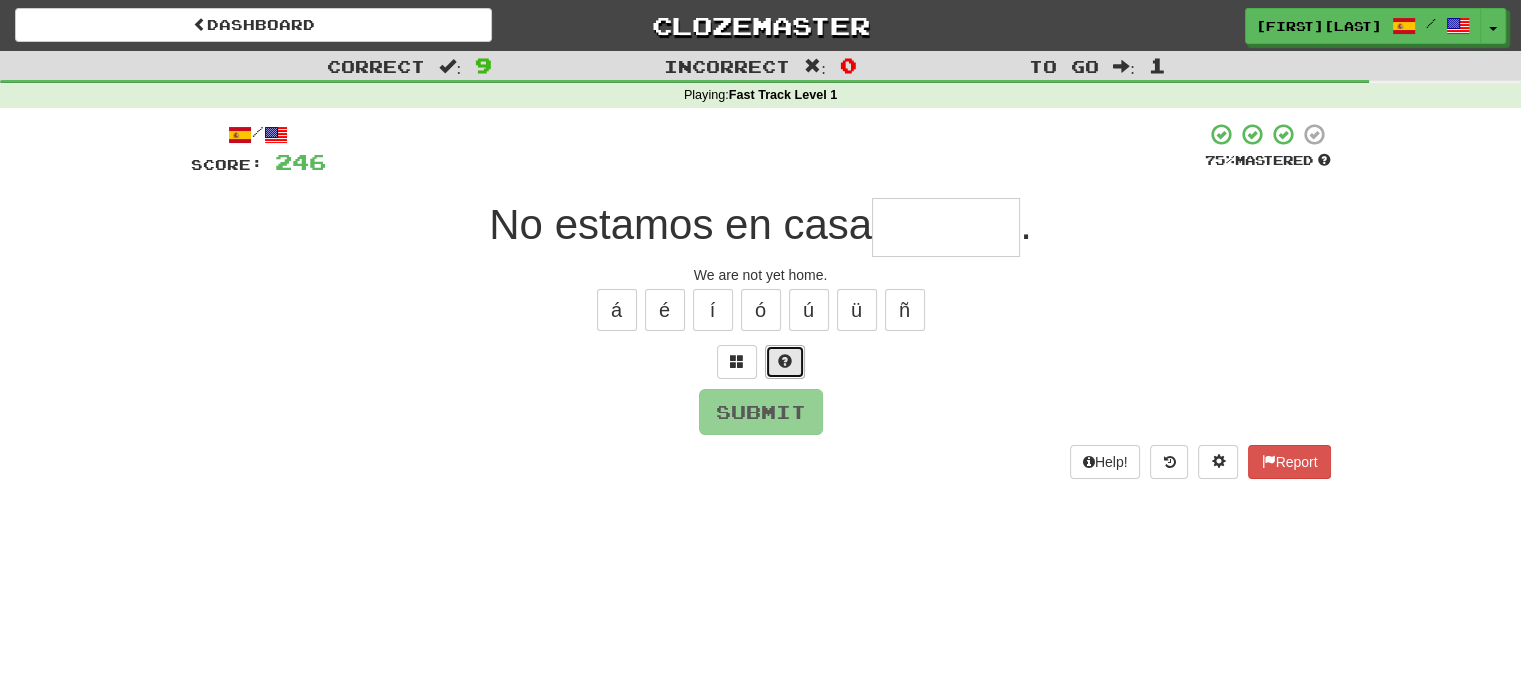 click at bounding box center (785, 361) 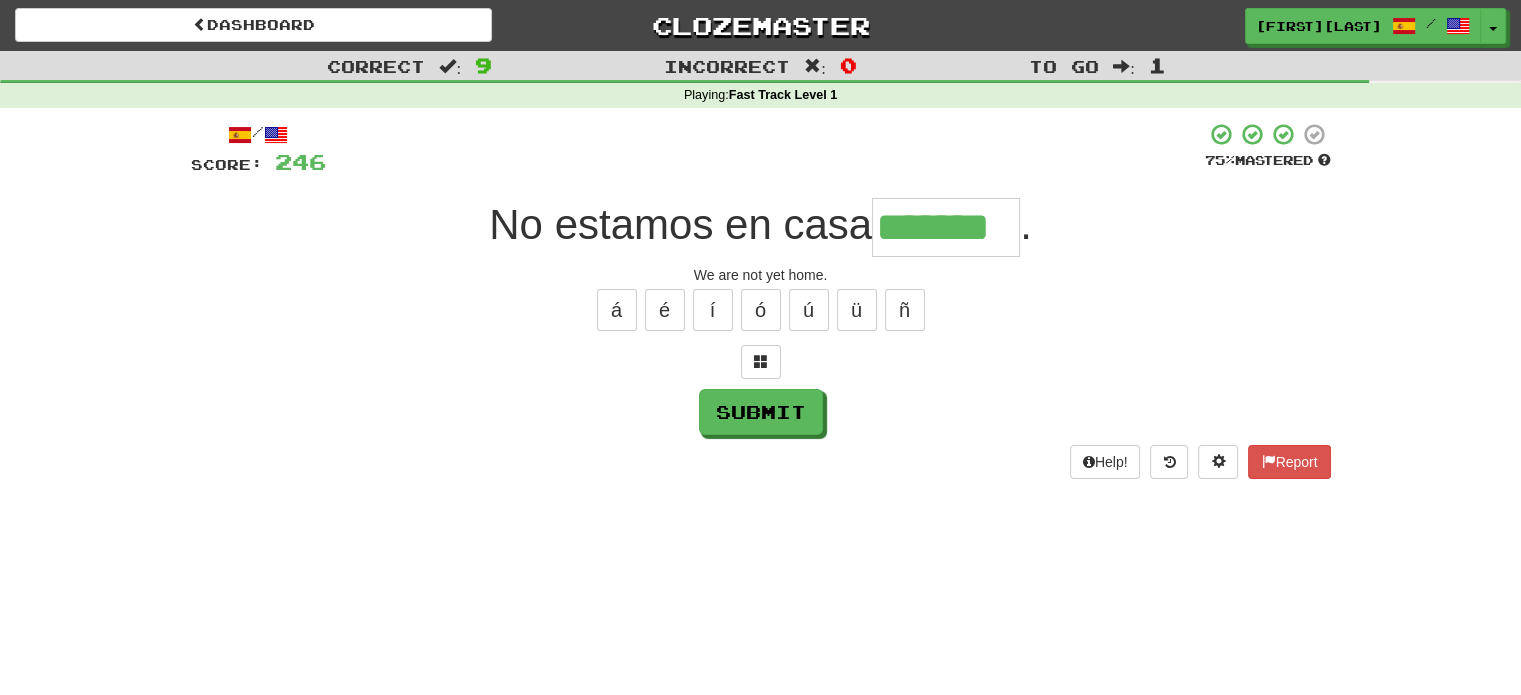 type on "*******" 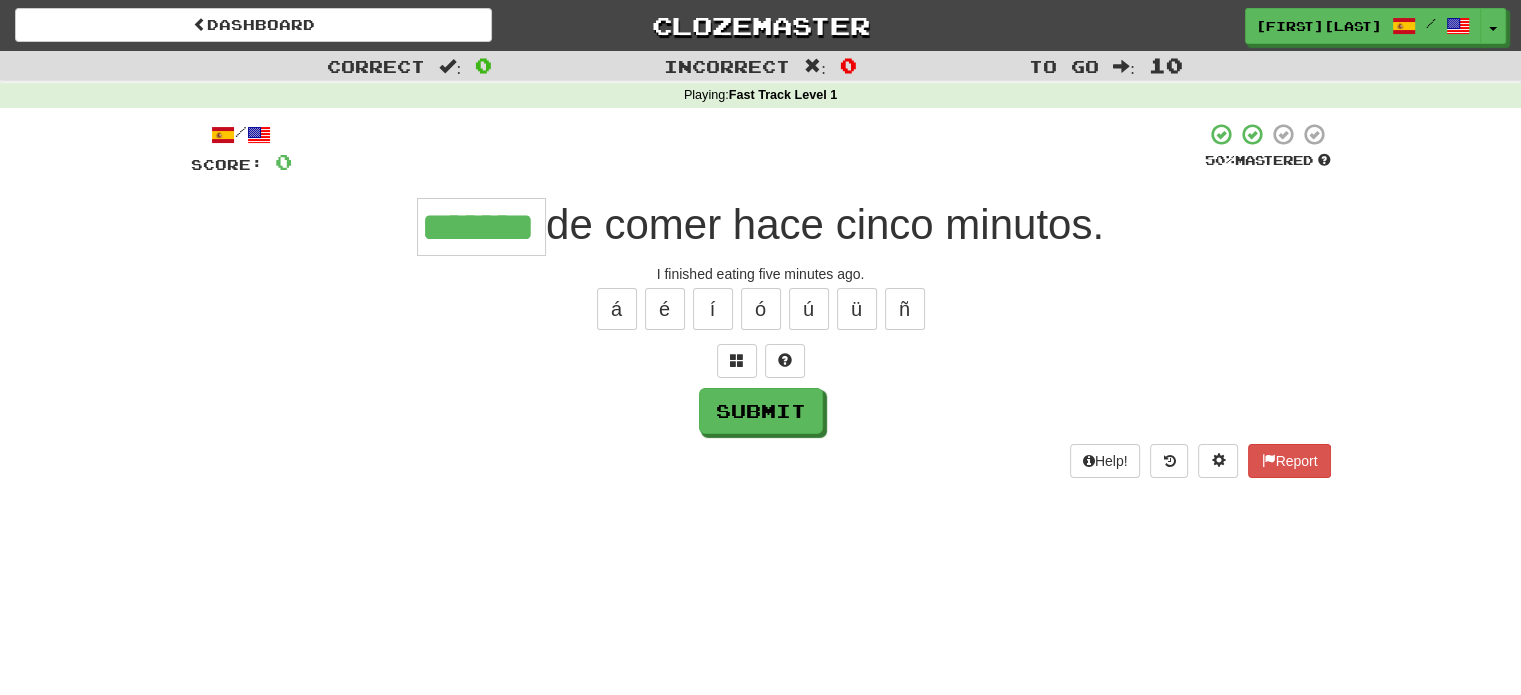 scroll, scrollTop: 0, scrollLeft: 18, axis: horizontal 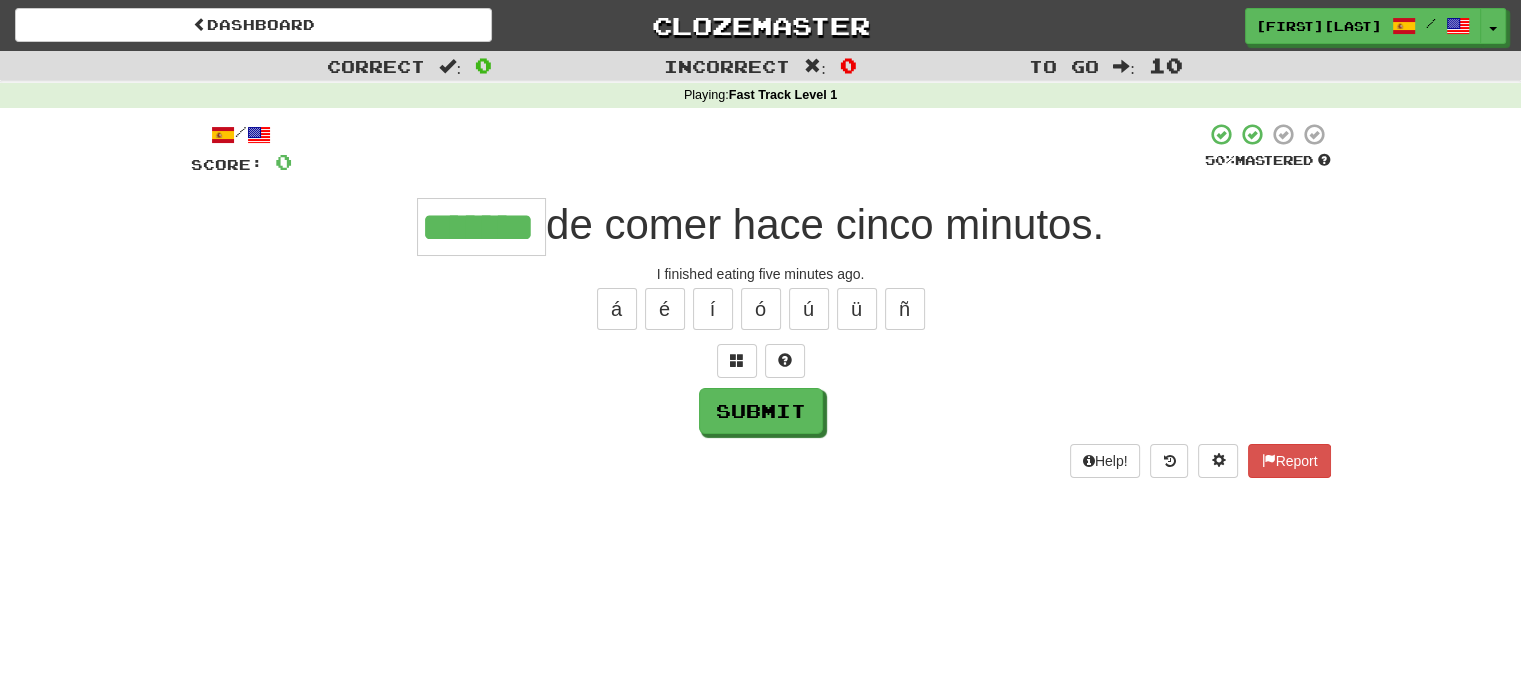 type on "*****" 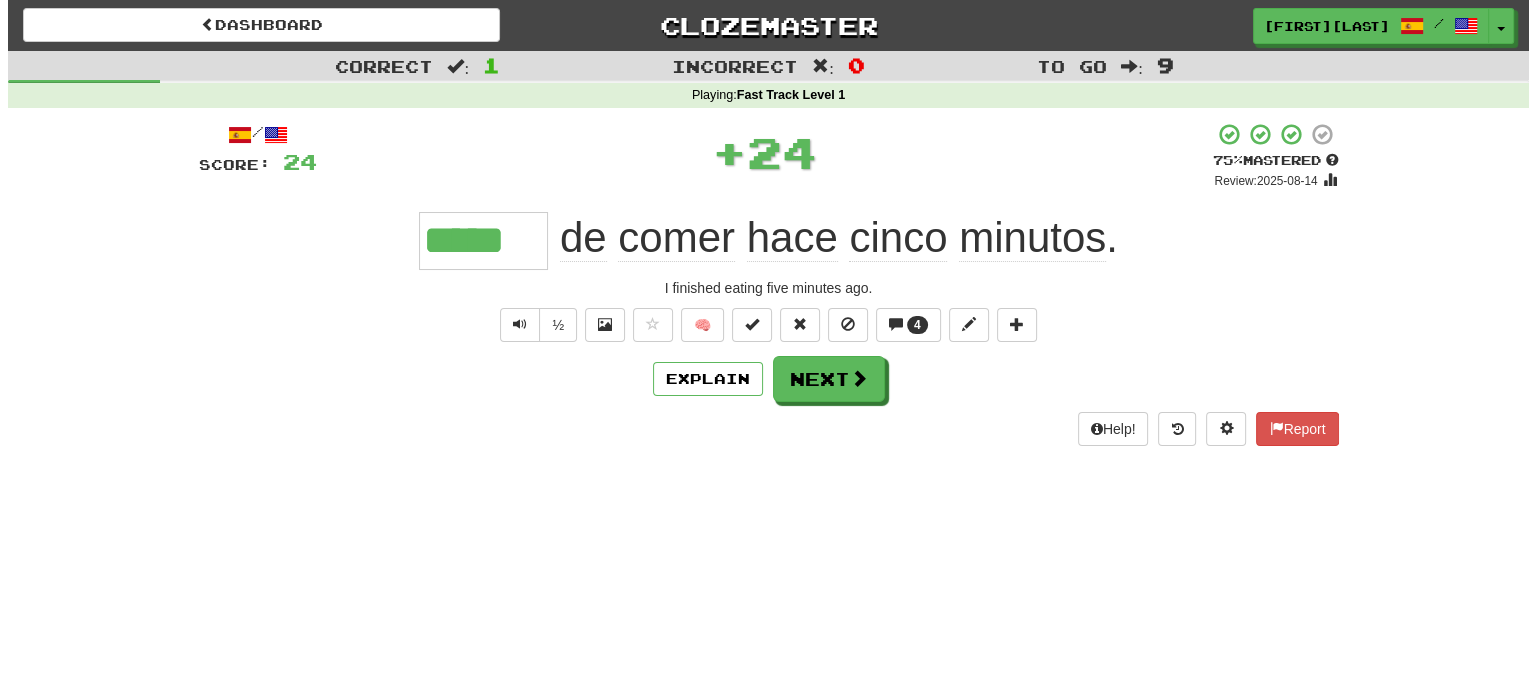 scroll, scrollTop: 0, scrollLeft: 0, axis: both 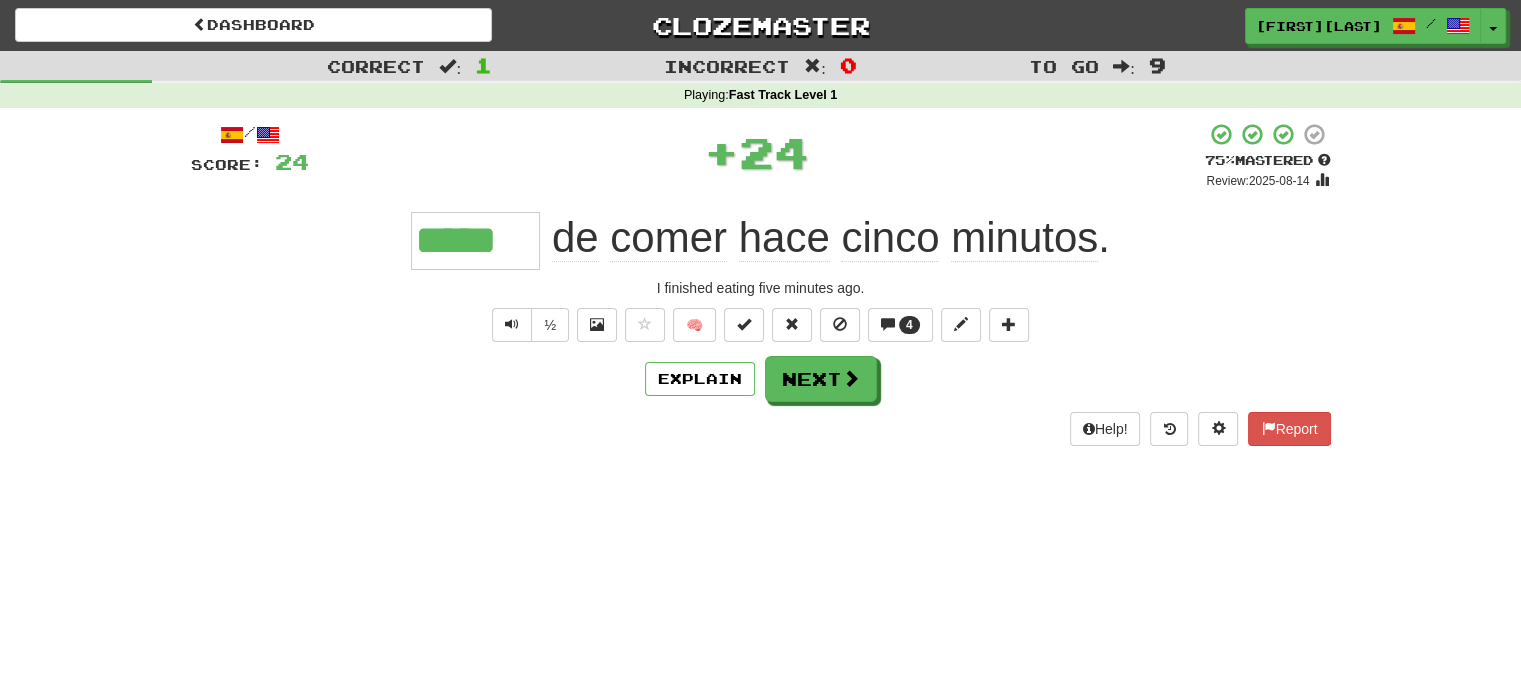 type 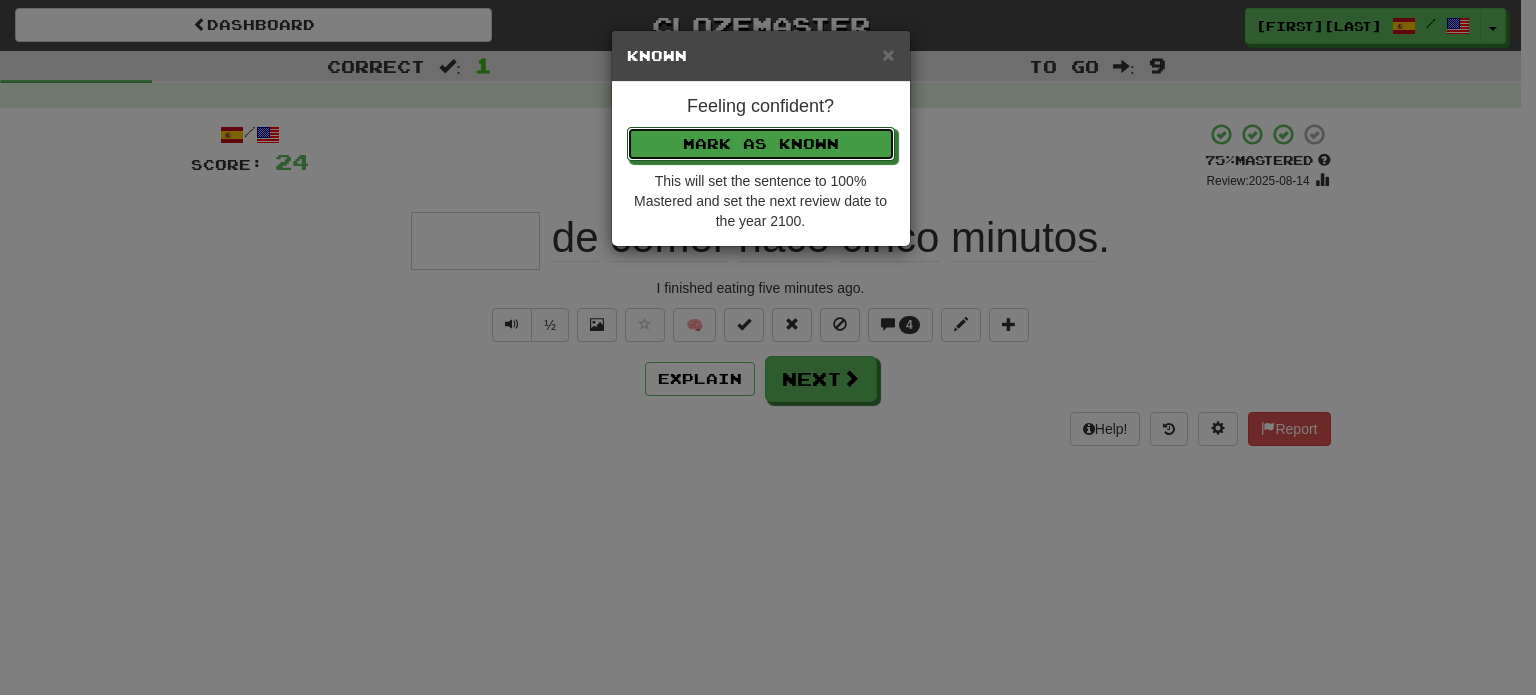 type 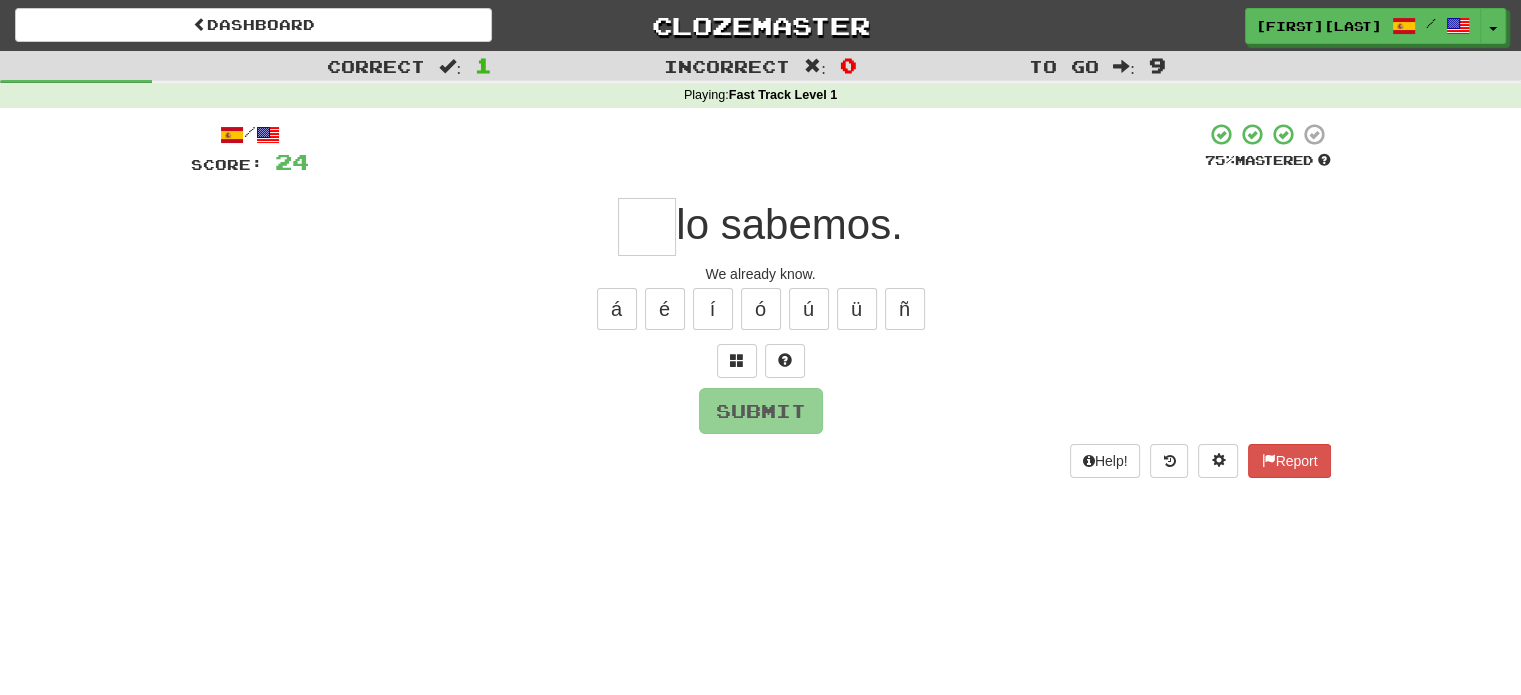 type on "*" 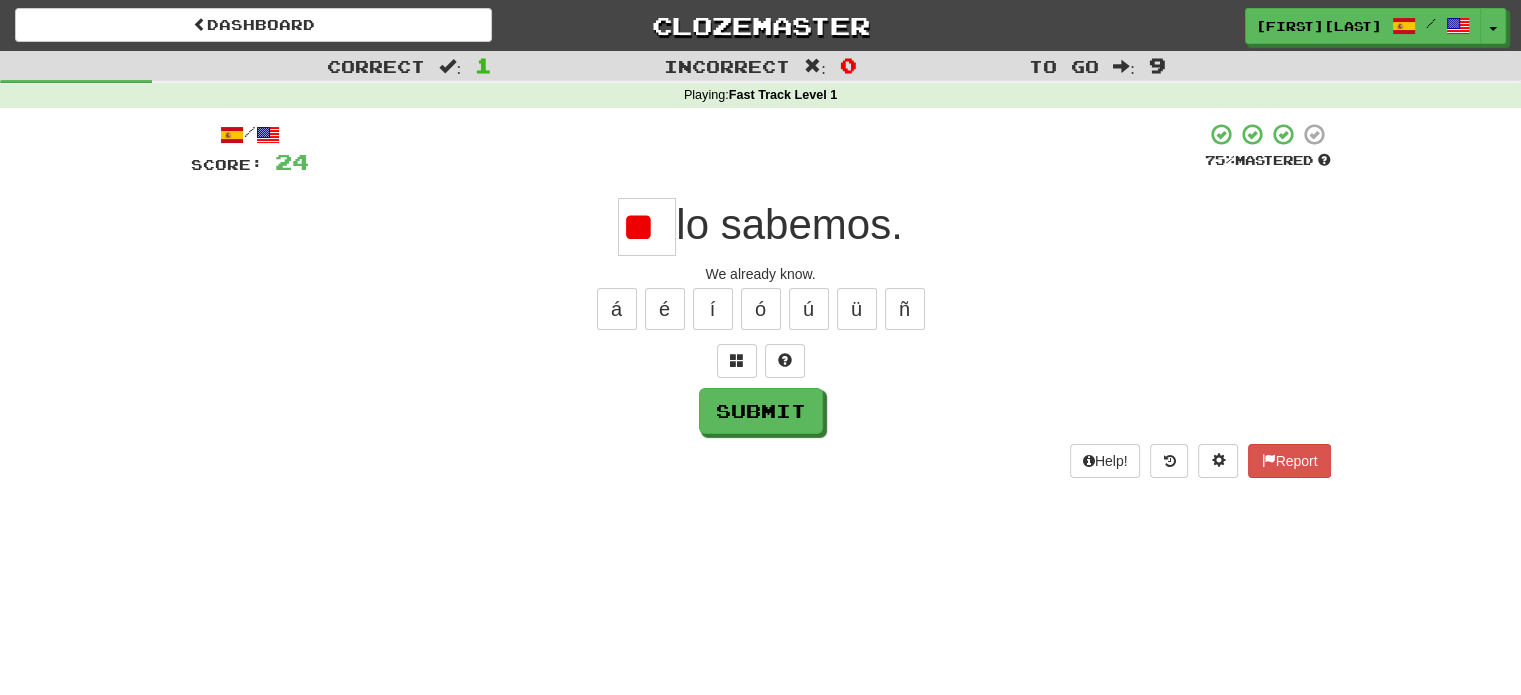 type on "*" 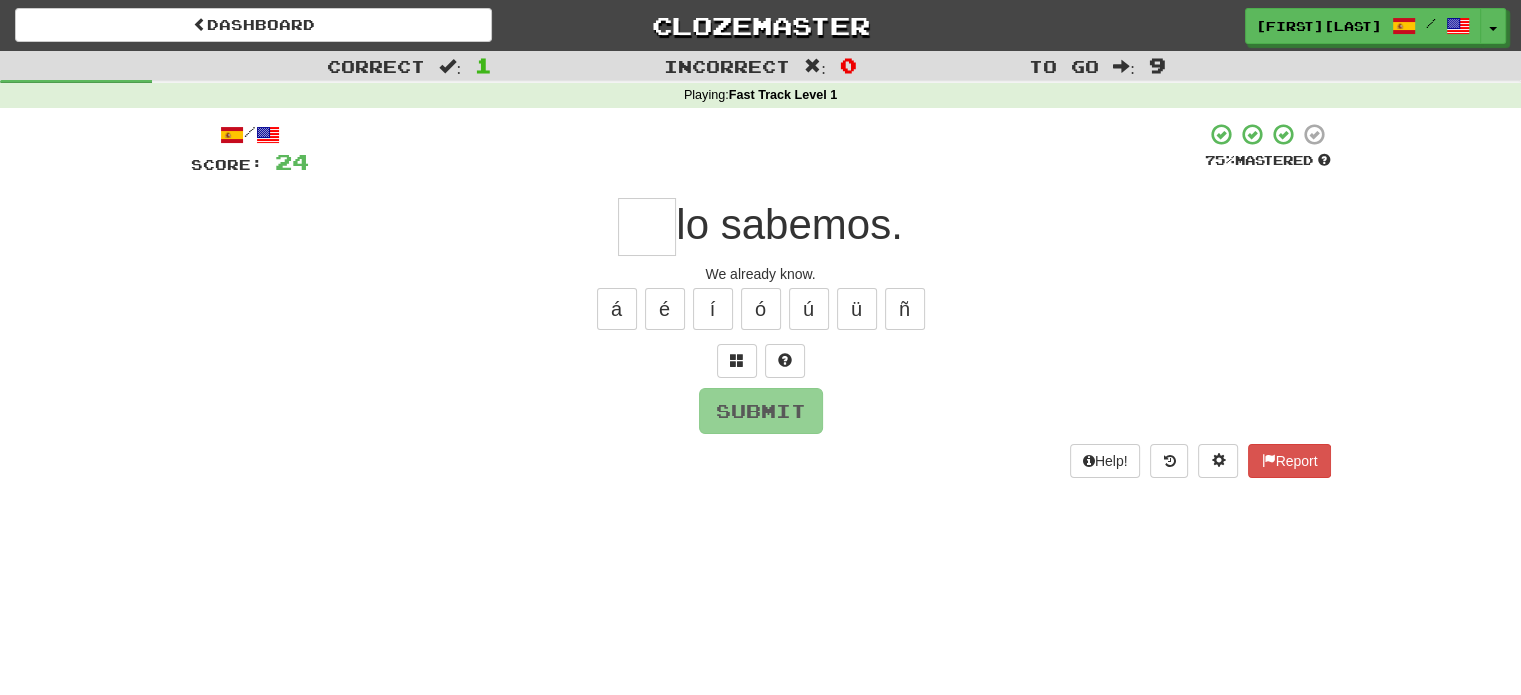 type on "*" 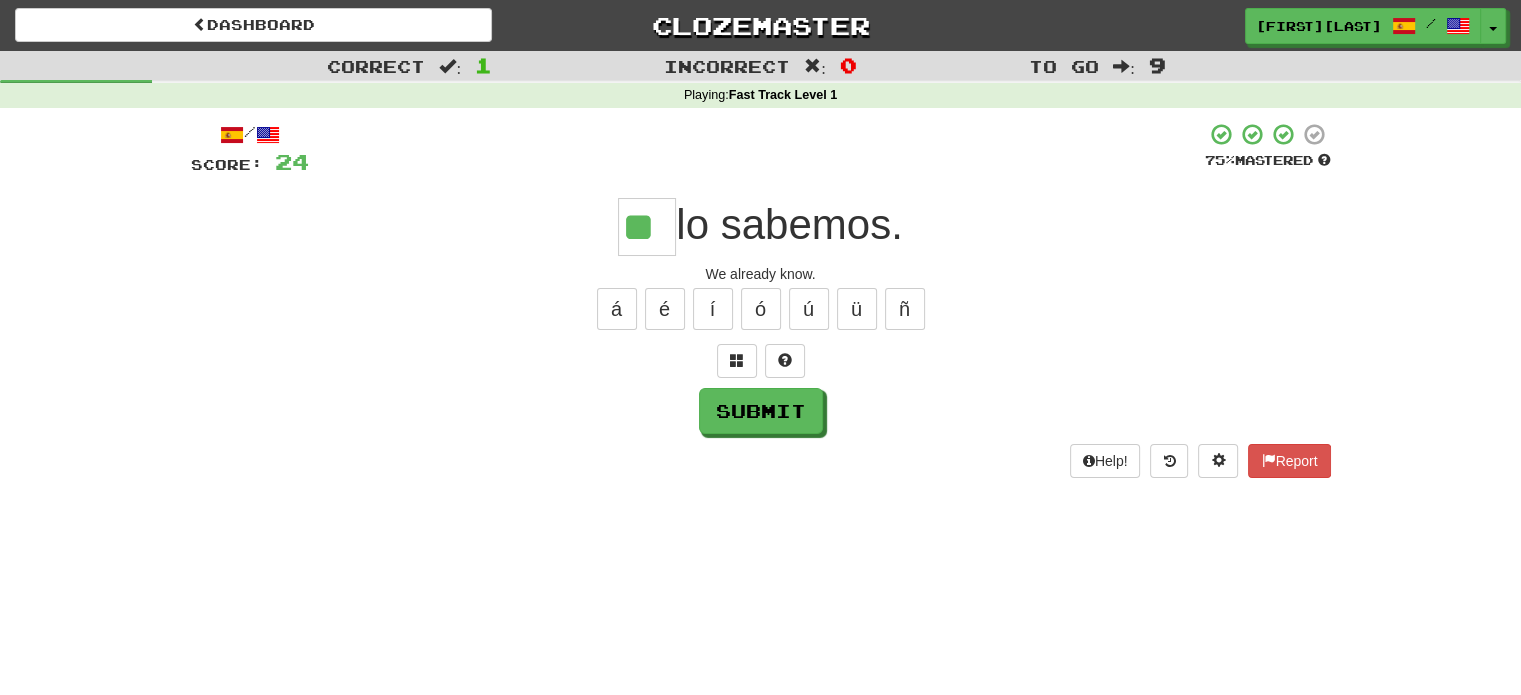 type on "**" 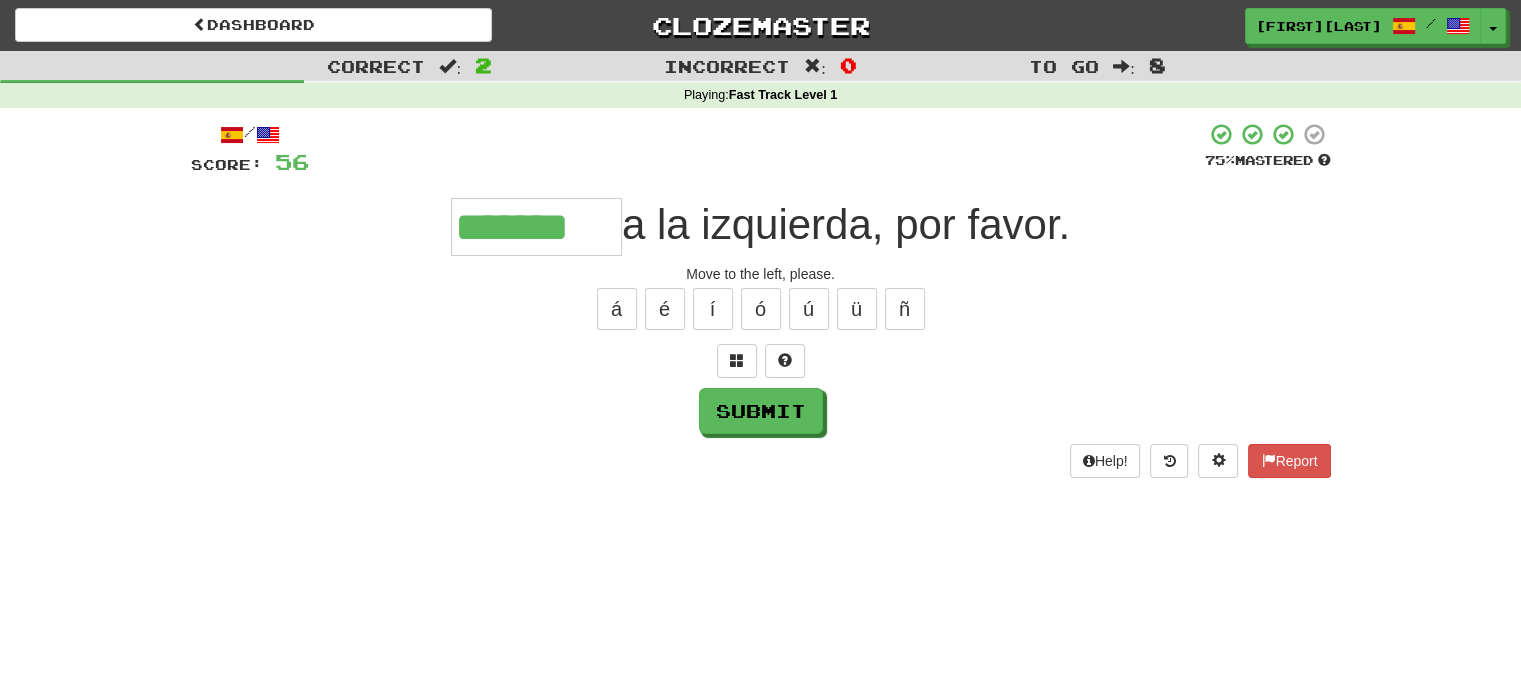type on "*******" 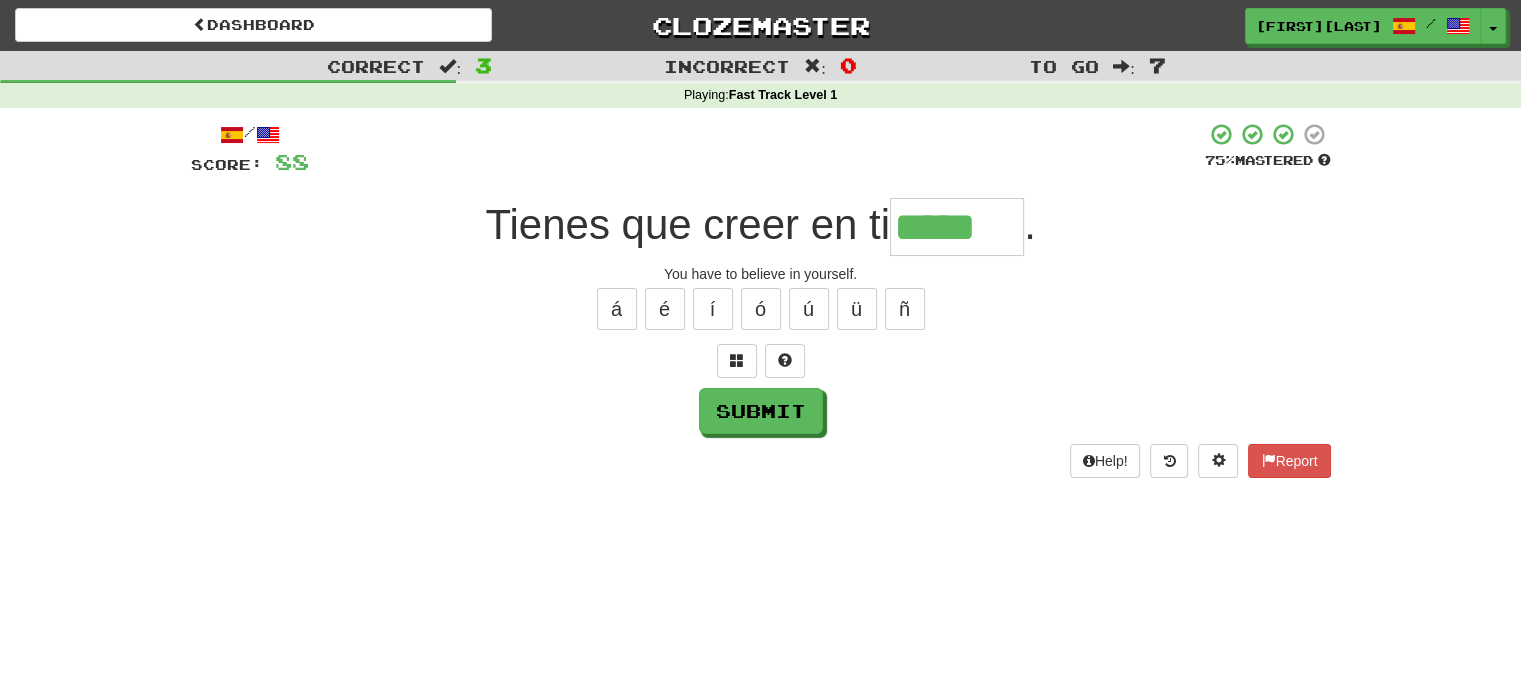 type on "*****" 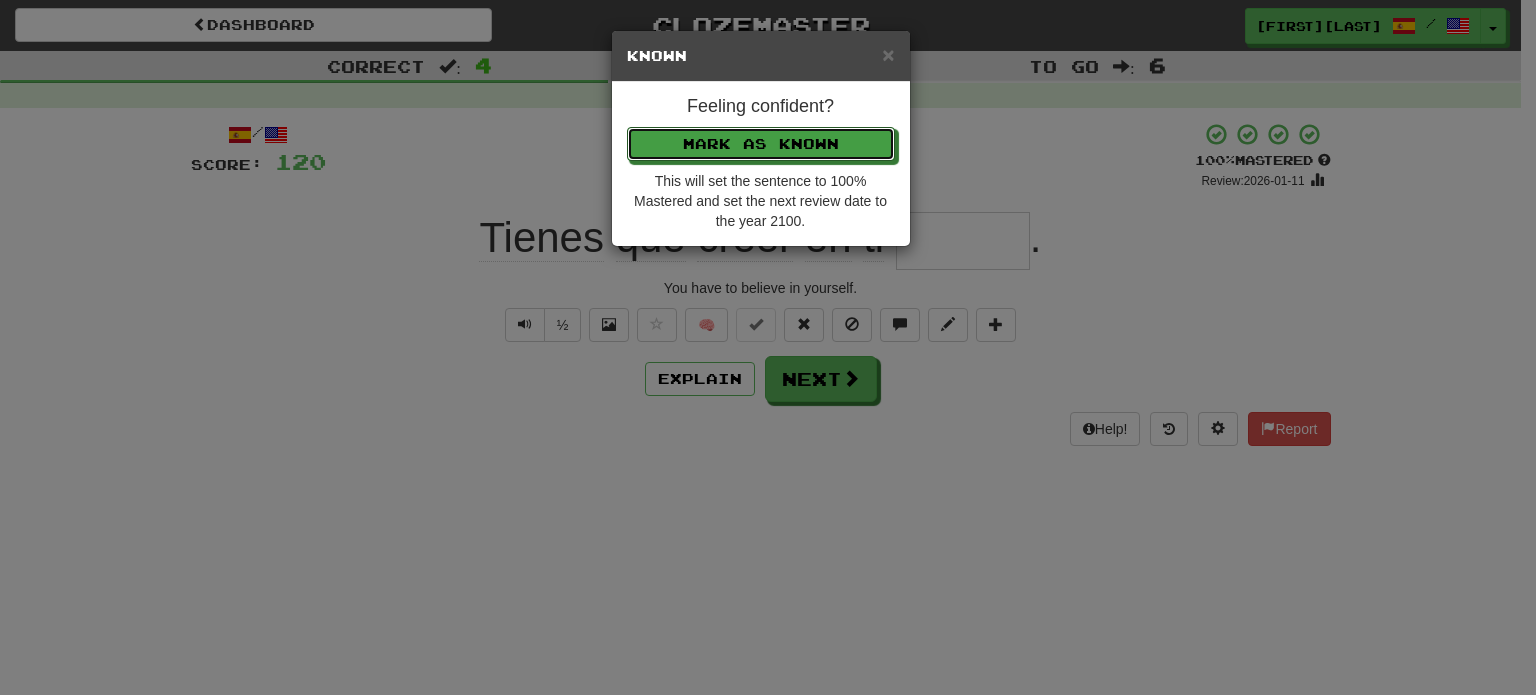click on "Mark as Known" at bounding box center [761, 144] 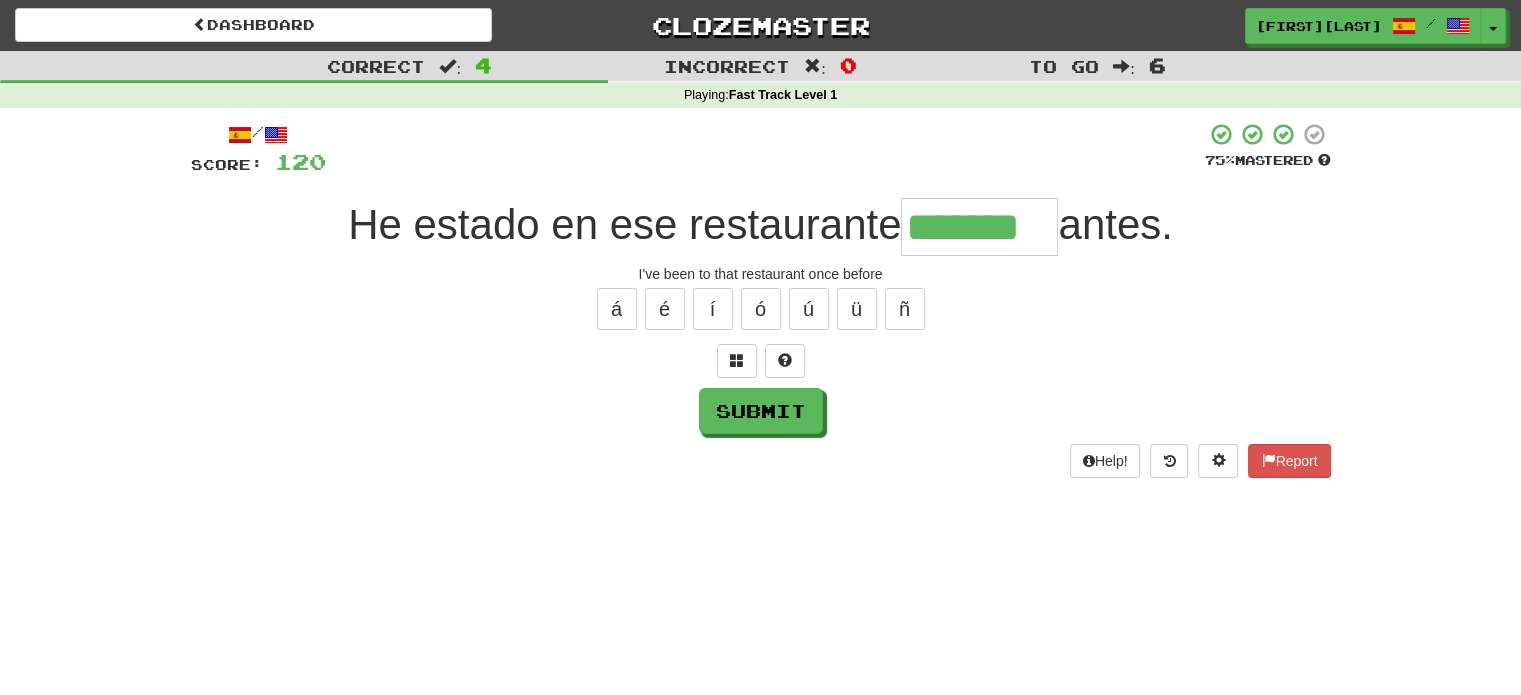 type on "*******" 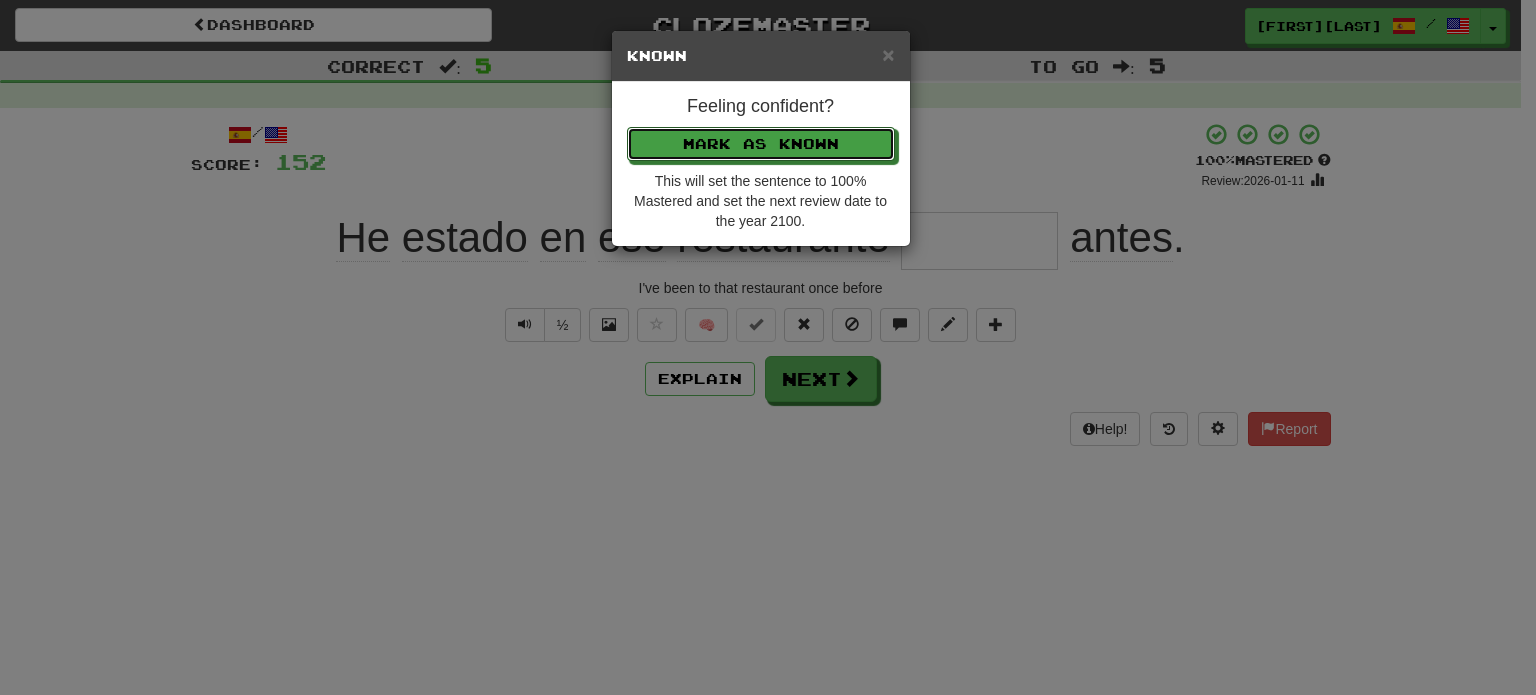 click on "Mark as Known" at bounding box center (761, 144) 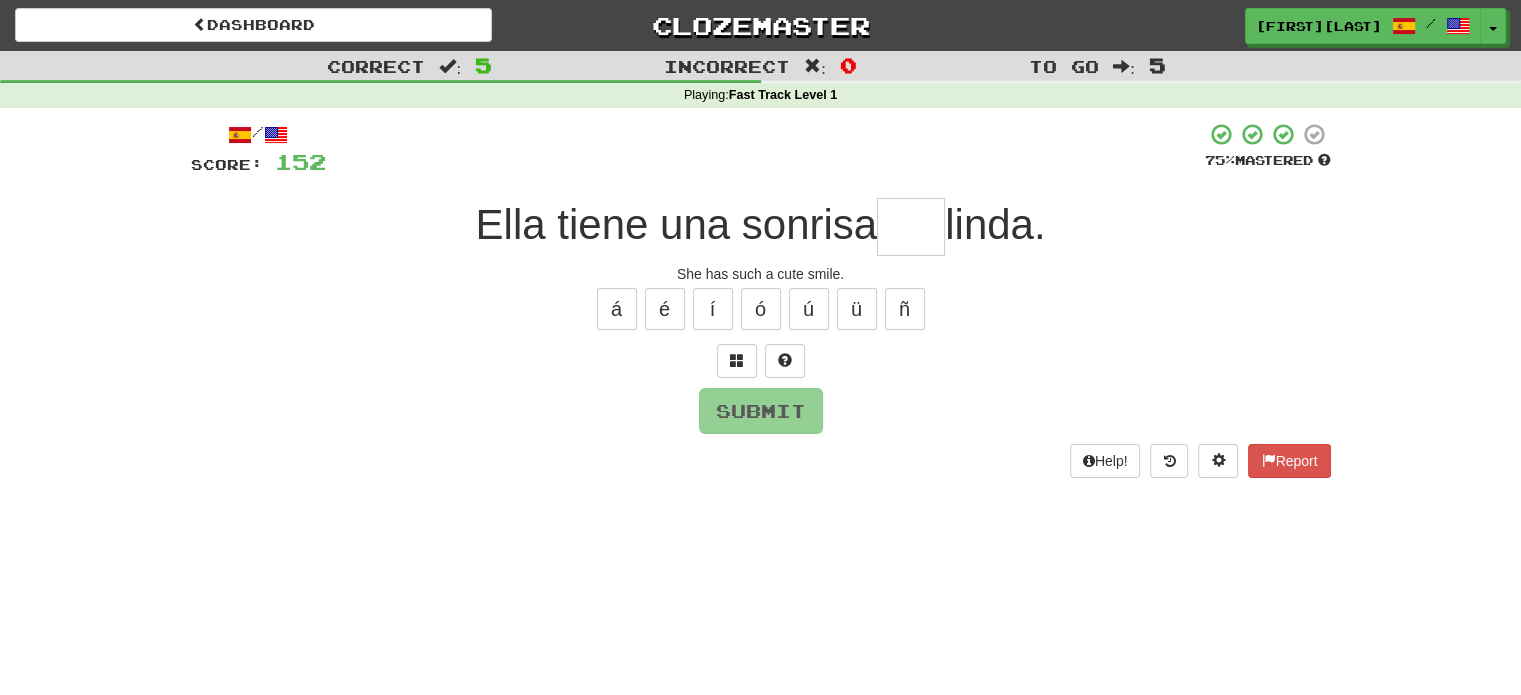 type on "*" 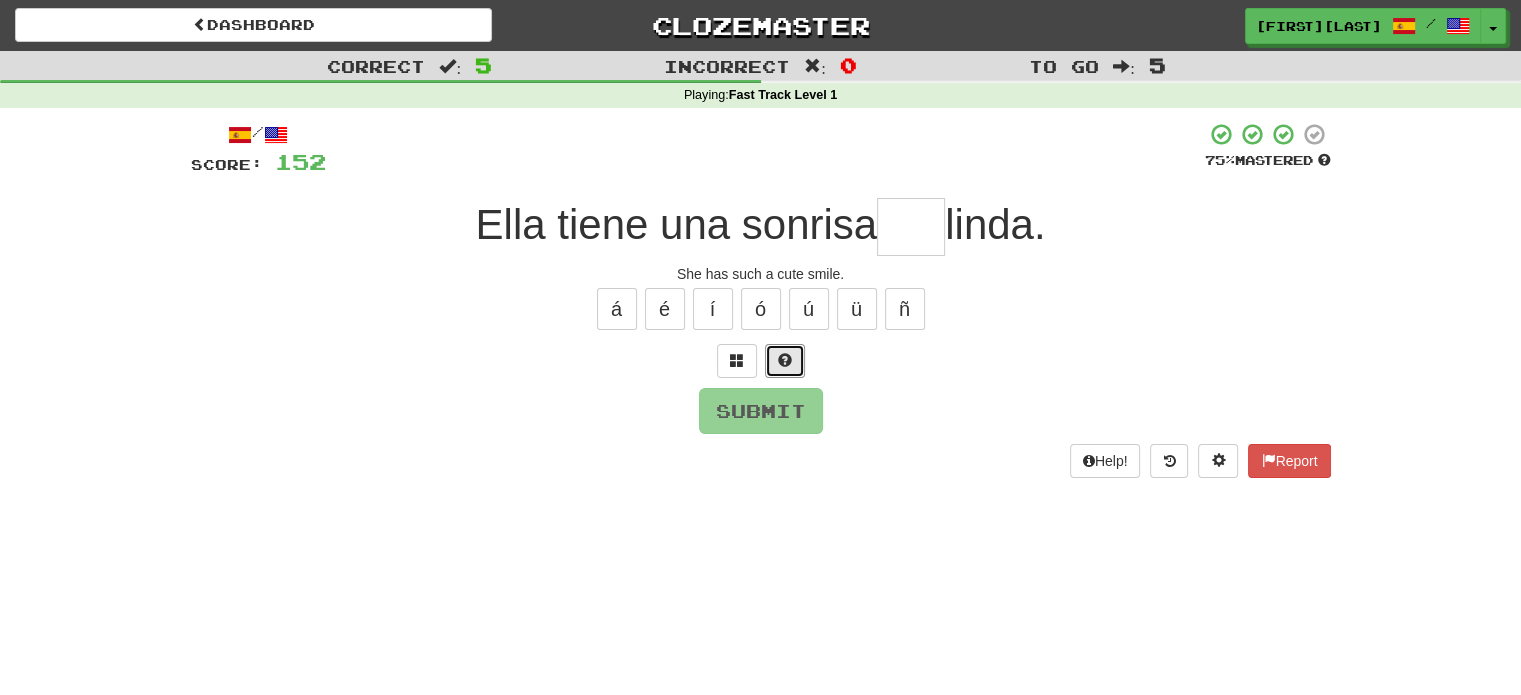 click at bounding box center [785, 360] 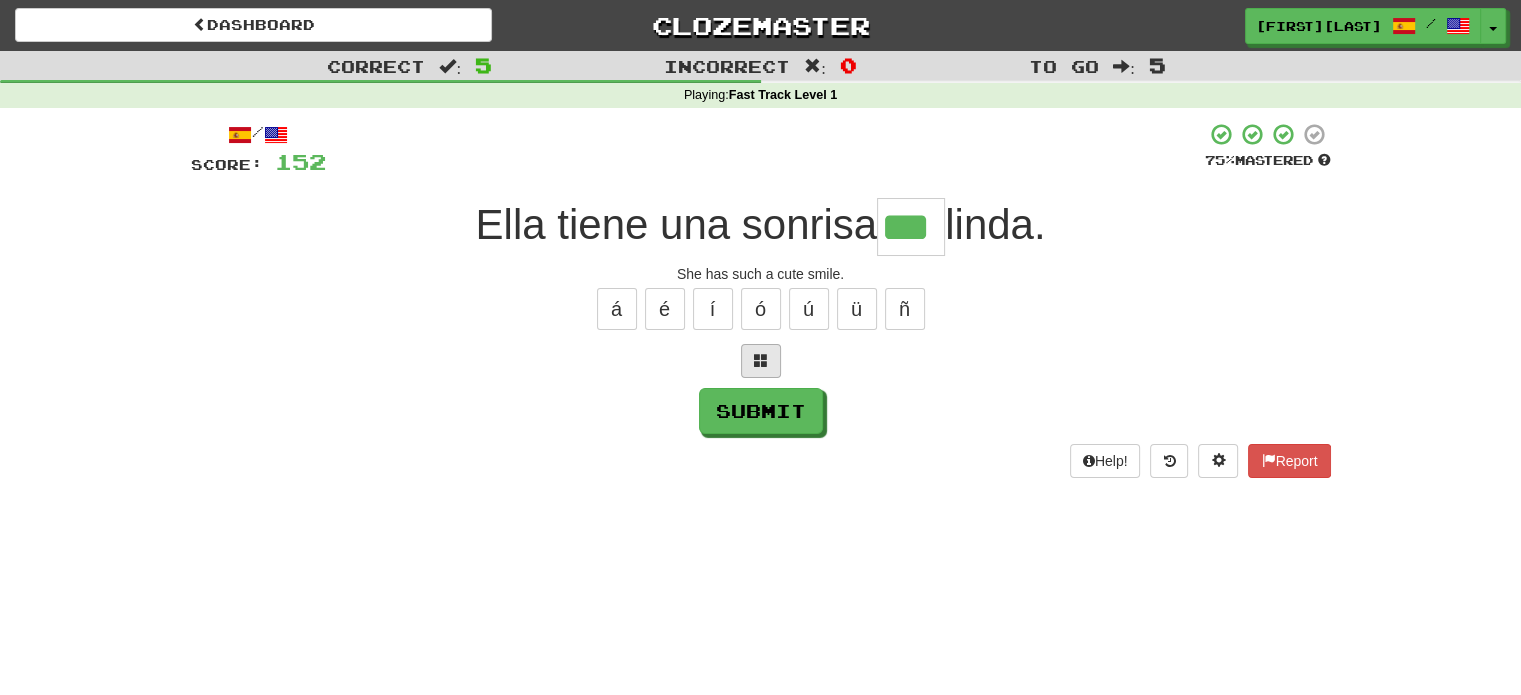 type on "***" 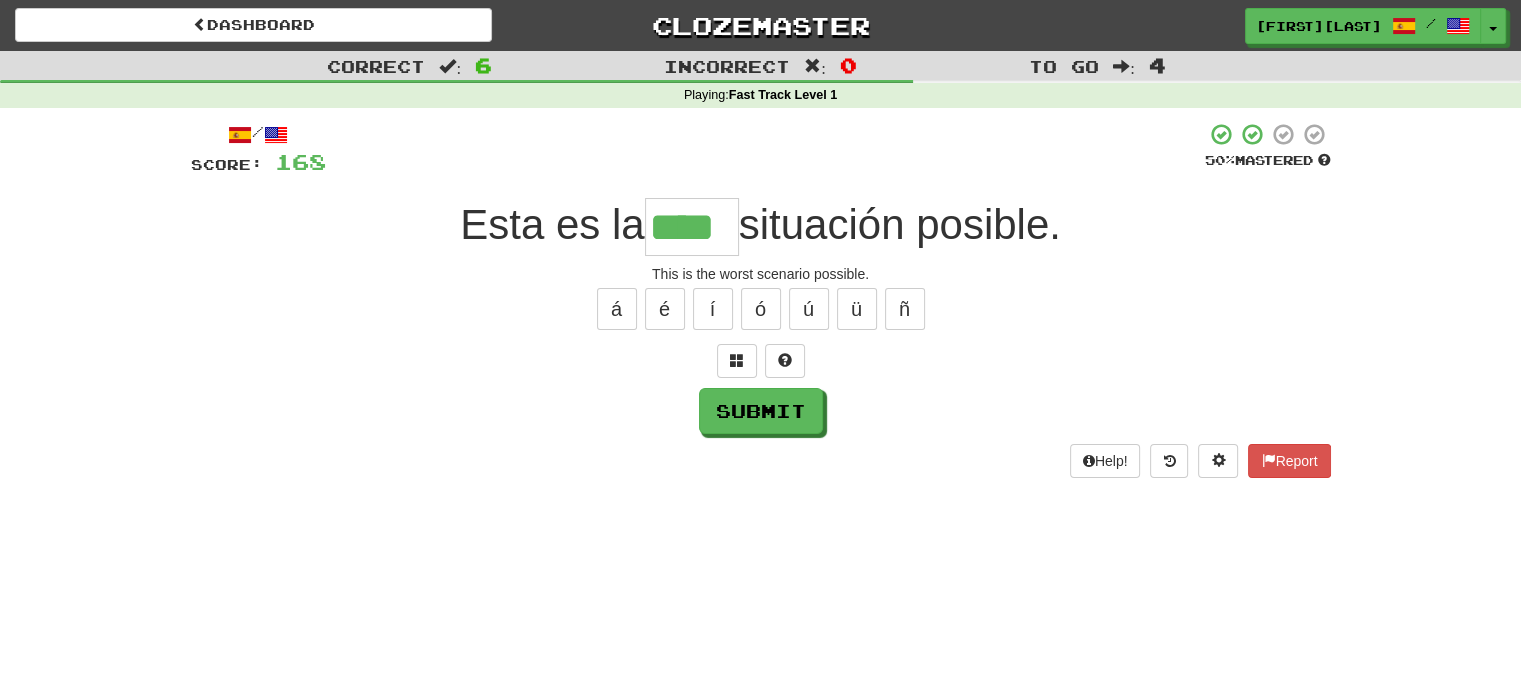 type on "****" 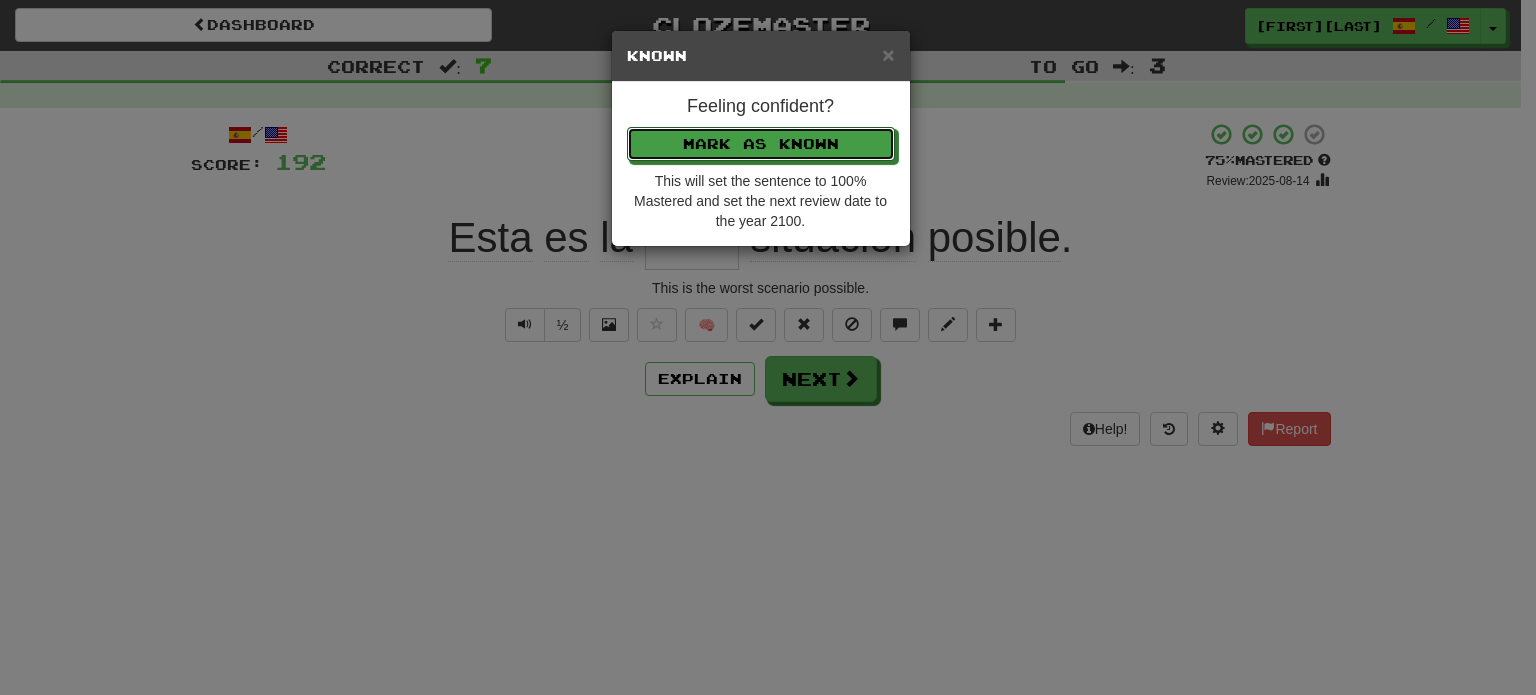 click on "Mark as Known" at bounding box center [761, 144] 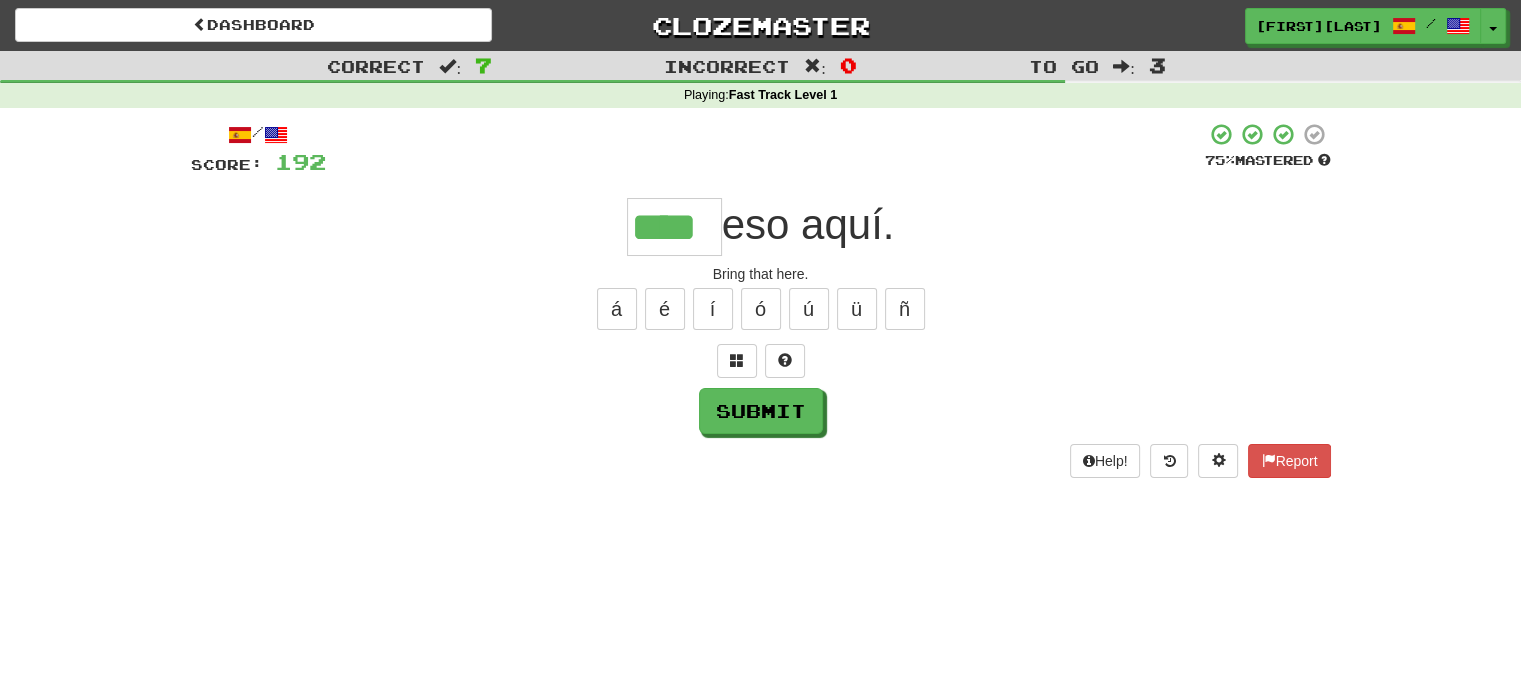 type on "****" 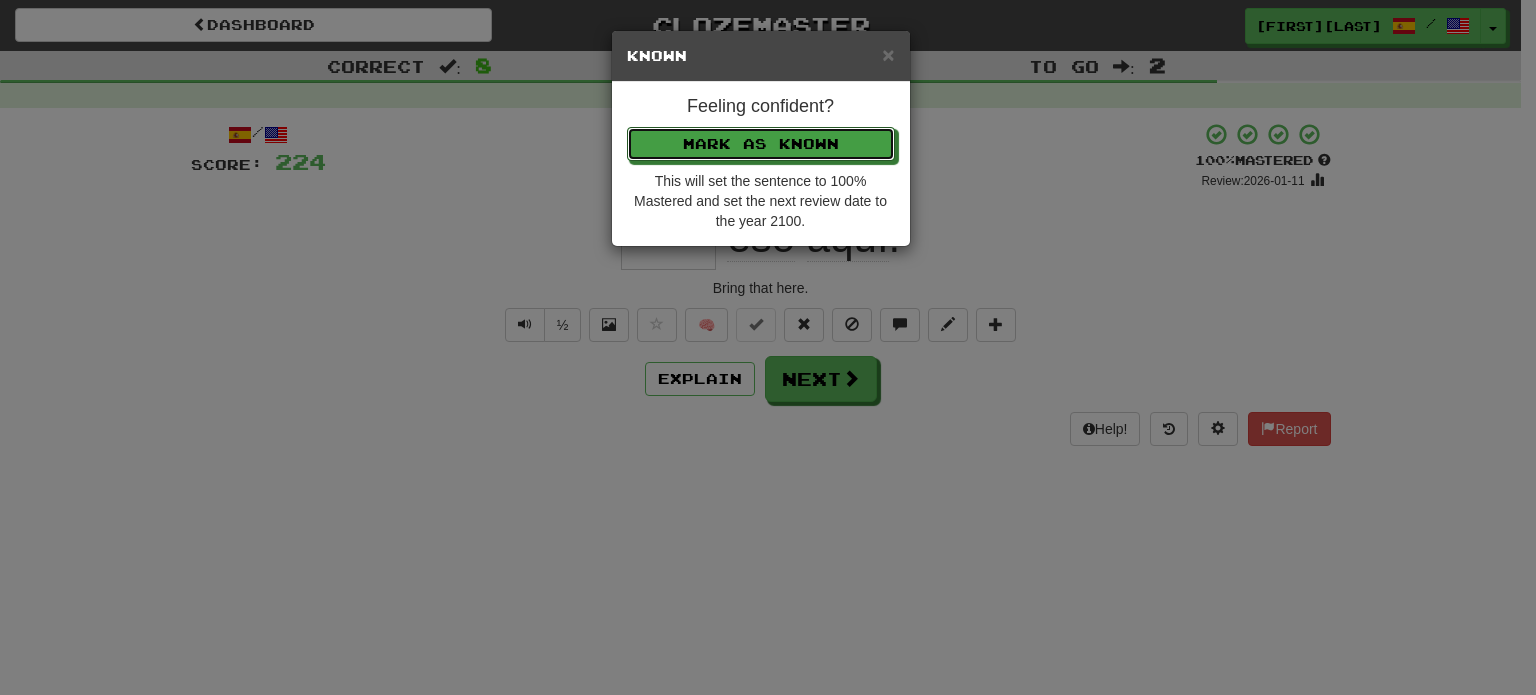click on "Mark as Known" at bounding box center [761, 144] 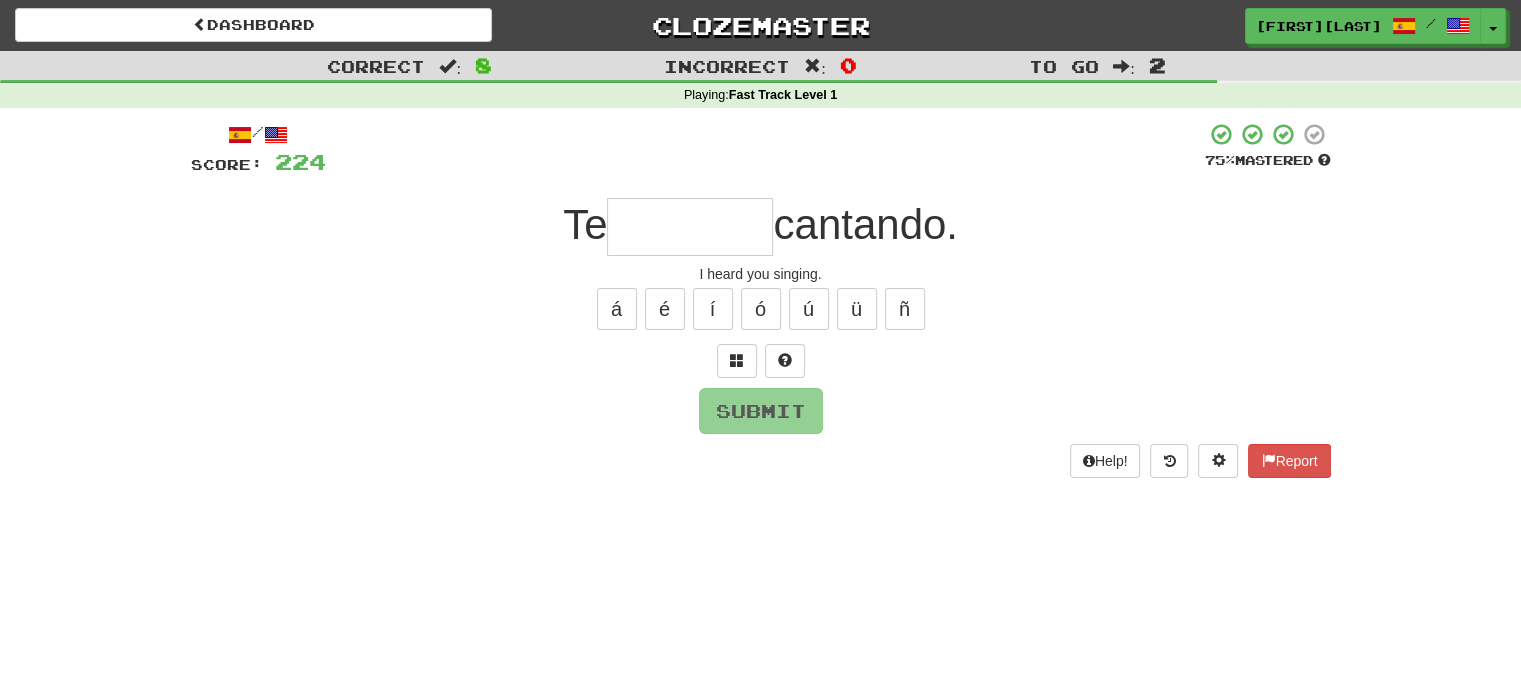 type on "*" 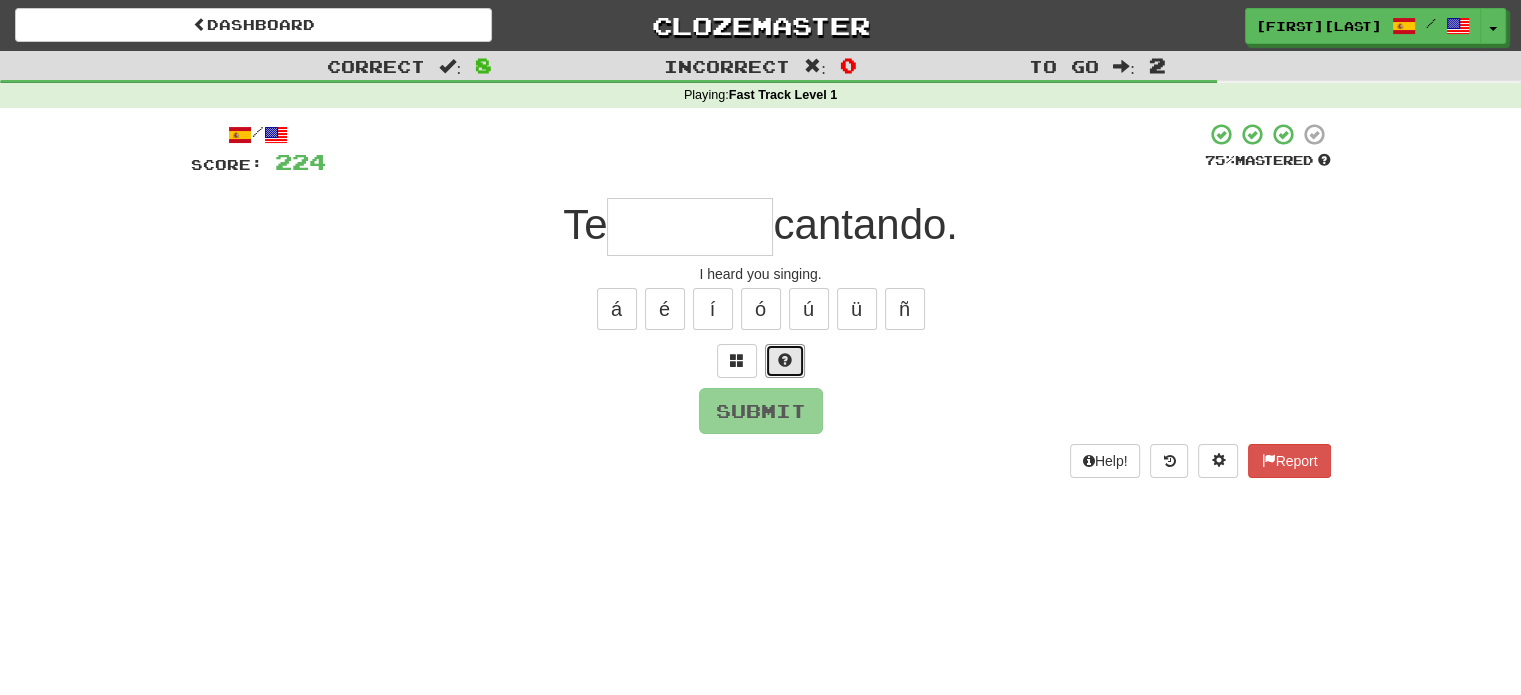 click at bounding box center [785, 361] 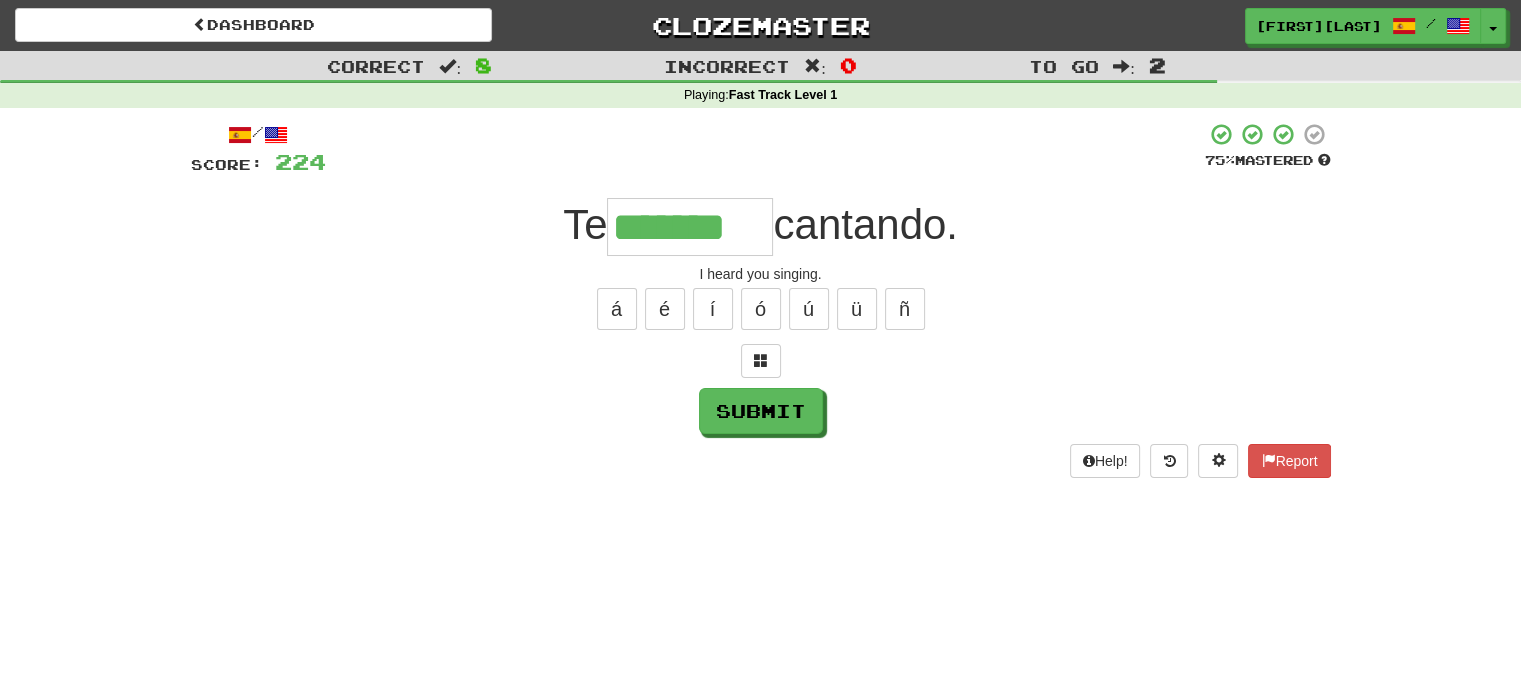 type on "*******" 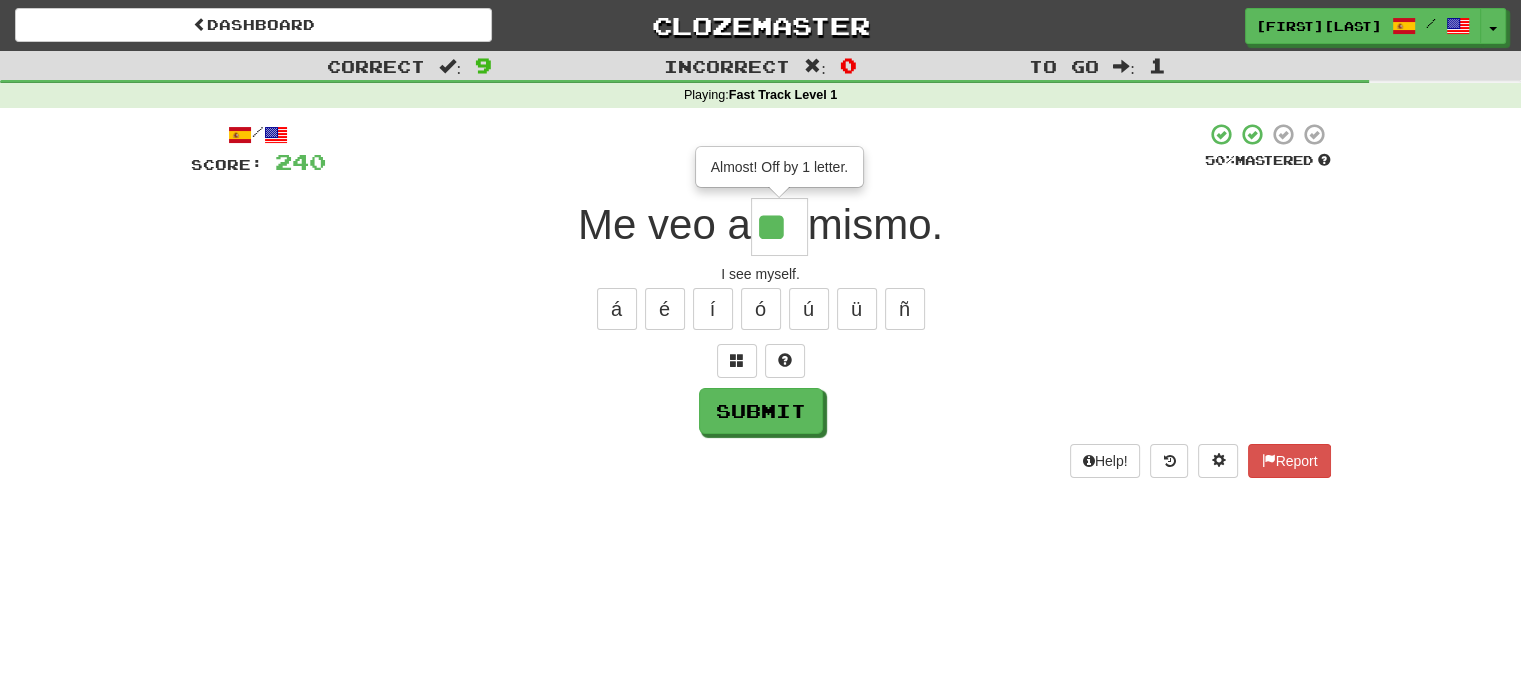 type on "**" 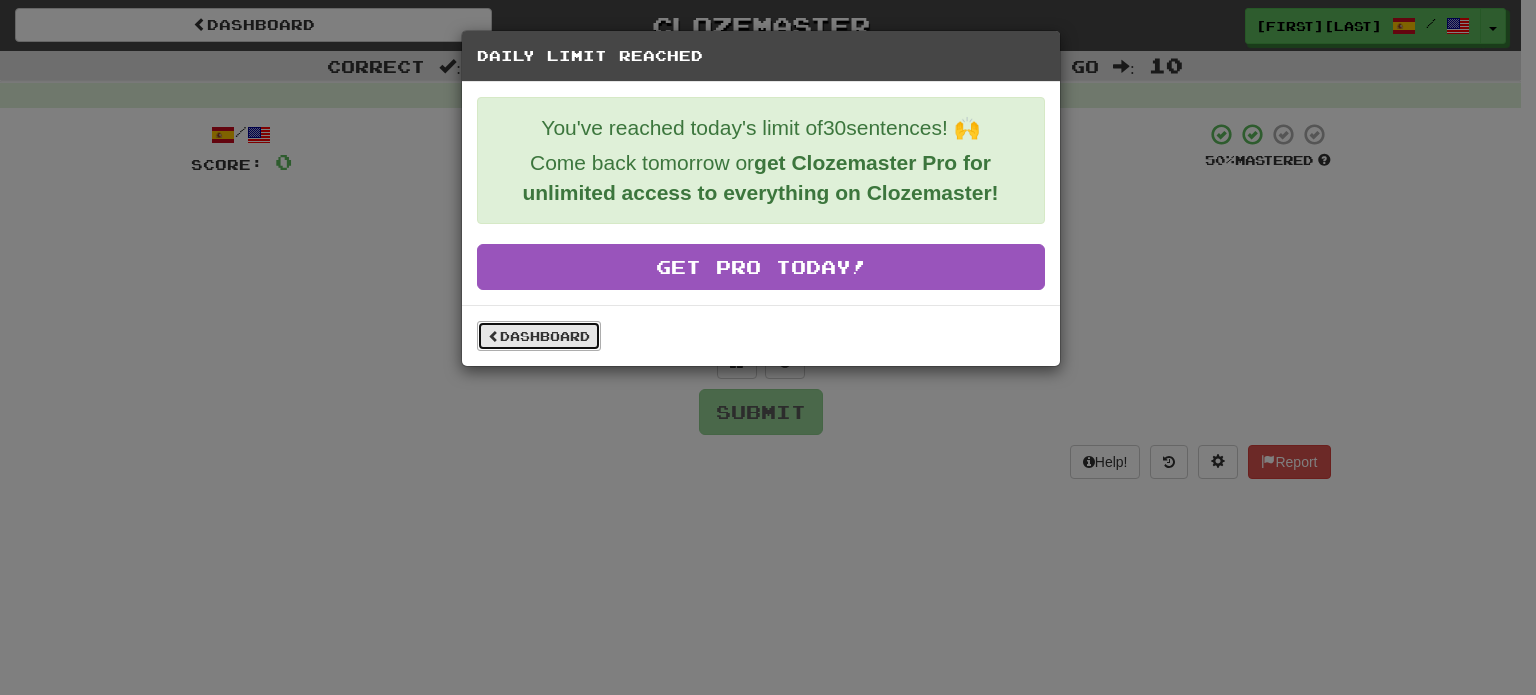 click on "Dashboard" at bounding box center [539, 336] 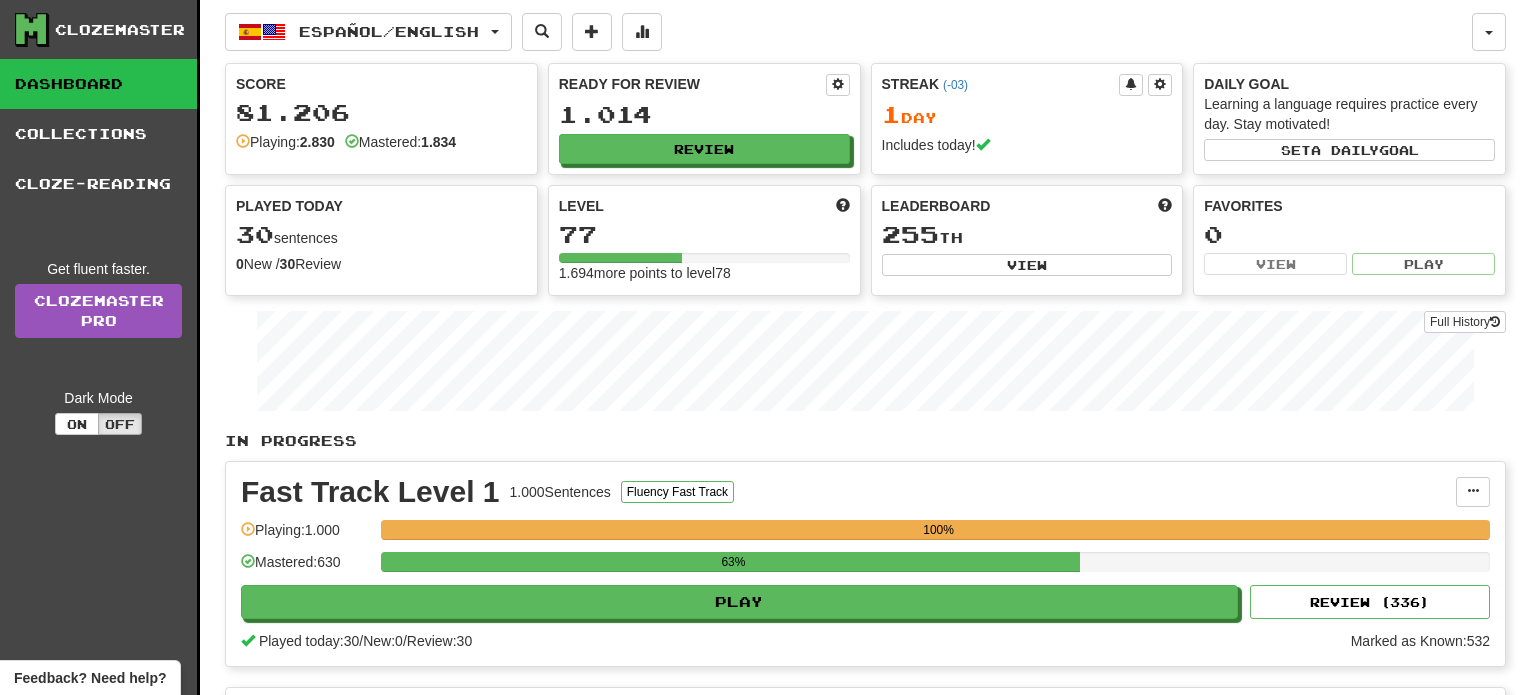 scroll, scrollTop: 0, scrollLeft: 0, axis: both 